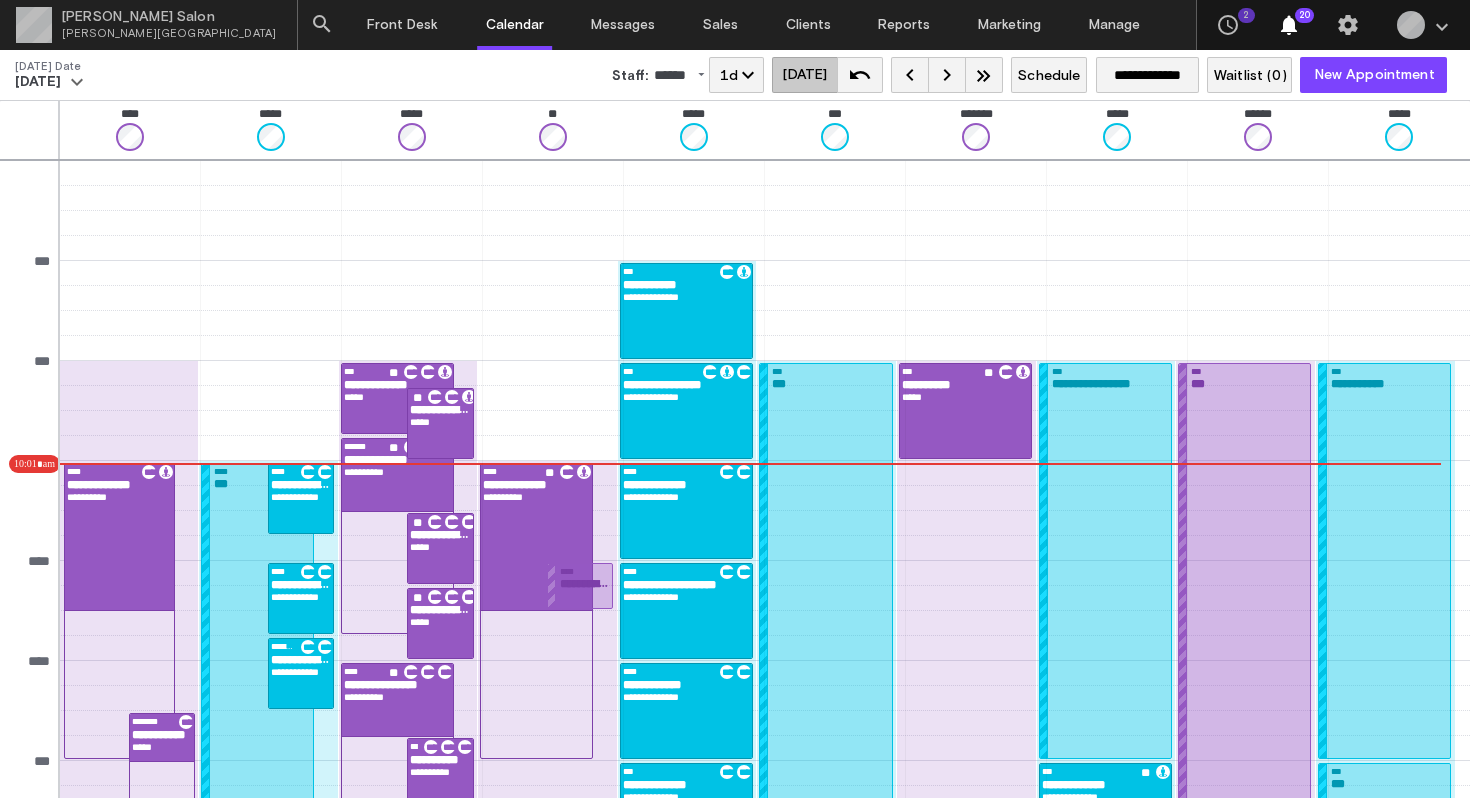 scroll, scrollTop: 0, scrollLeft: 0, axis: both 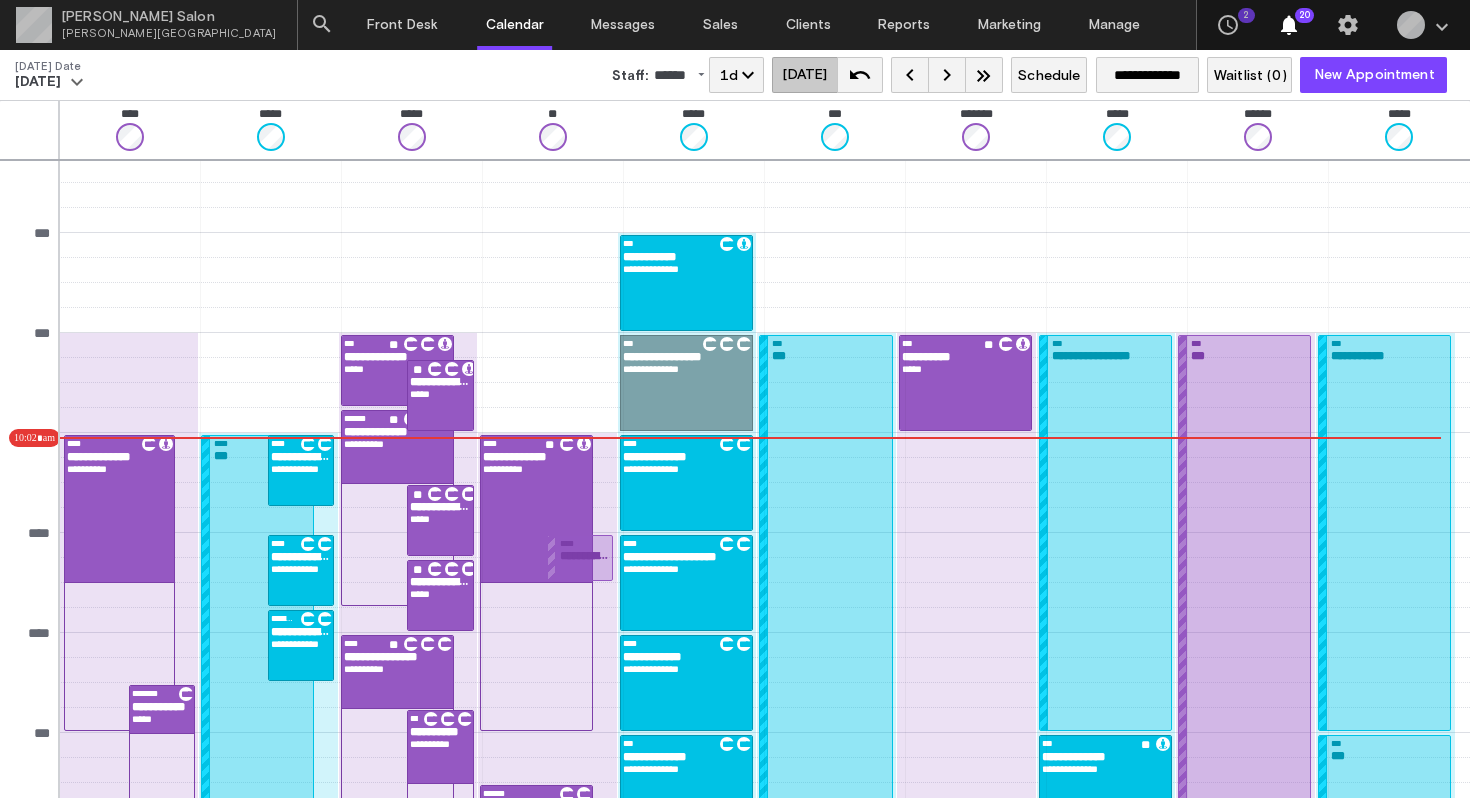 click on "**********" at bounding box center [301, 469] 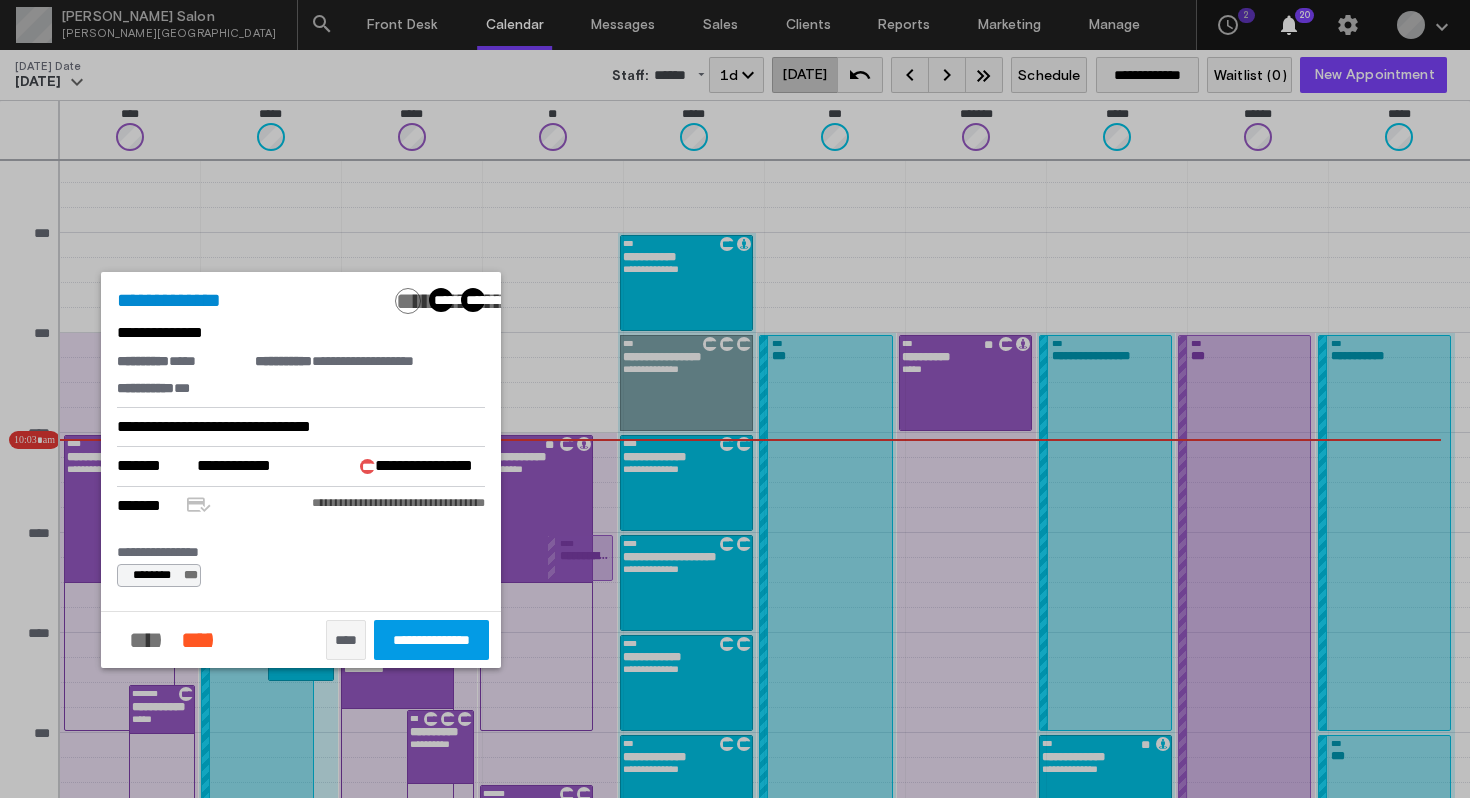 click at bounding box center [735, 399] 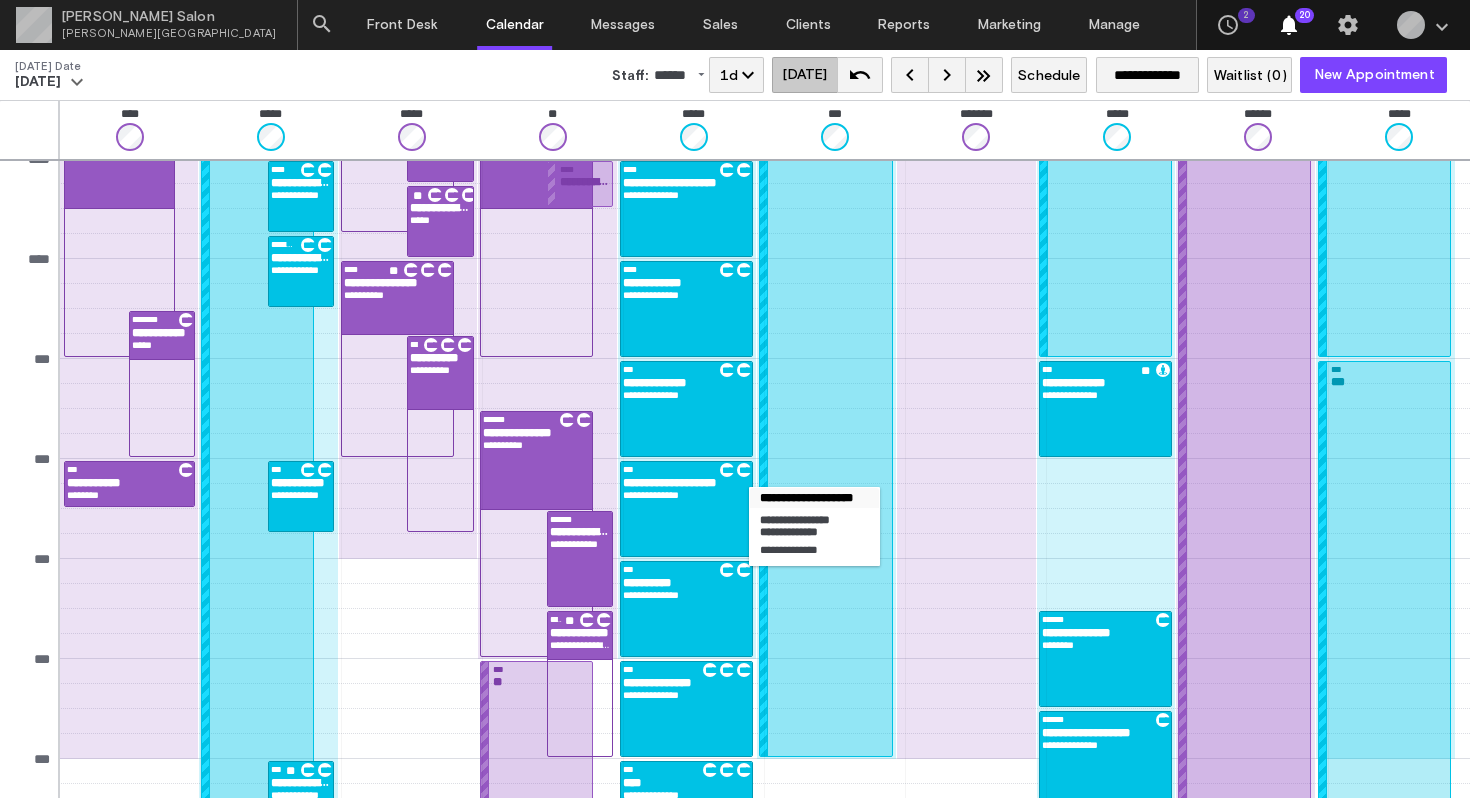 scroll, scrollTop: 410, scrollLeft: 0, axis: vertical 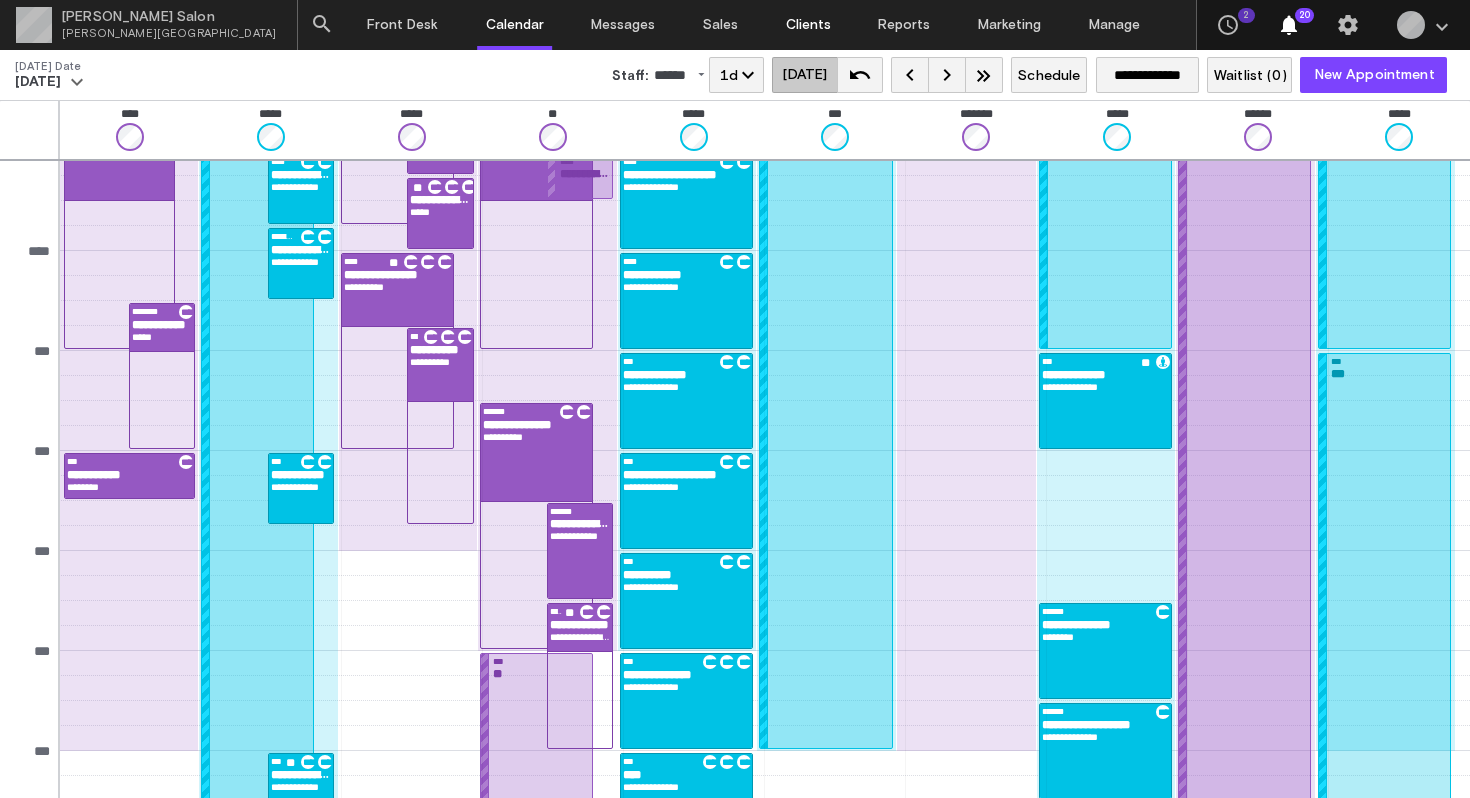 click on "Clients" at bounding box center [808, 25] 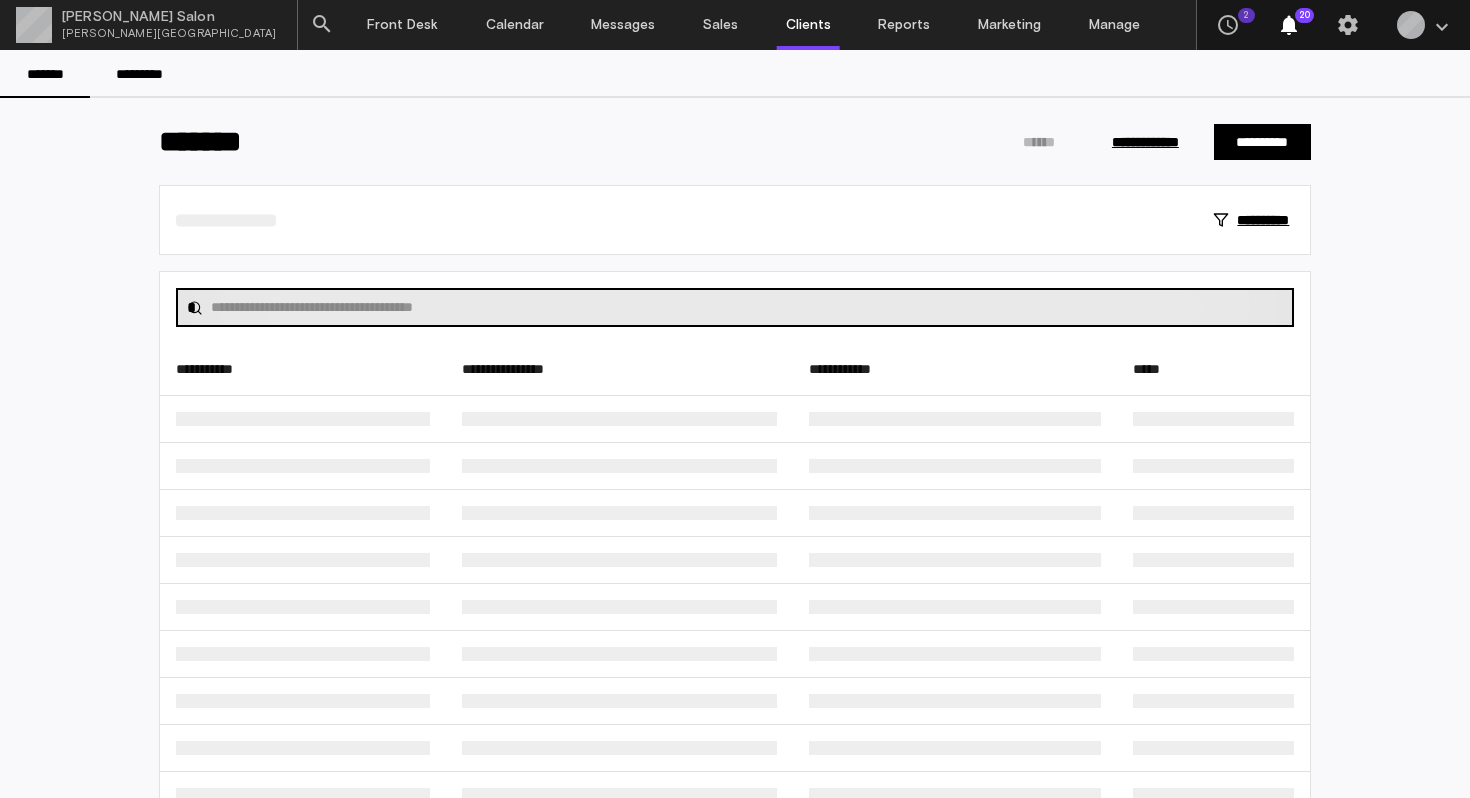 click at bounding box center [747, 307] 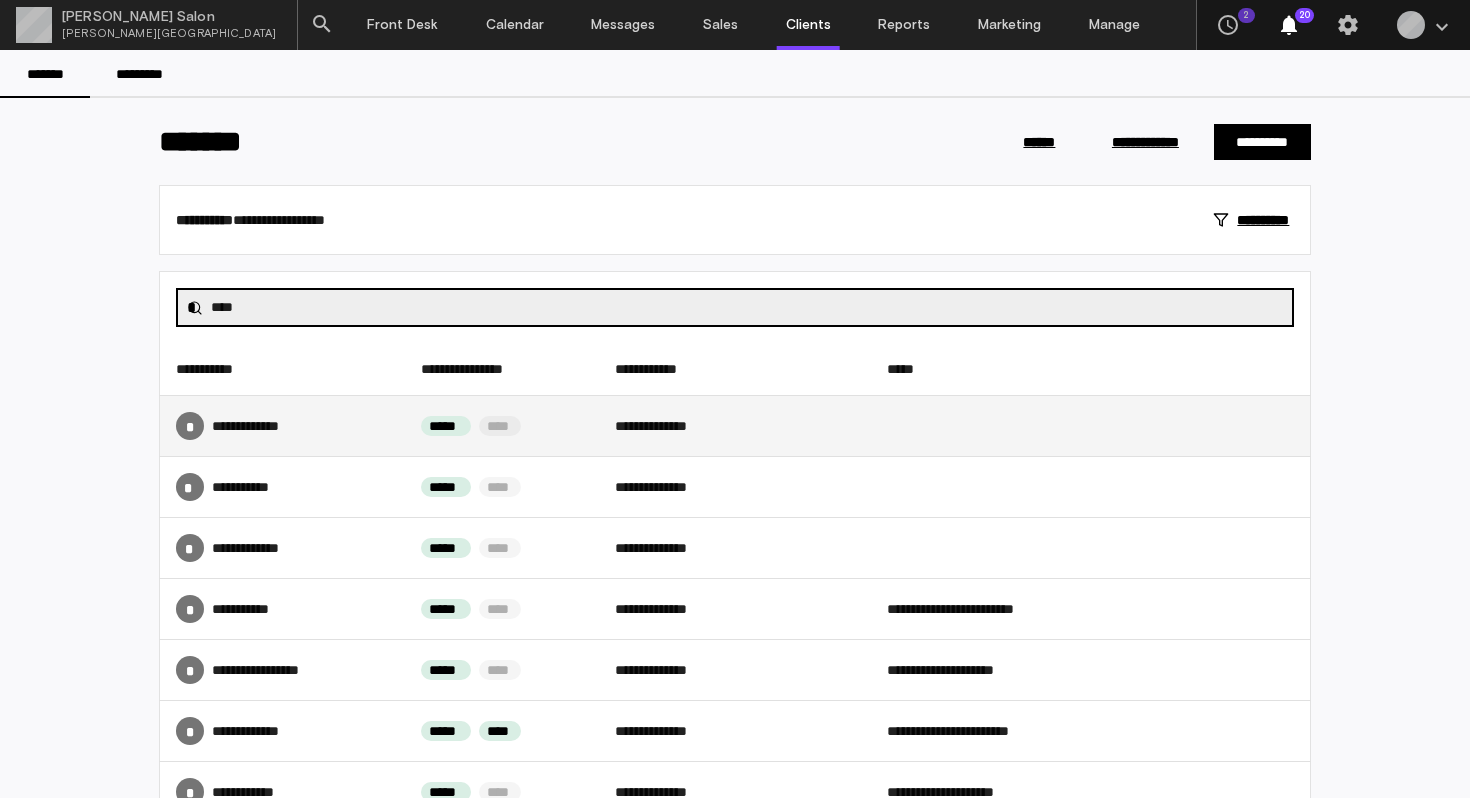 type on "****" 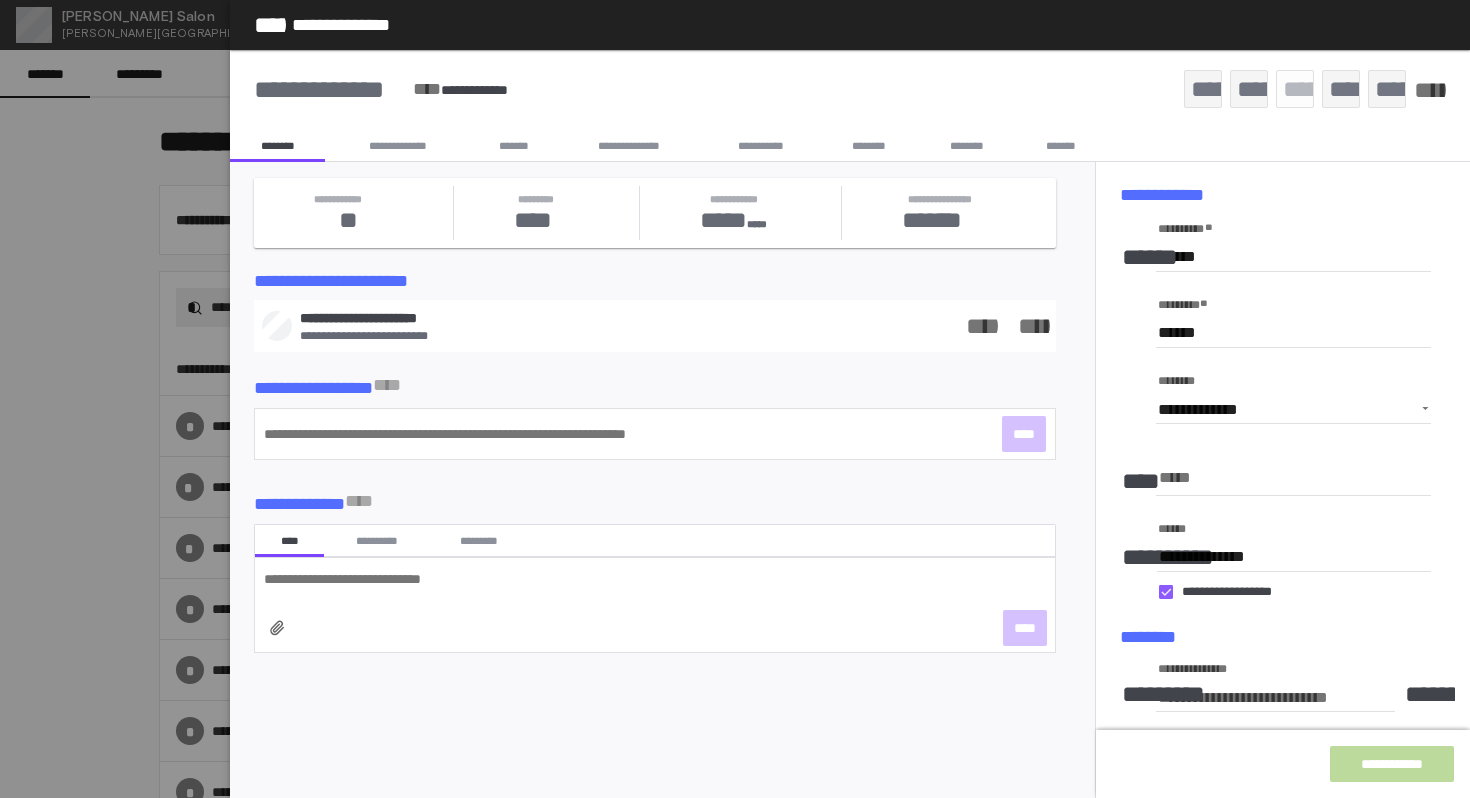 click on "*******" at bounding box center (513, 146) 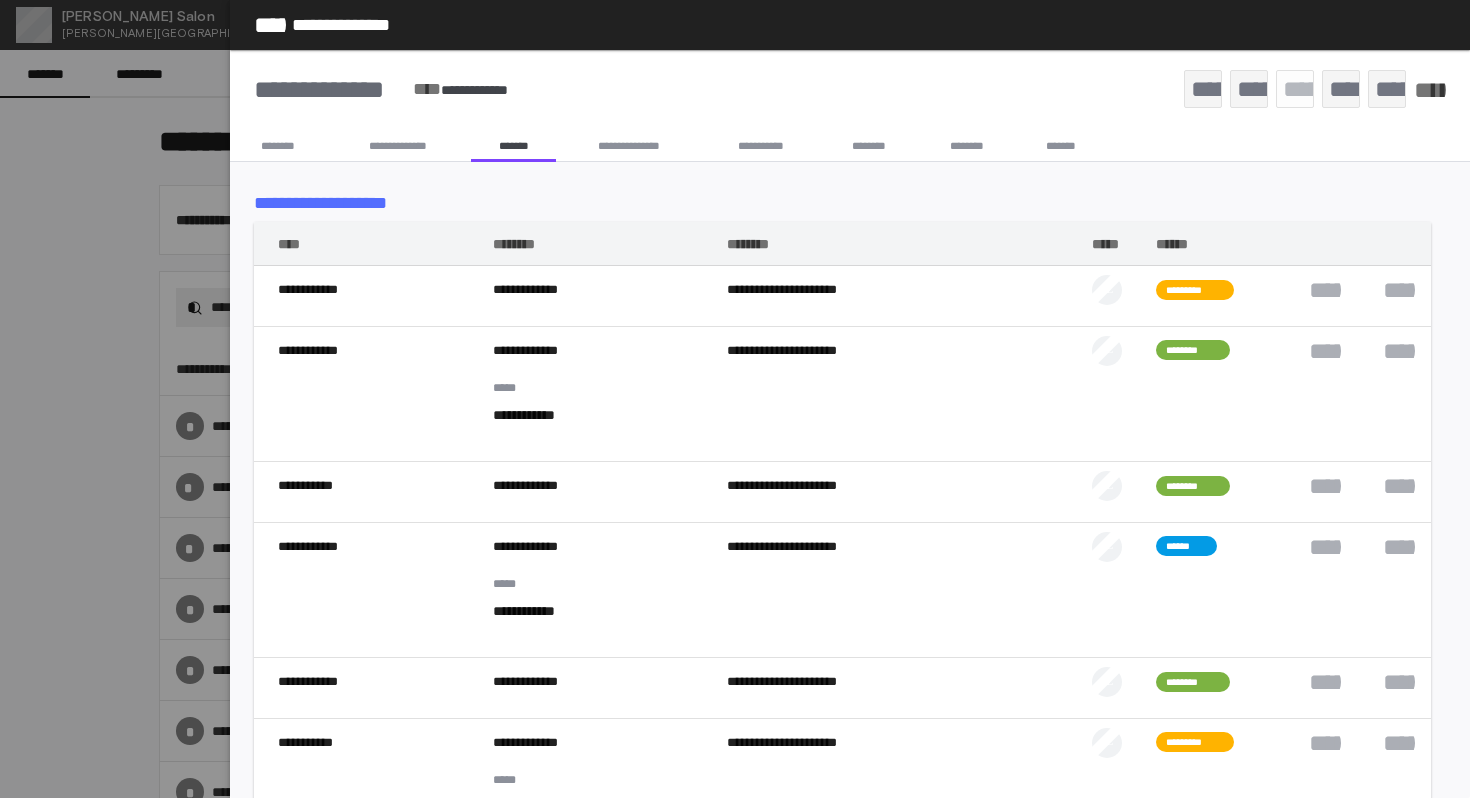 click on "********" at bounding box center [277, 146] 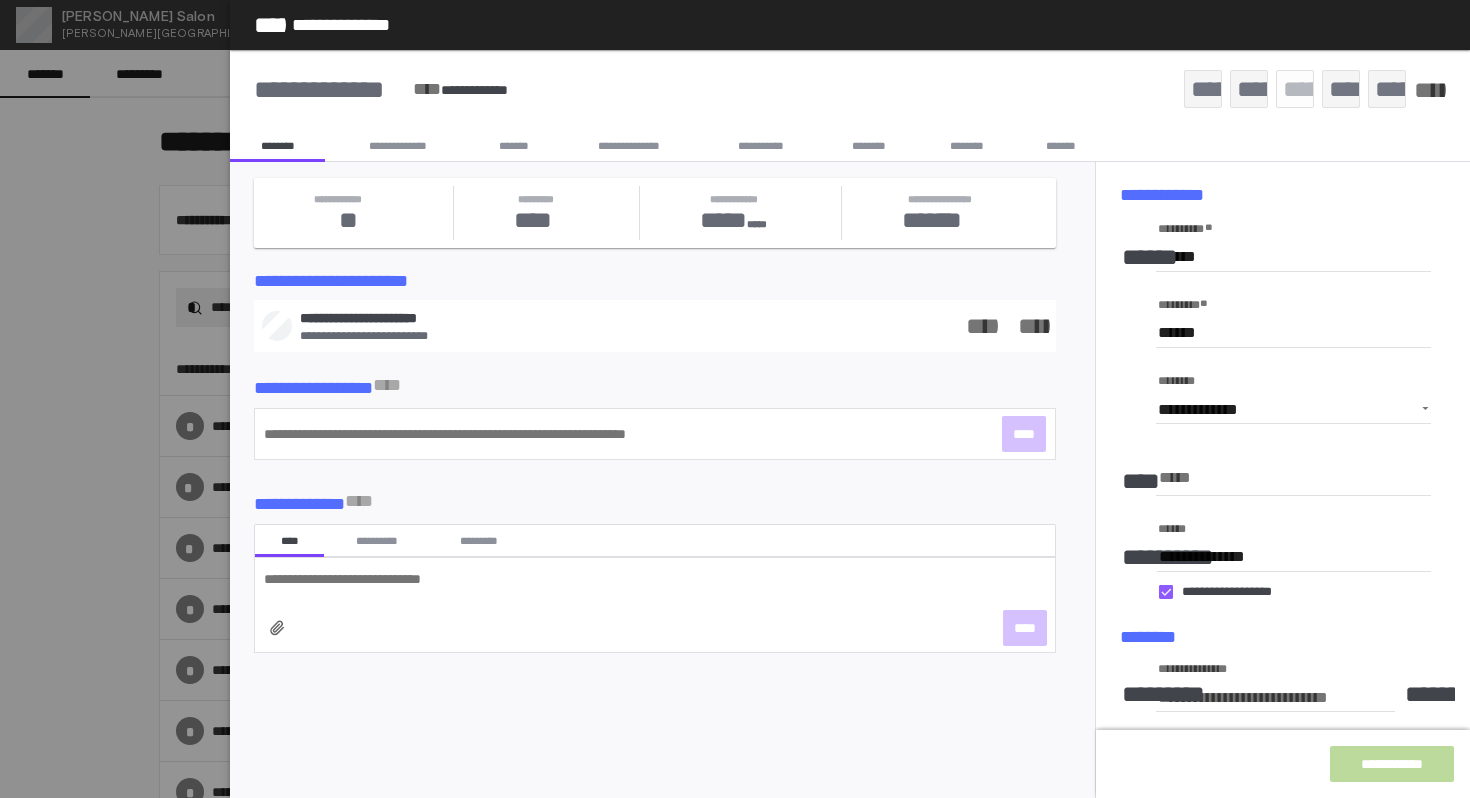click on "*****" 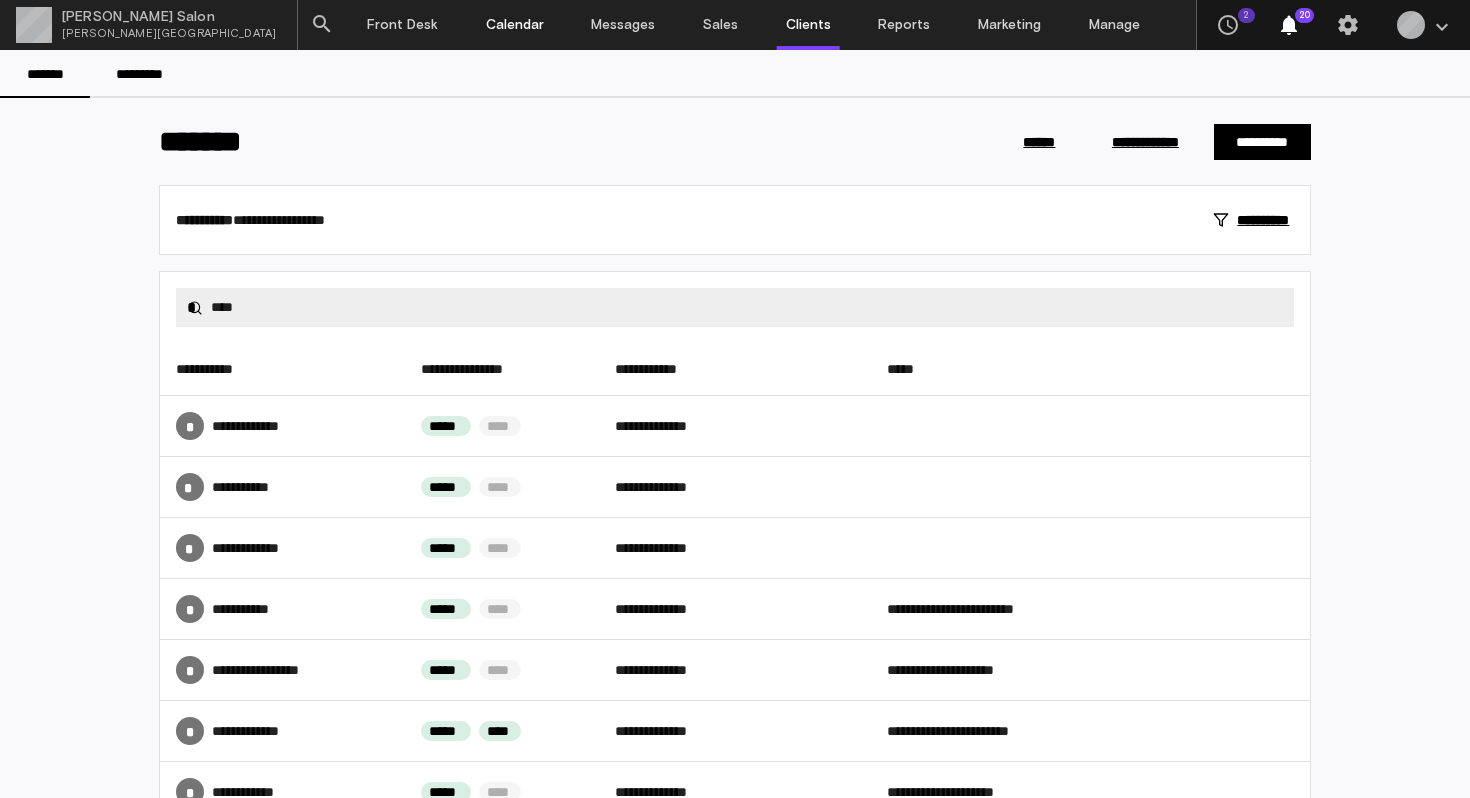 click on "Calendar" at bounding box center [515, 25] 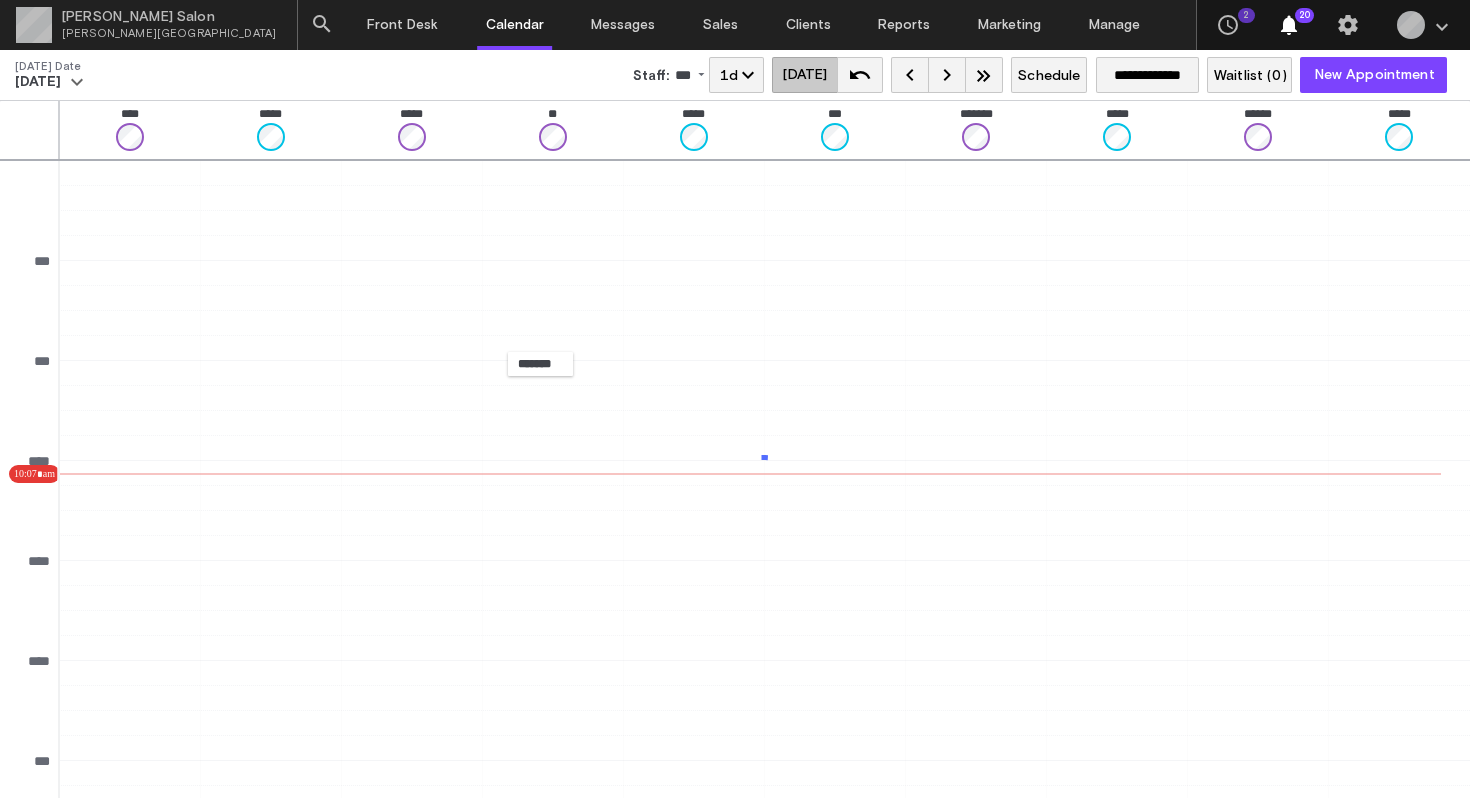 scroll, scrollTop: 213, scrollLeft: 0, axis: vertical 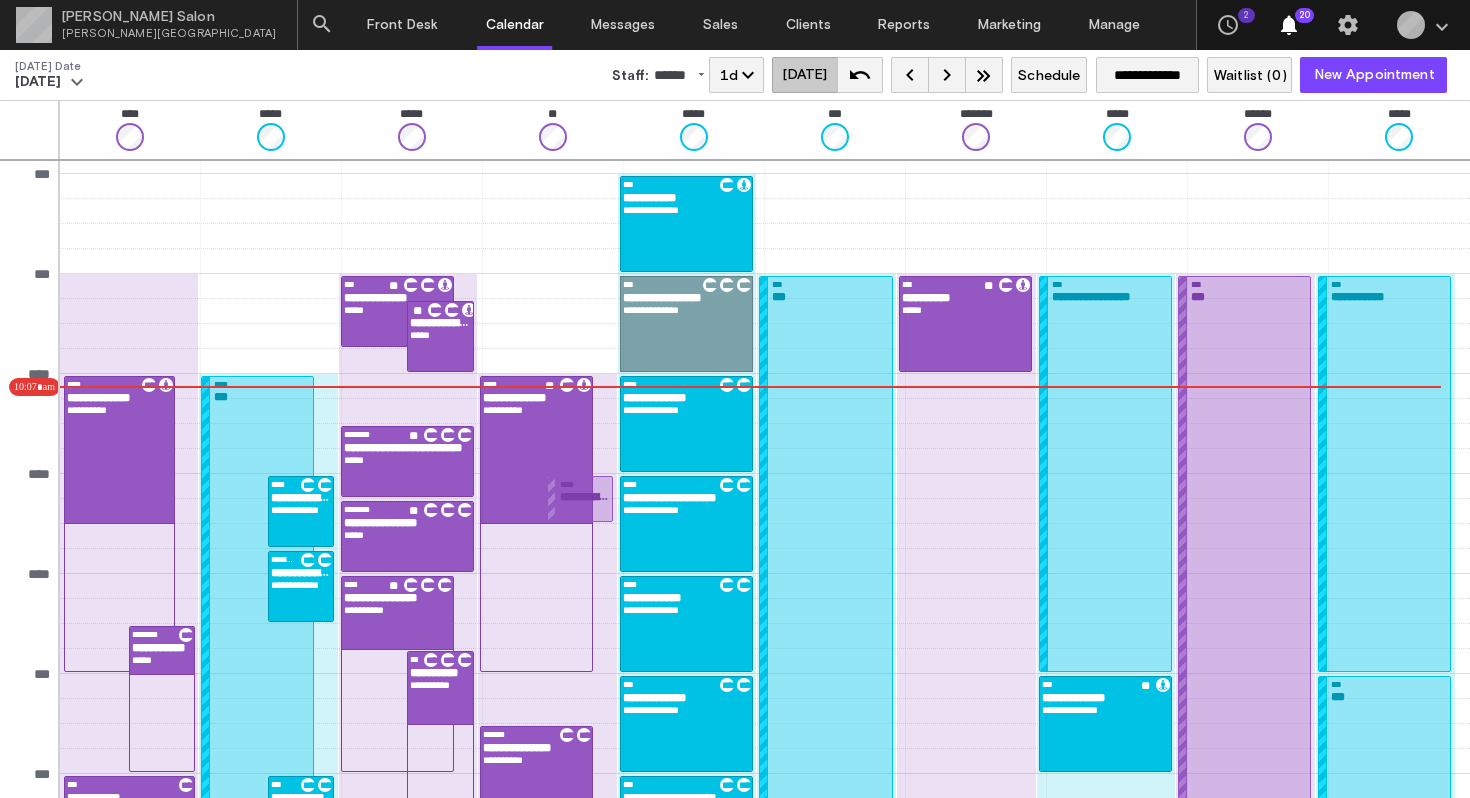 click on "**********" at bounding box center [1109, 474] 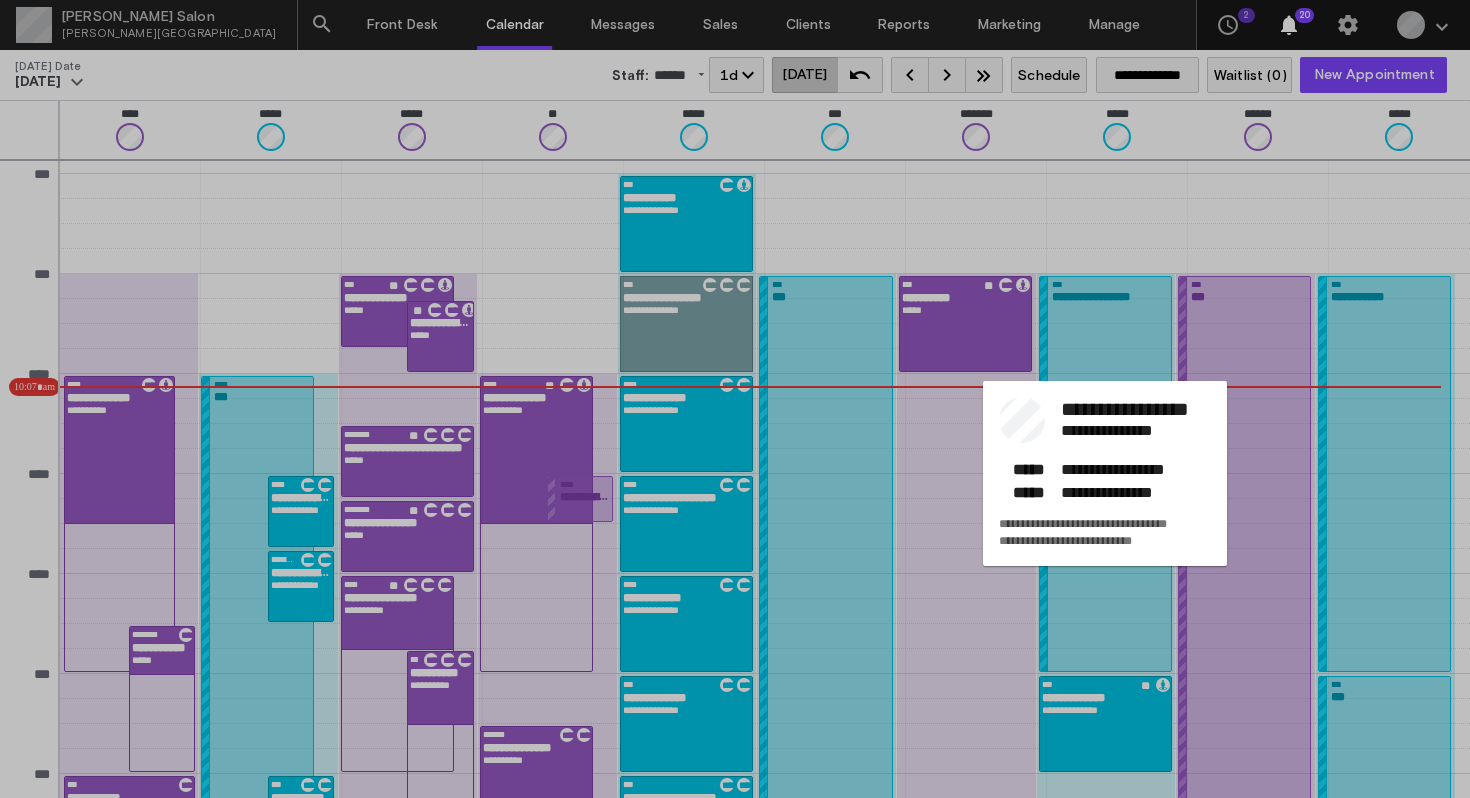 click on "**********" 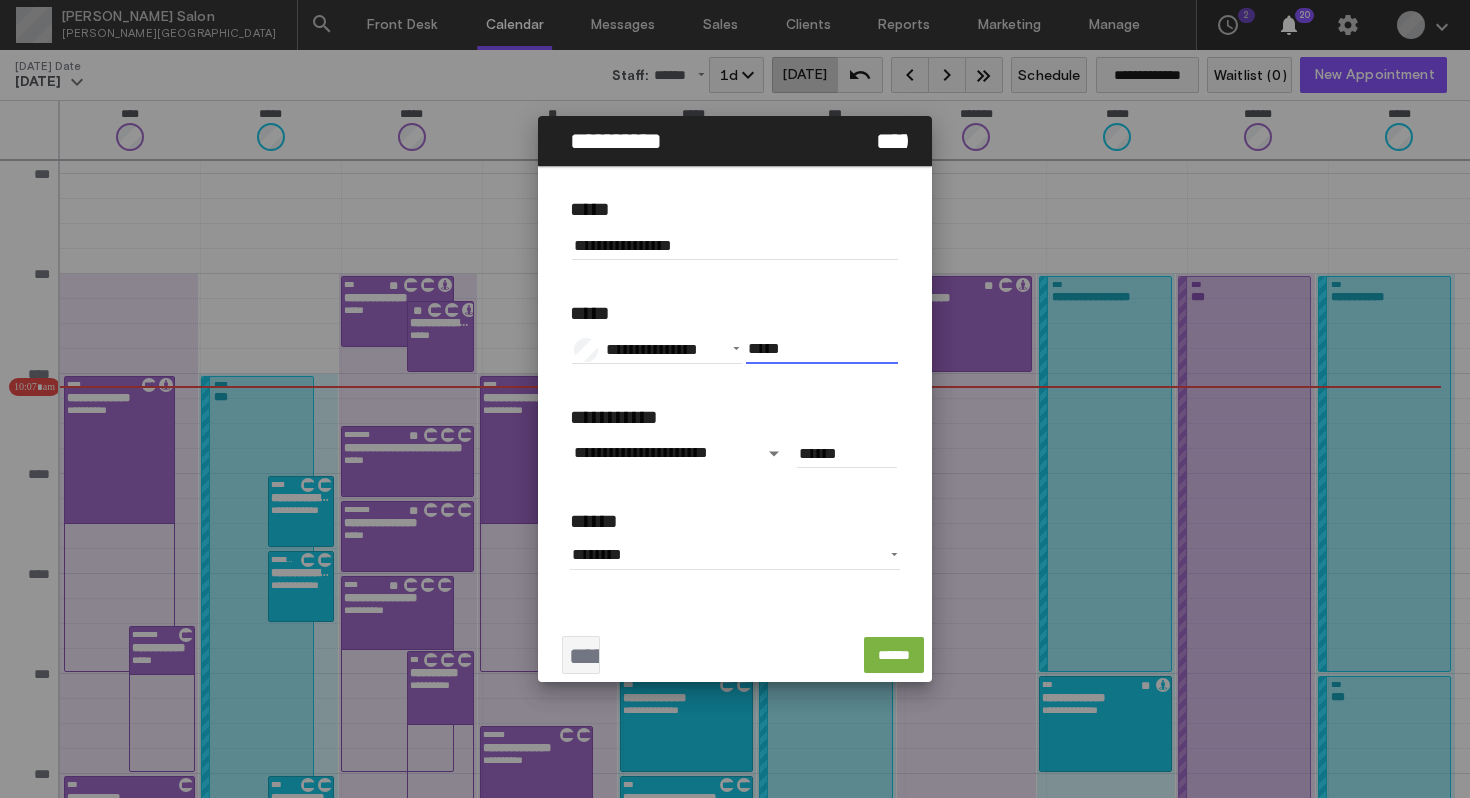 click on "*****" at bounding box center [822, 349] 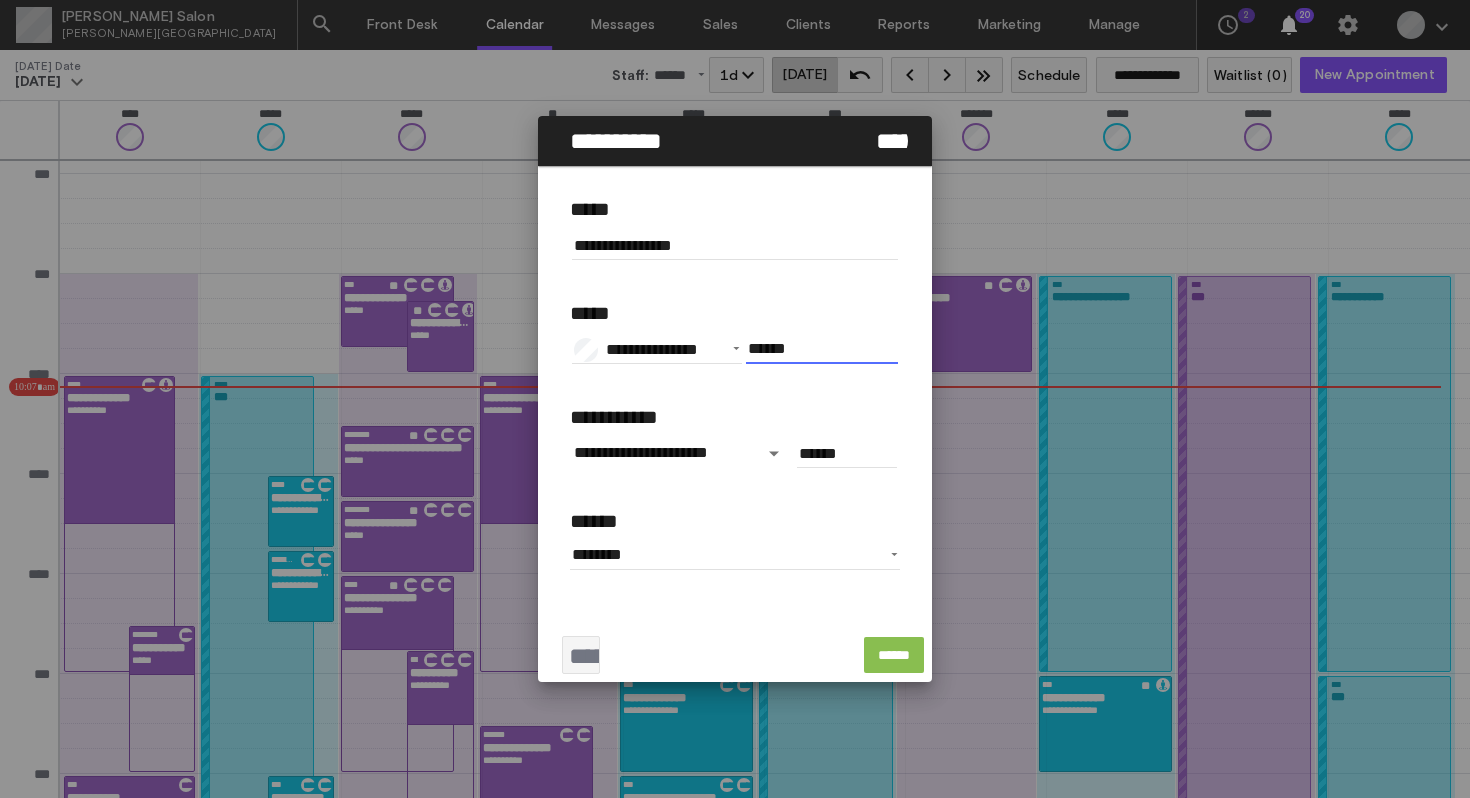 type on "******" 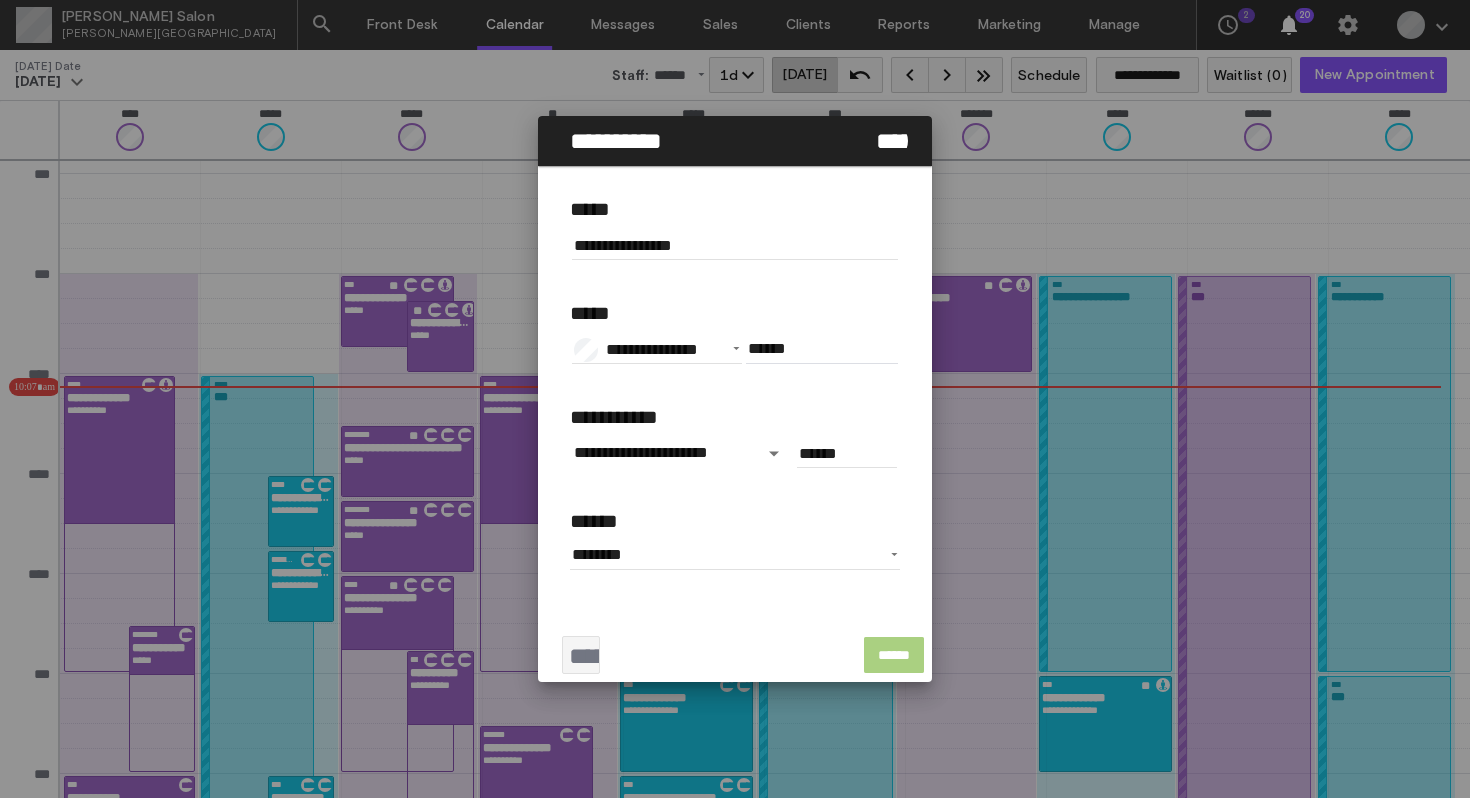 click on "******" 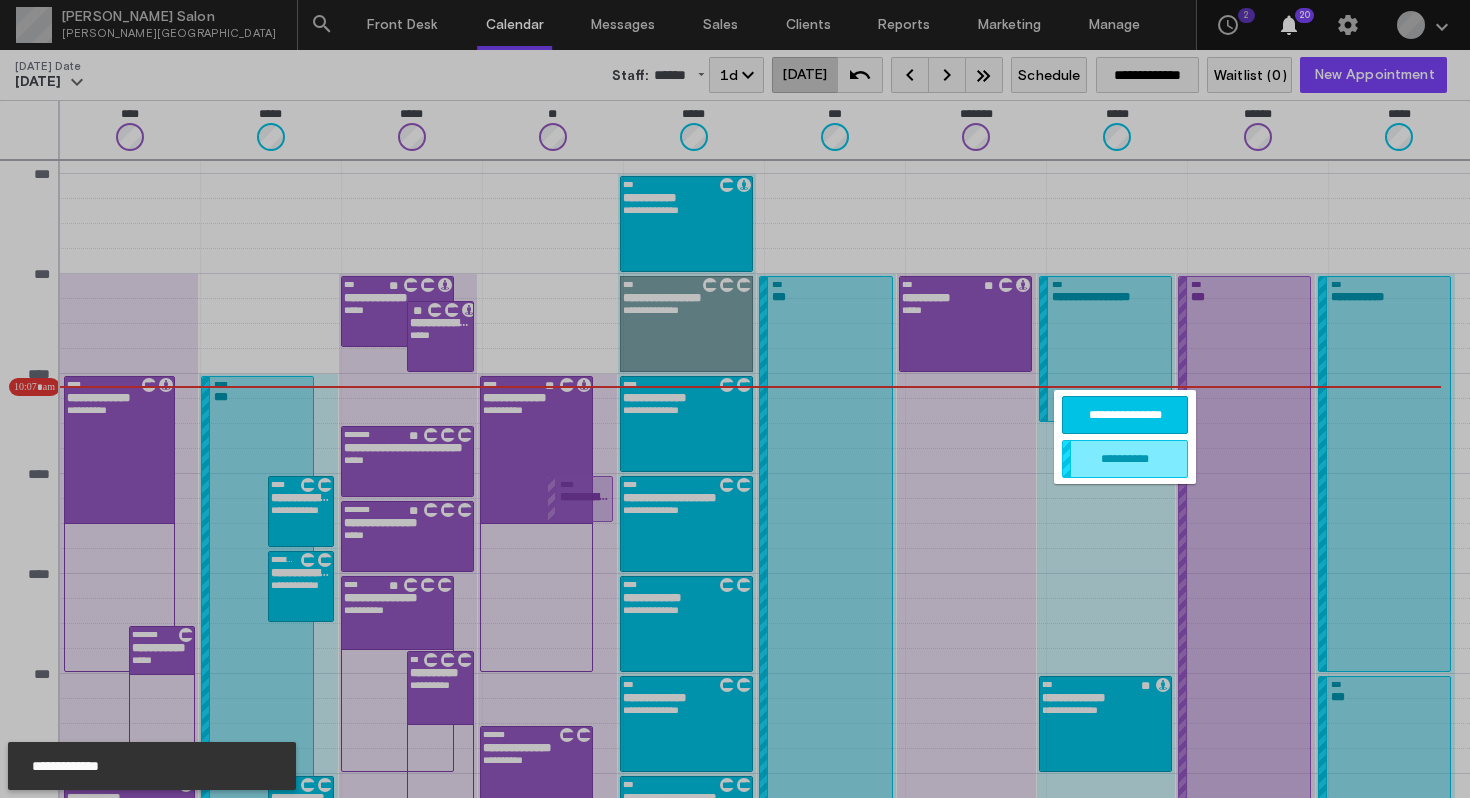 click on "**********" at bounding box center (1125, 415) 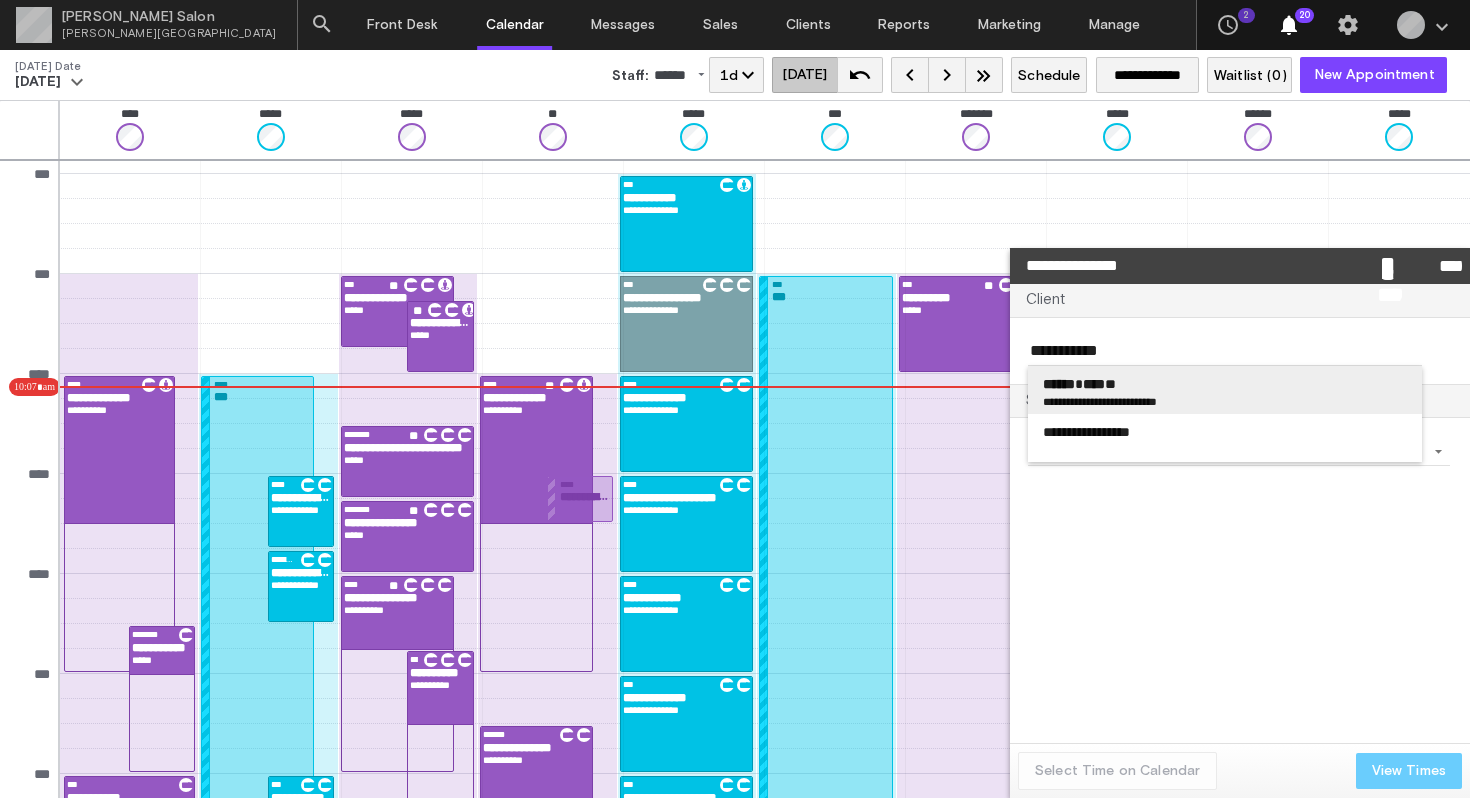 click on "******   **** **" at bounding box center [1225, 384] 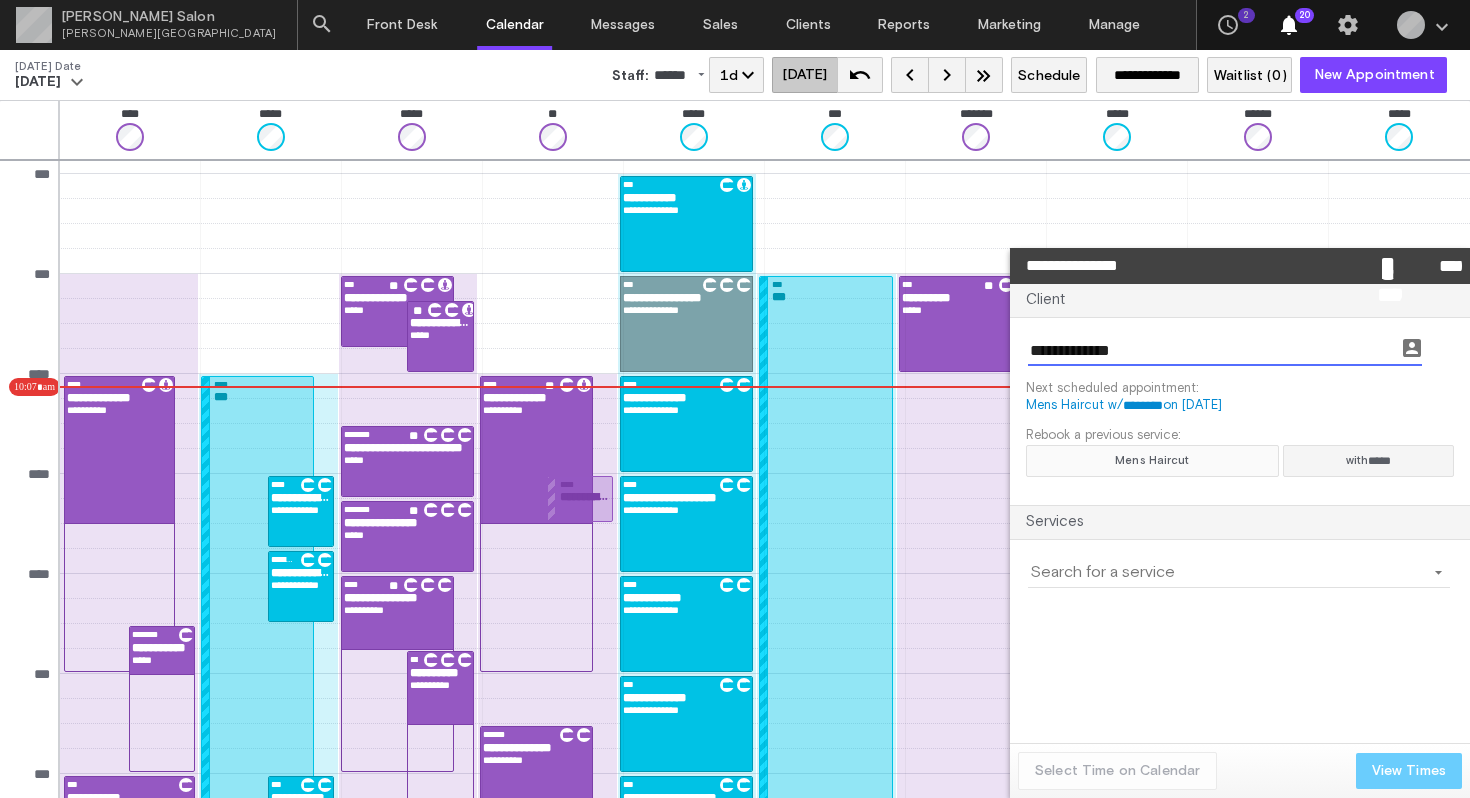 click on "Mens Haircut" 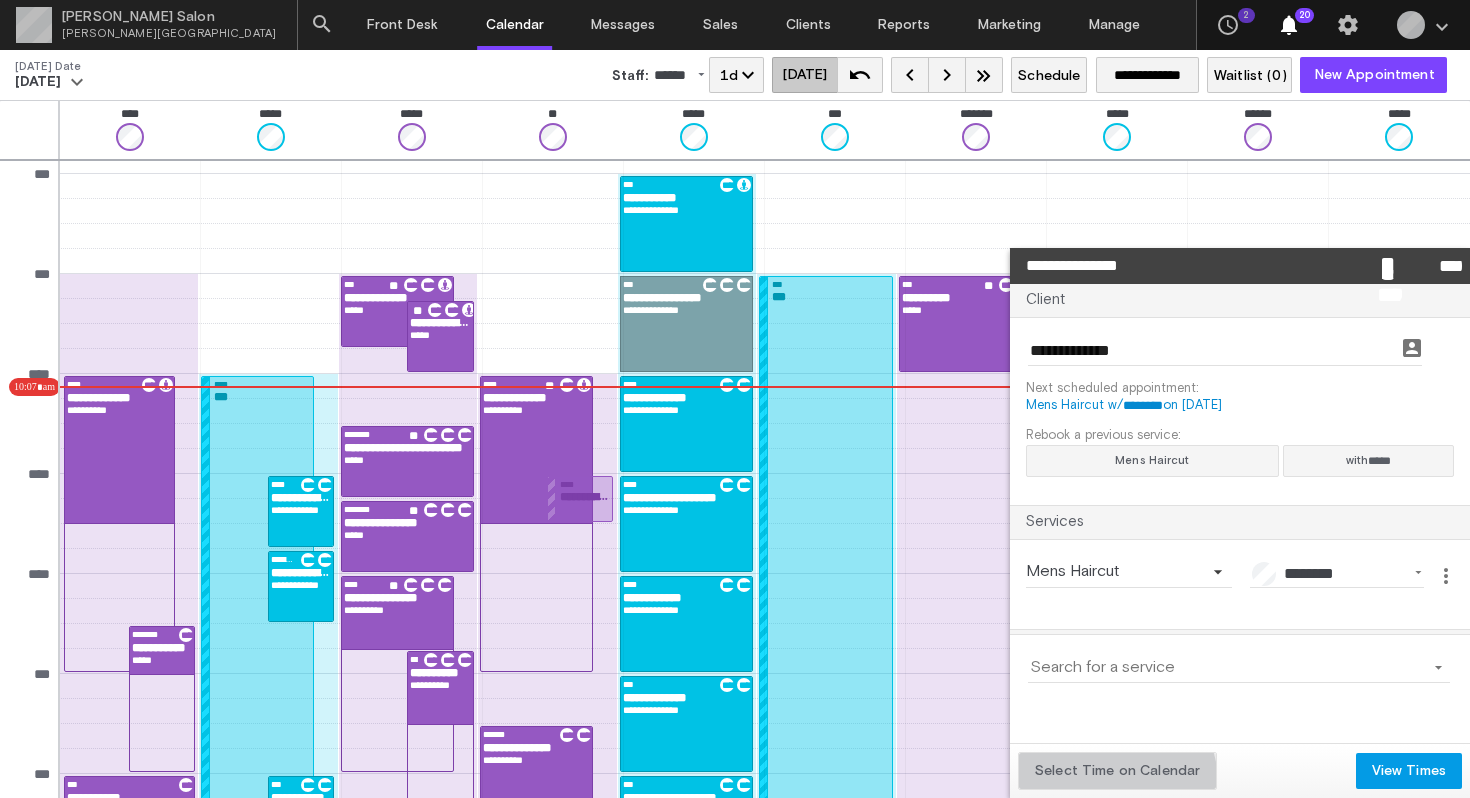 click on "Select Time on Calendar" 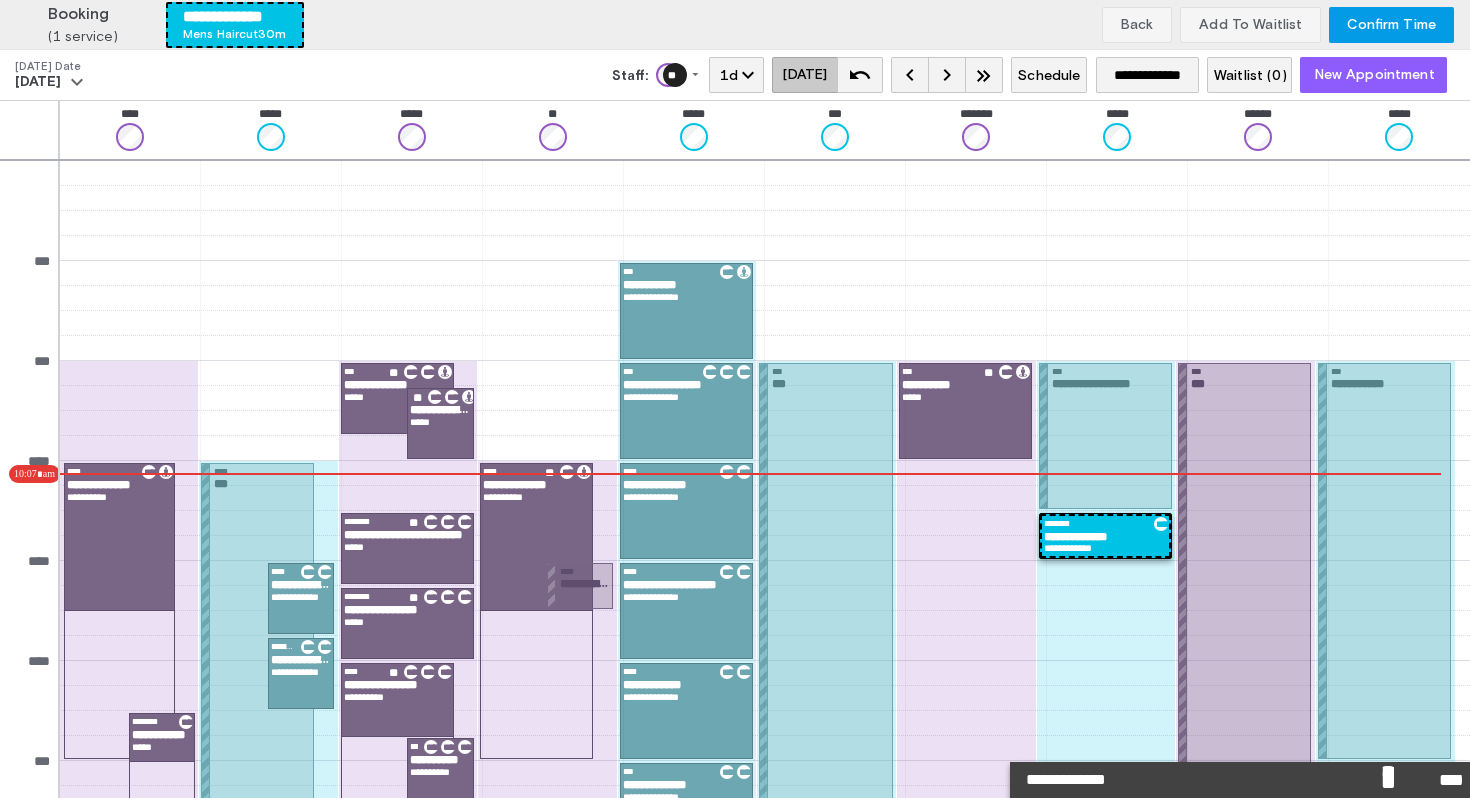 scroll, scrollTop: 87, scrollLeft: 0, axis: vertical 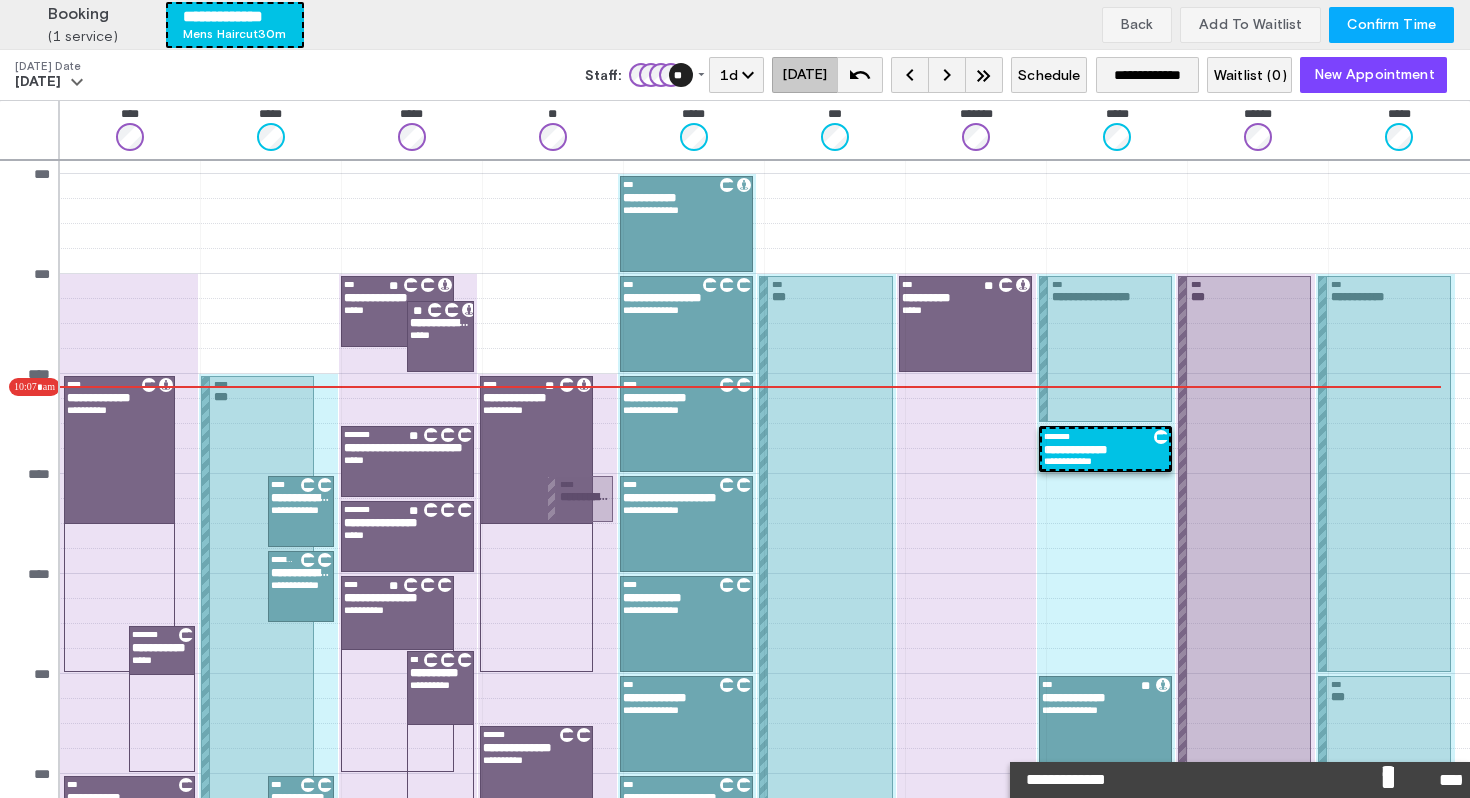 click on "Confirm Time" at bounding box center [1391, 25] 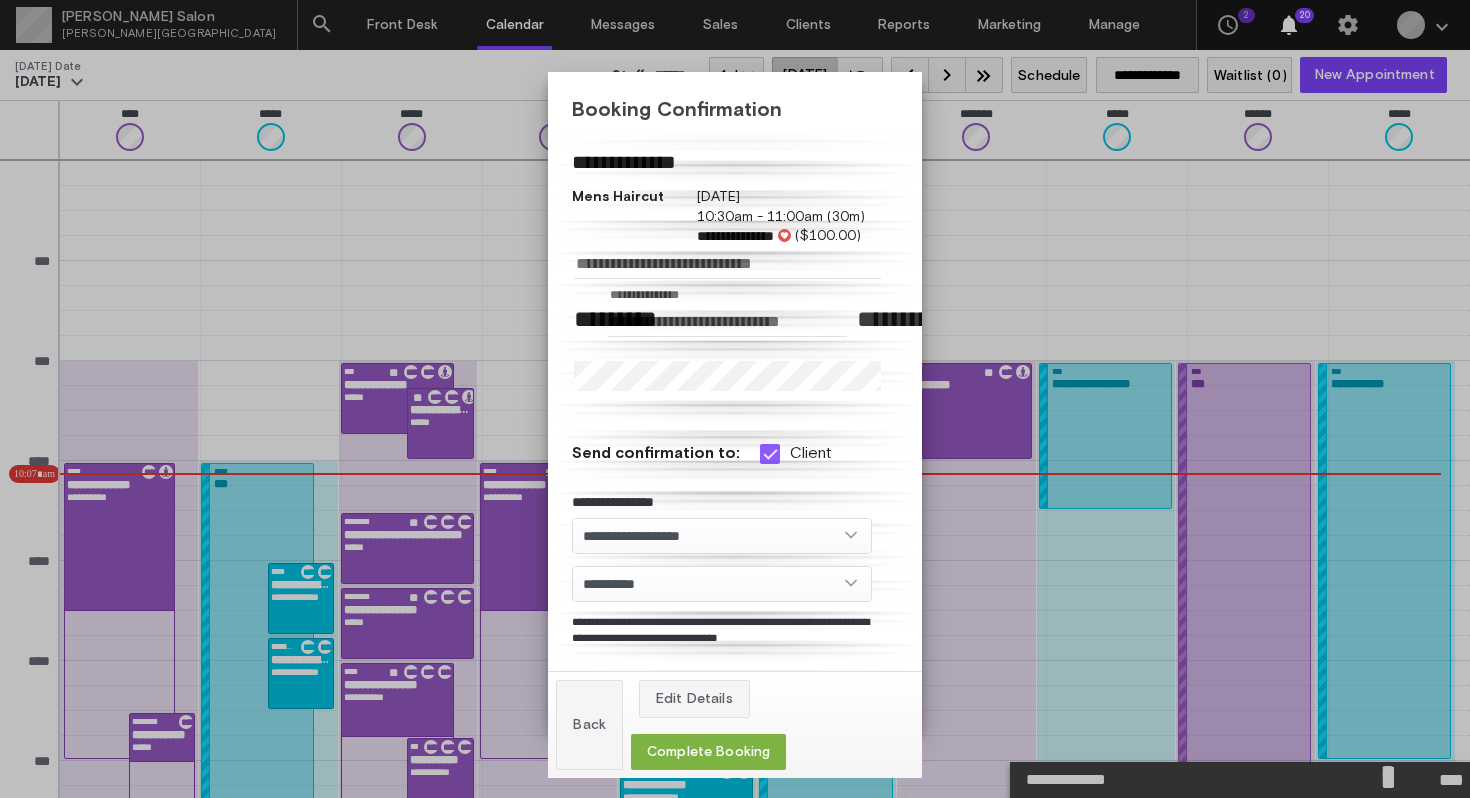 scroll, scrollTop: 87, scrollLeft: 0, axis: vertical 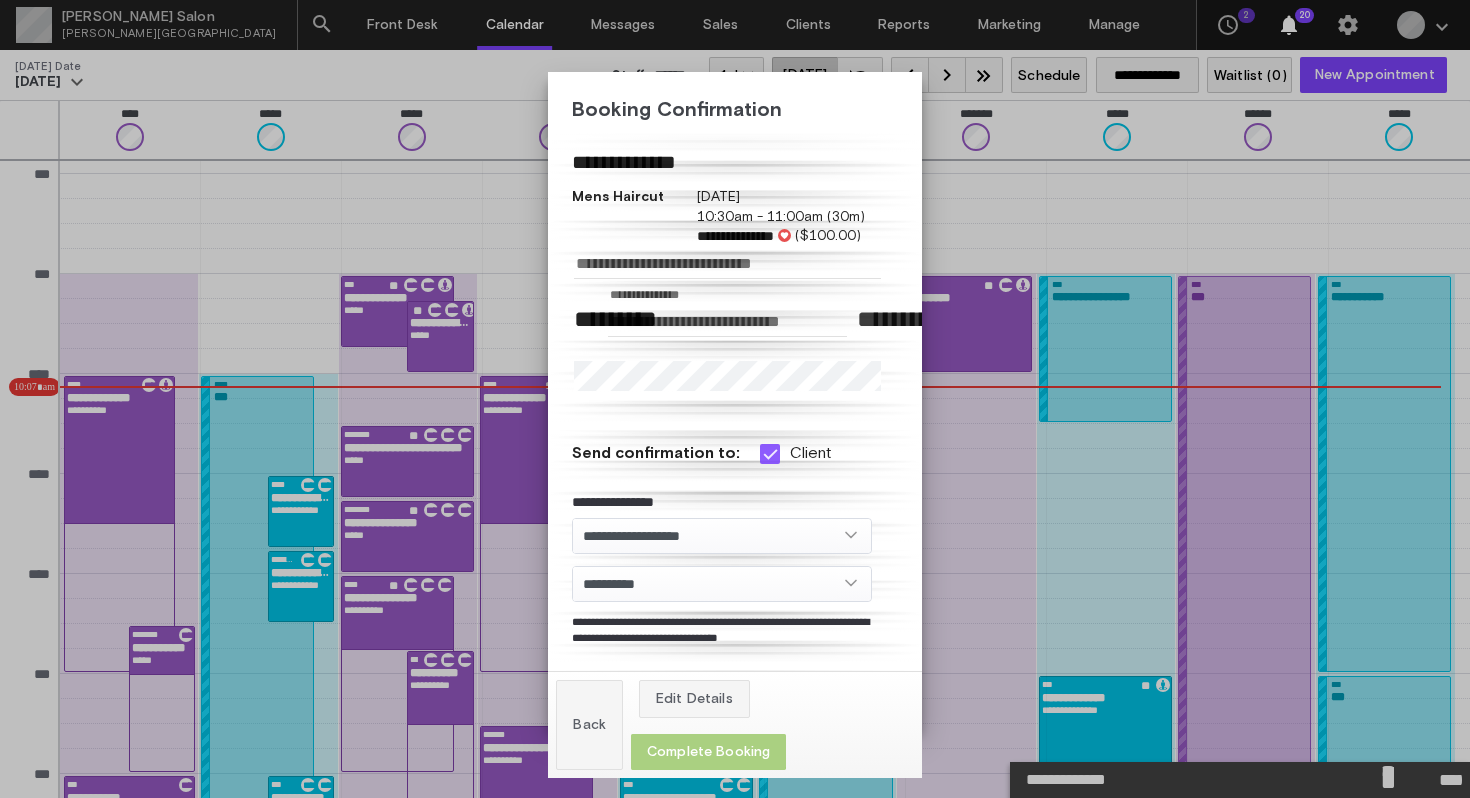 click on "Complete Booking" 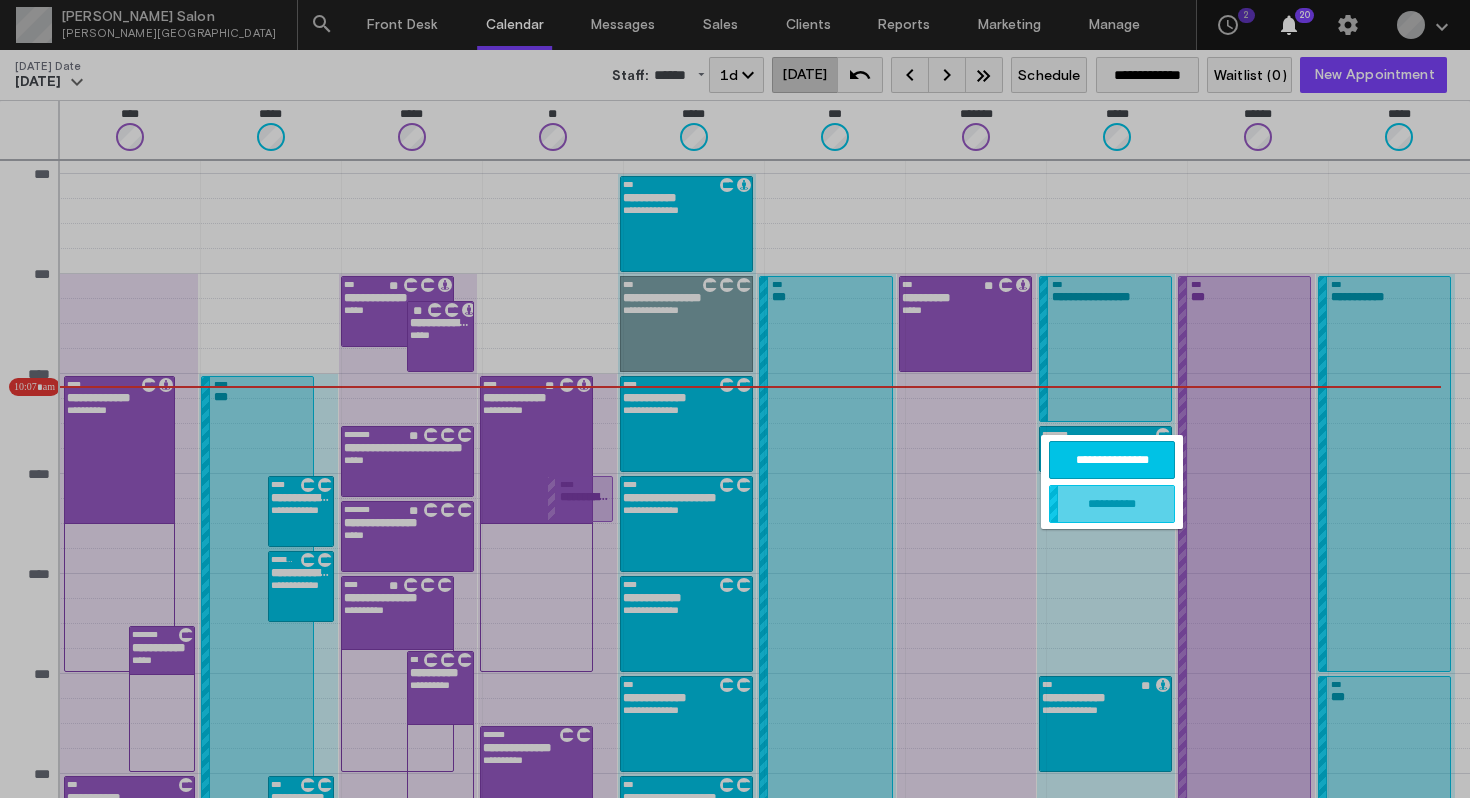 click on "**********" at bounding box center [1112, 504] 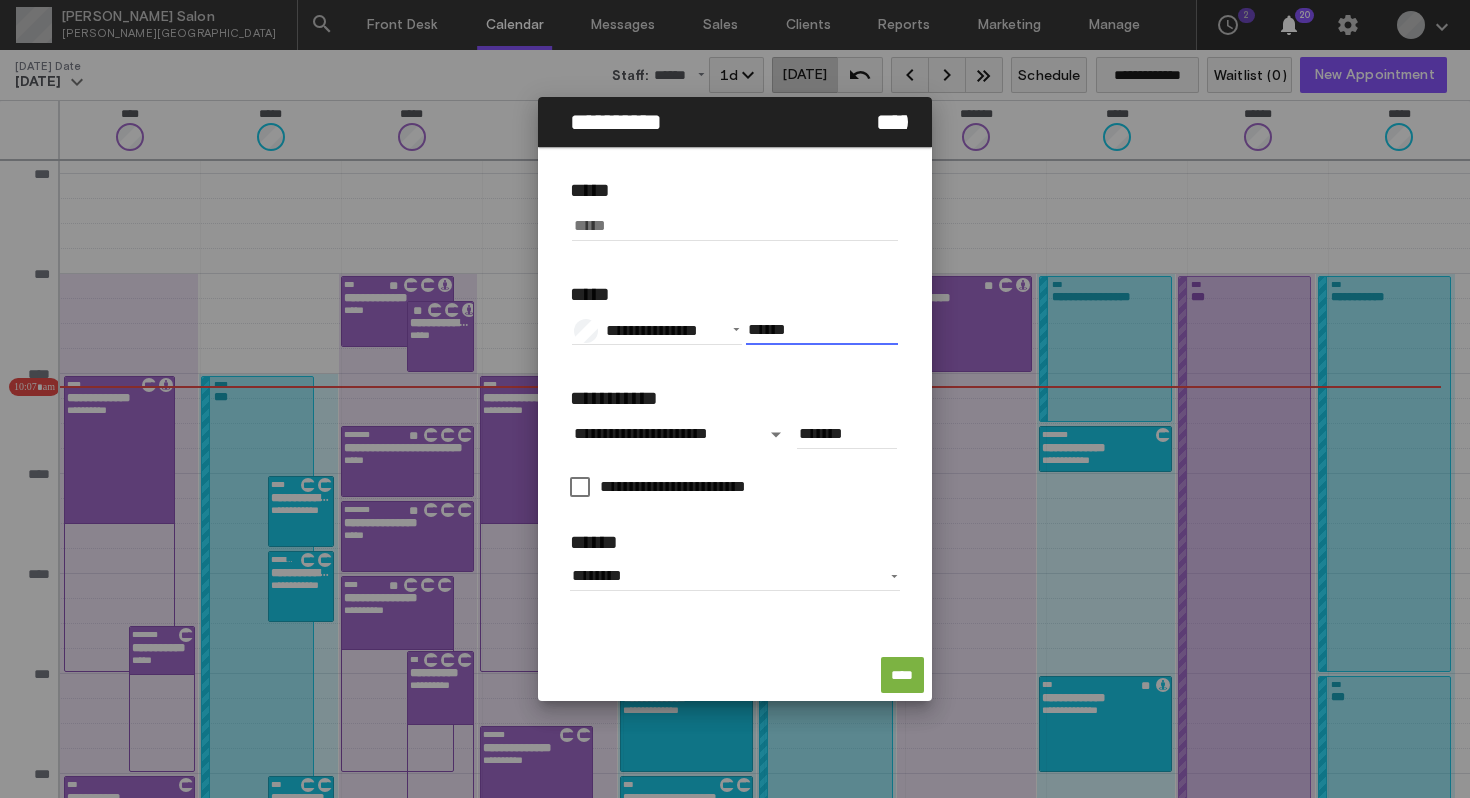 click on "******" at bounding box center [822, 330] 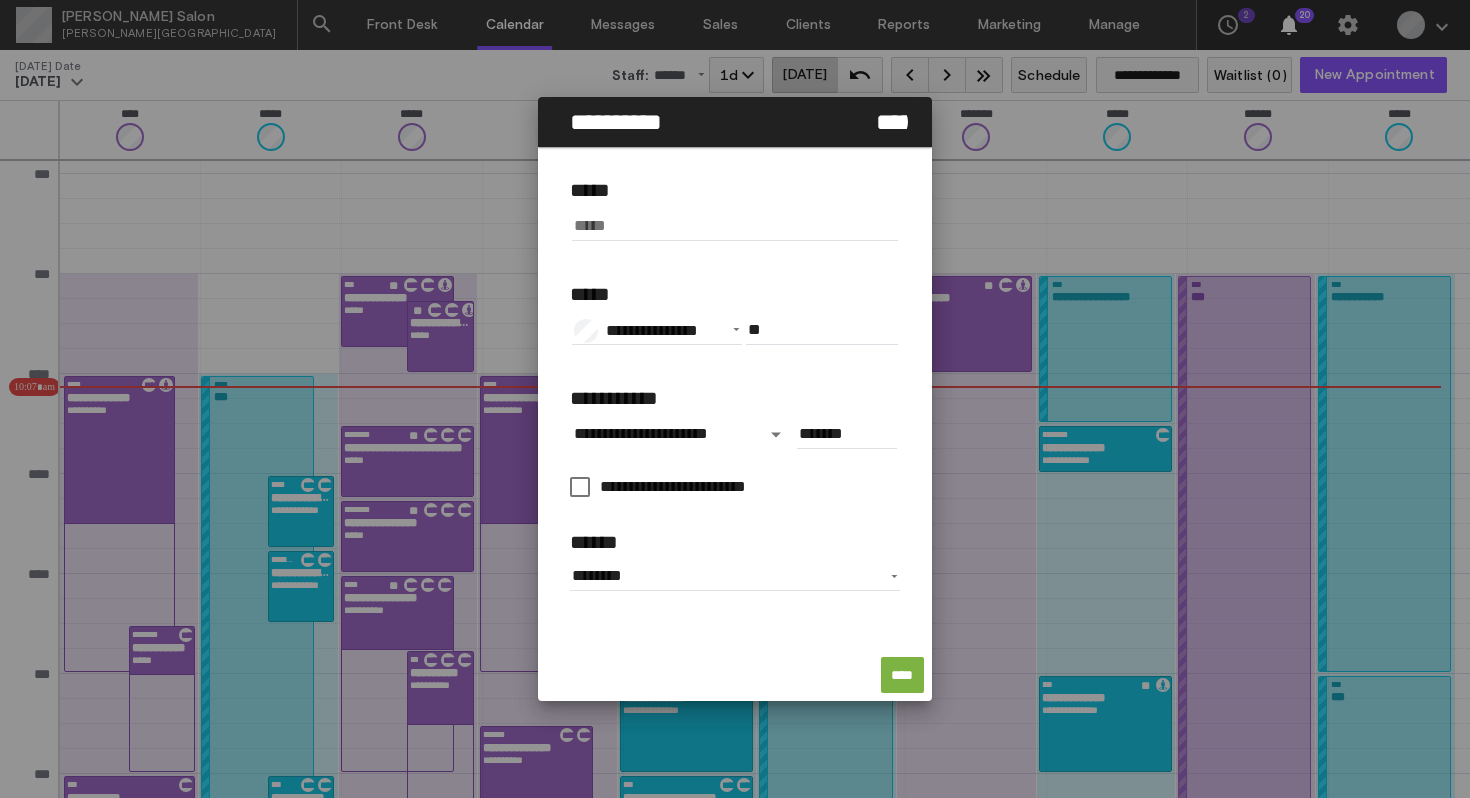 type on "*****" 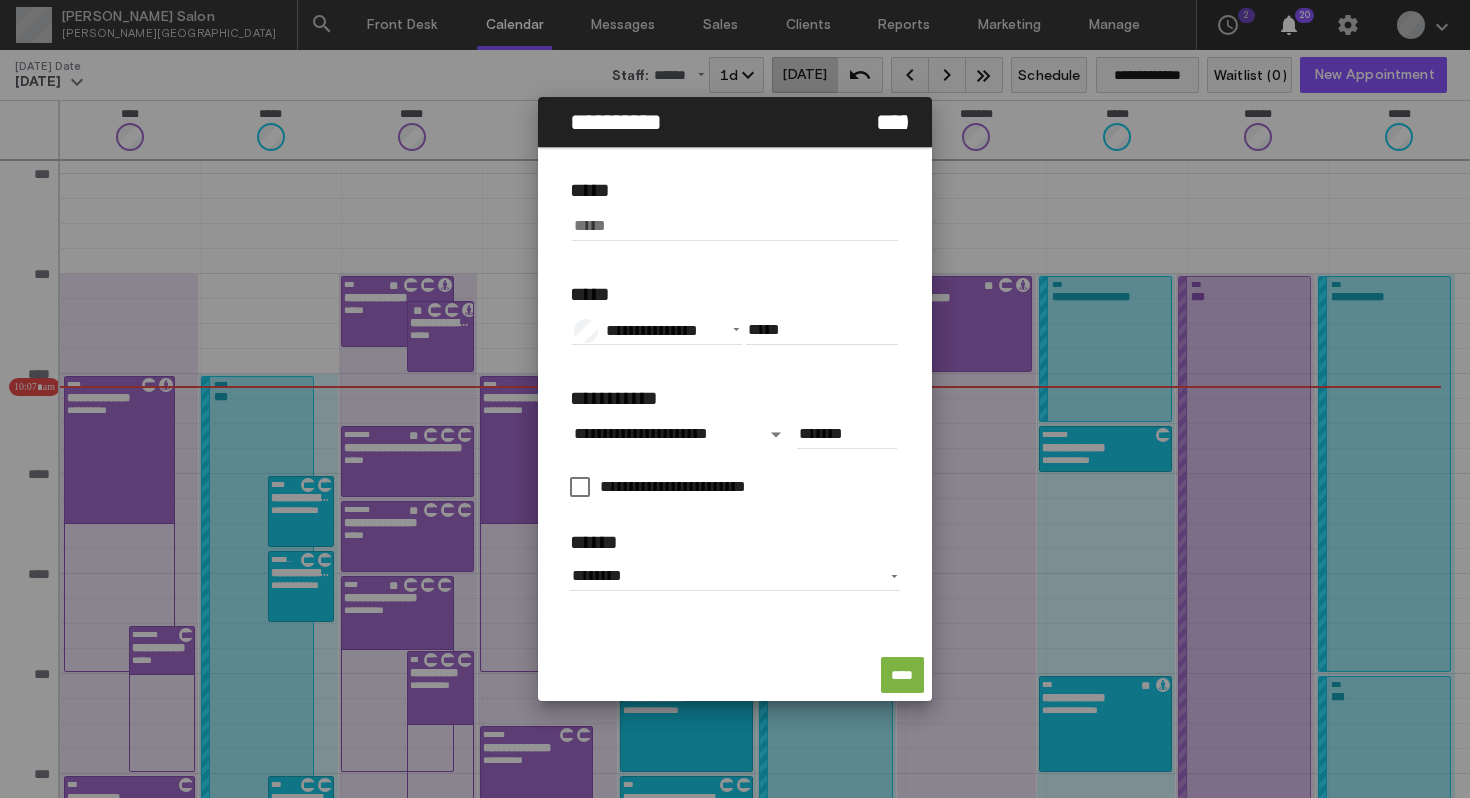 click at bounding box center (735, 226) 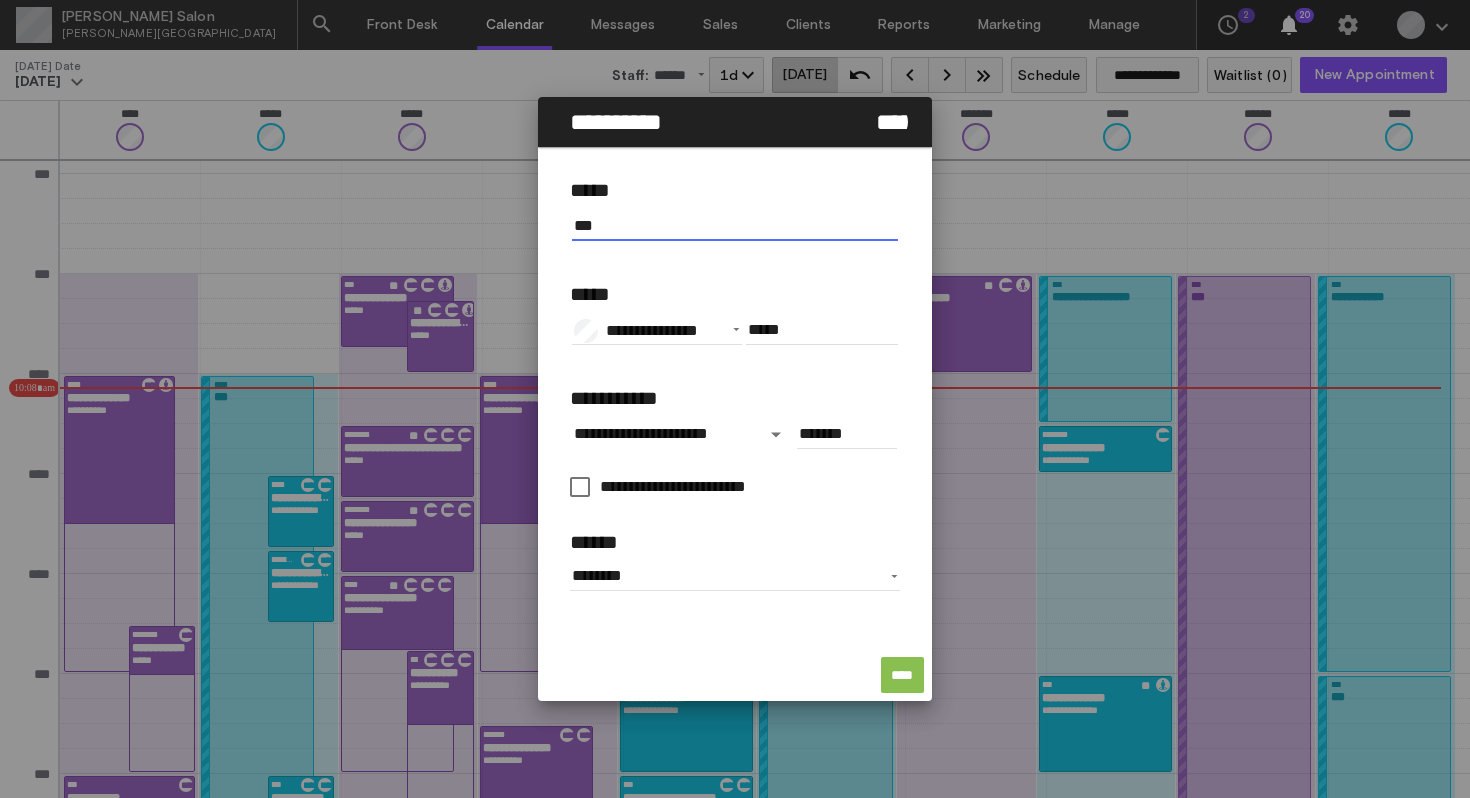 type on "***" 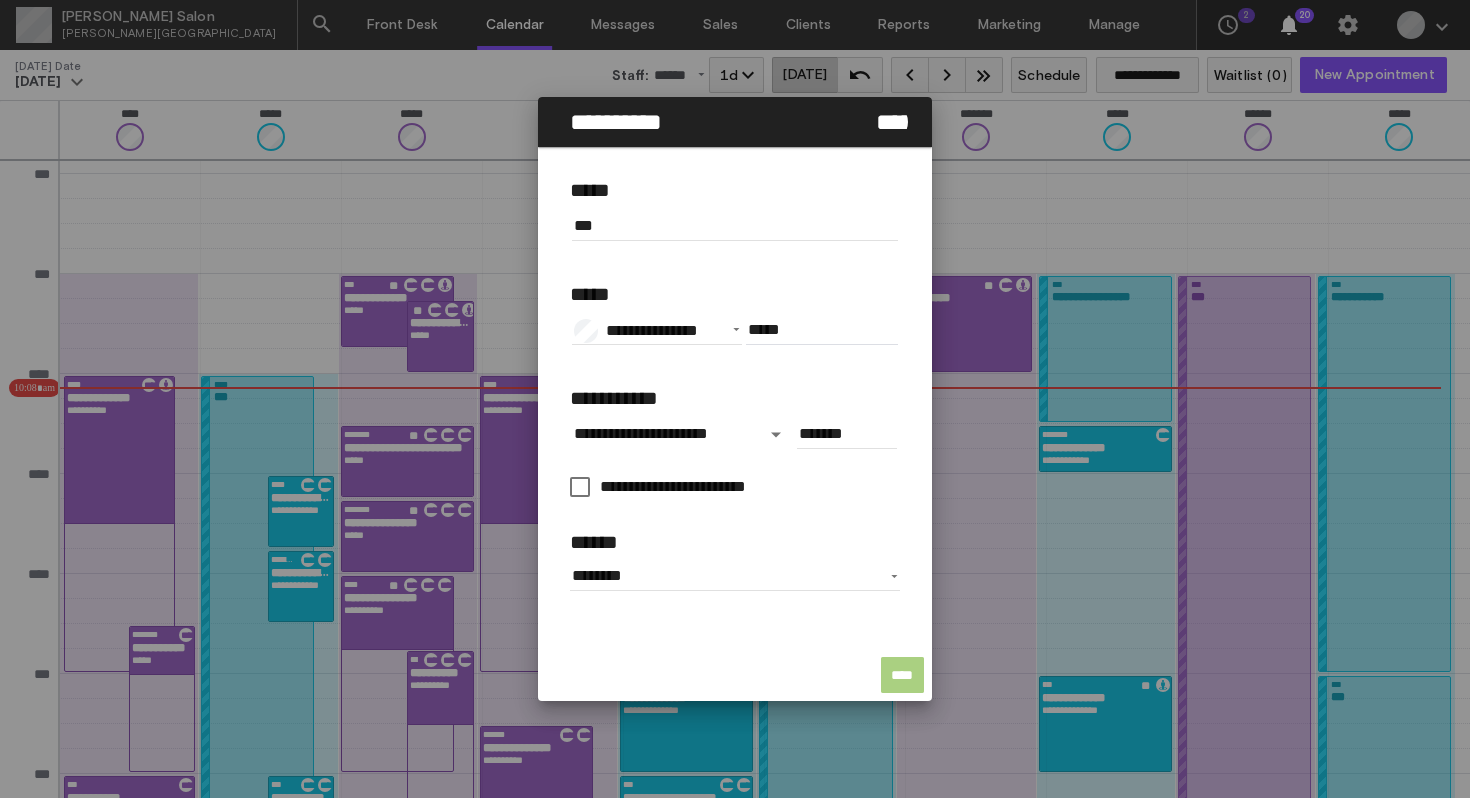 click on "****" 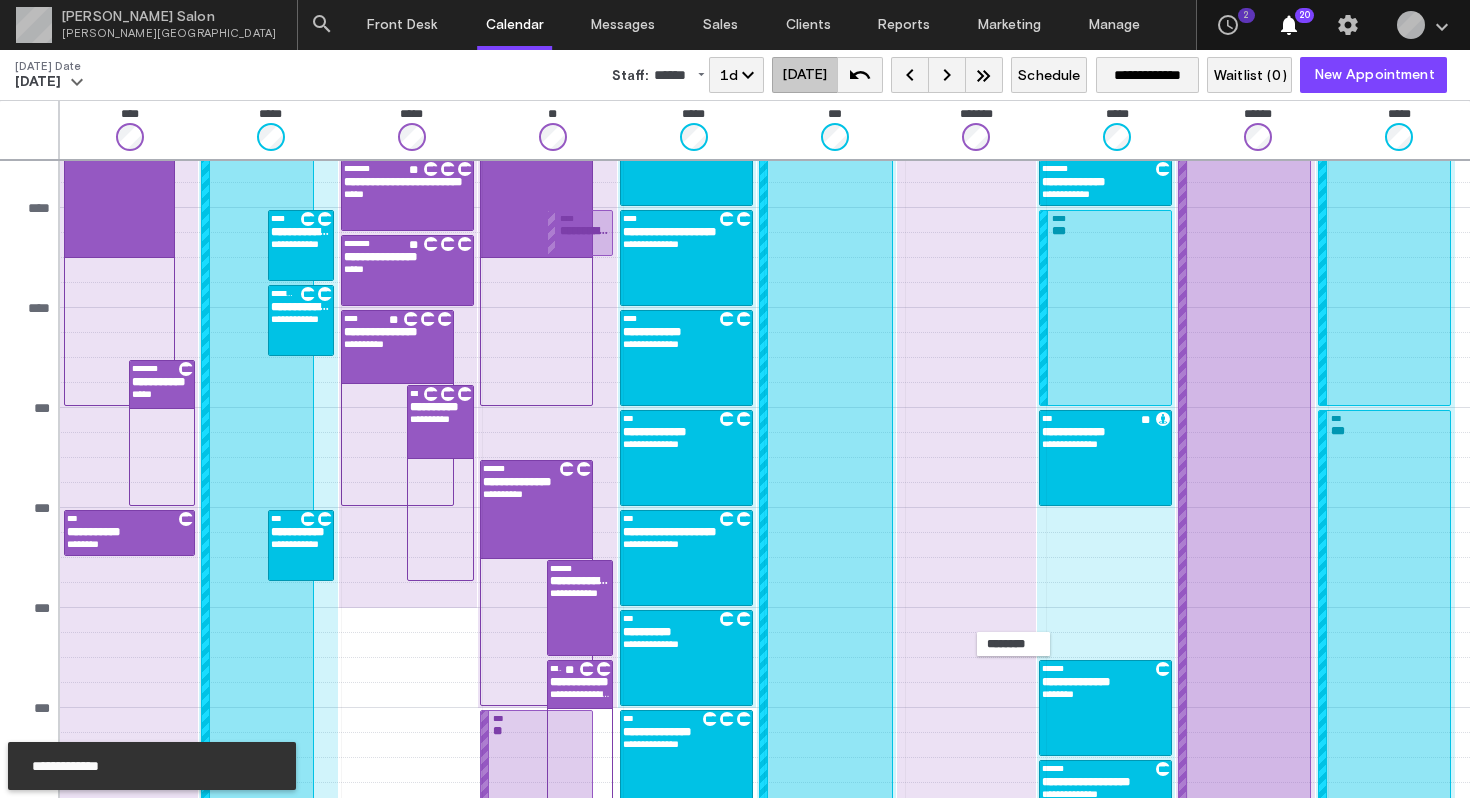 scroll, scrollTop: 413, scrollLeft: 0, axis: vertical 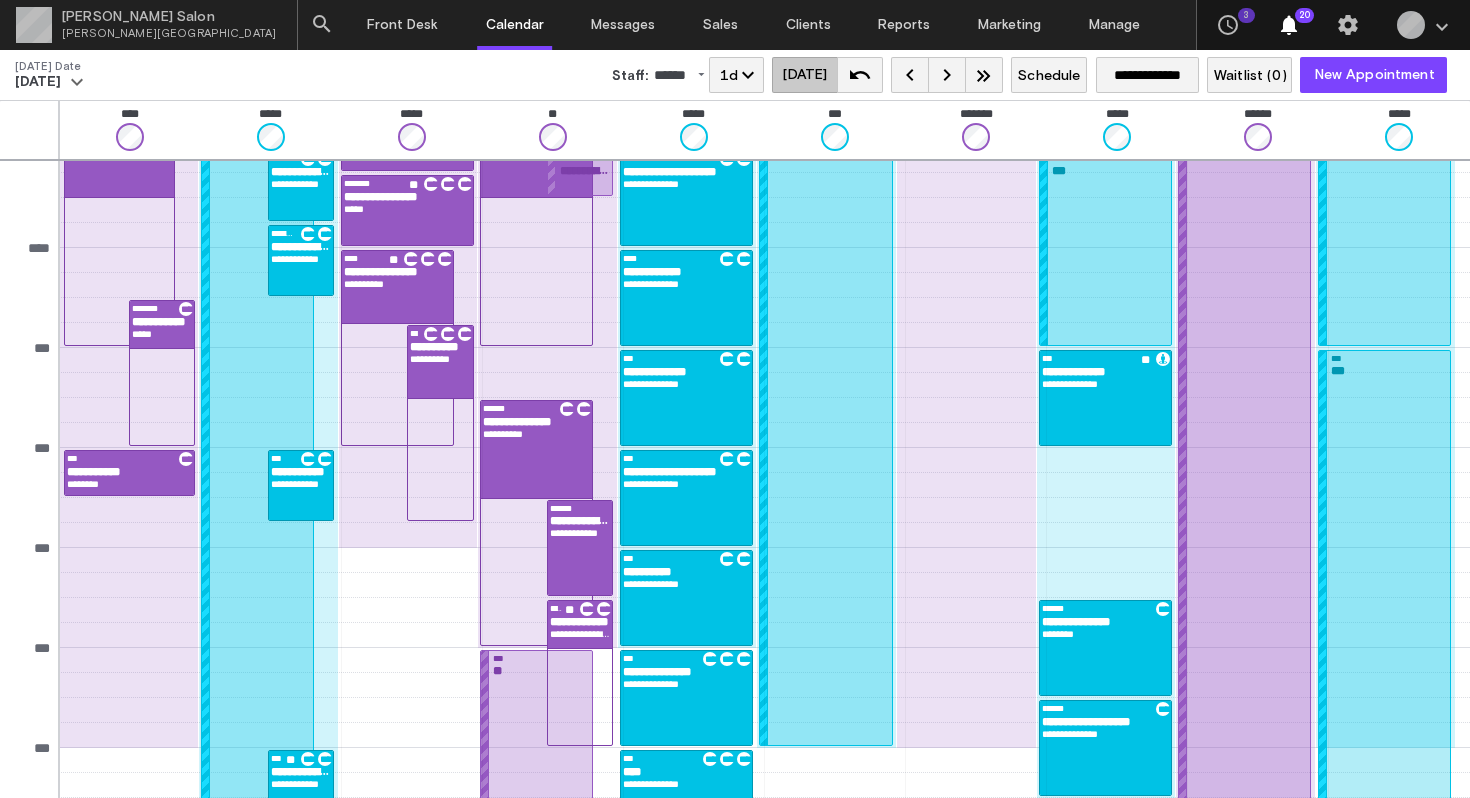 click on "keyboard_arrow_right" at bounding box center [947, 75] 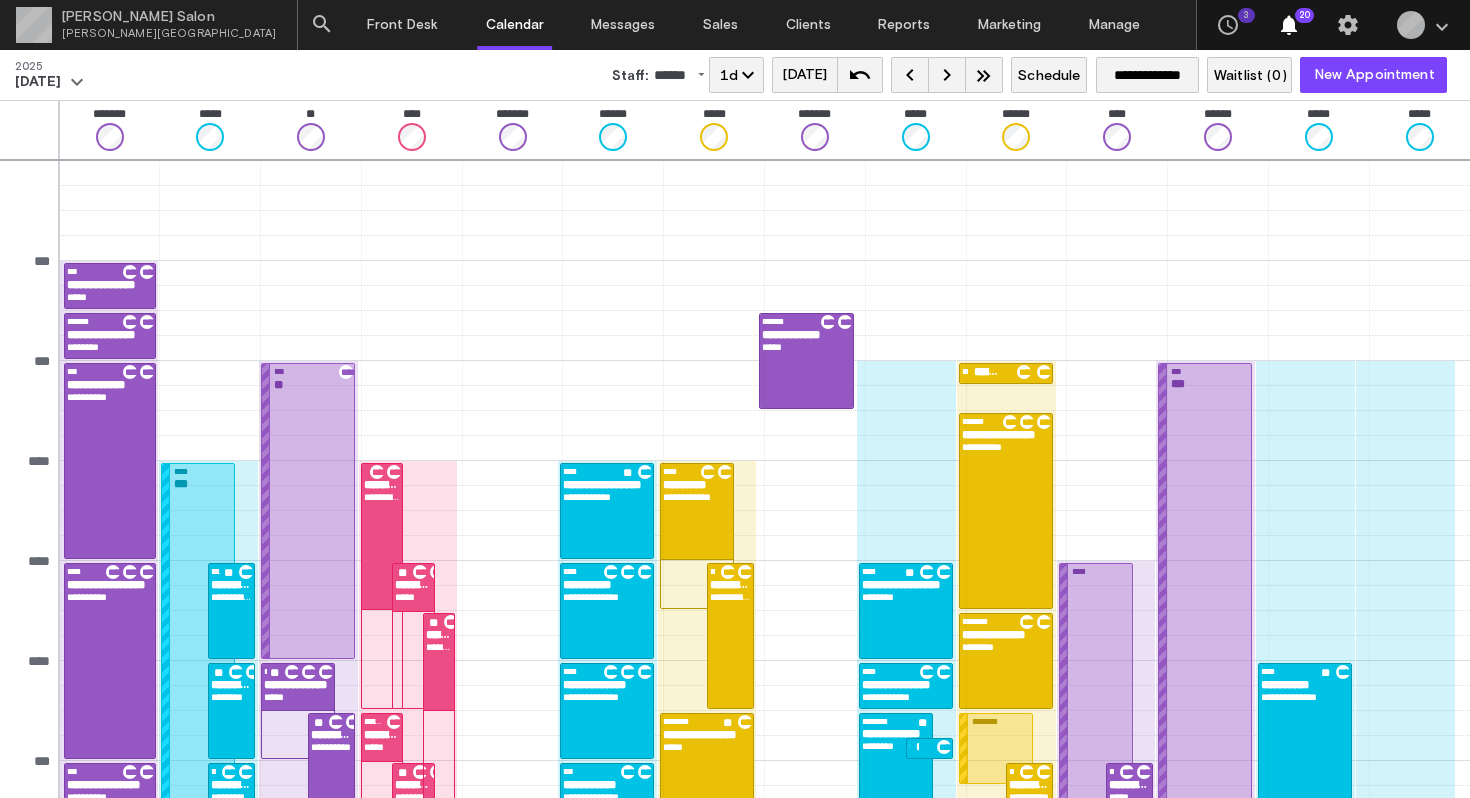 click on "******" at bounding box center [670, 75] 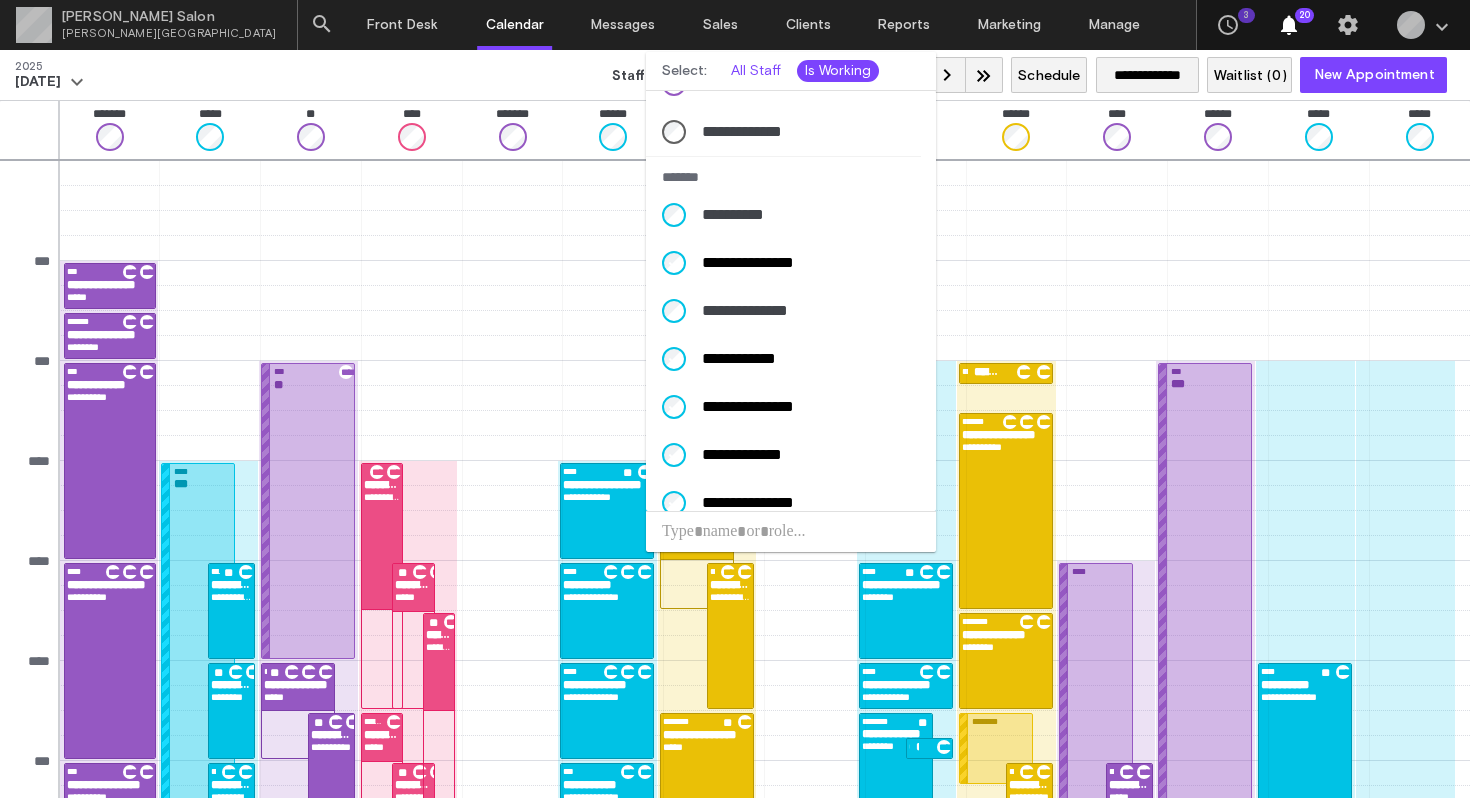 scroll, scrollTop: 450, scrollLeft: 0, axis: vertical 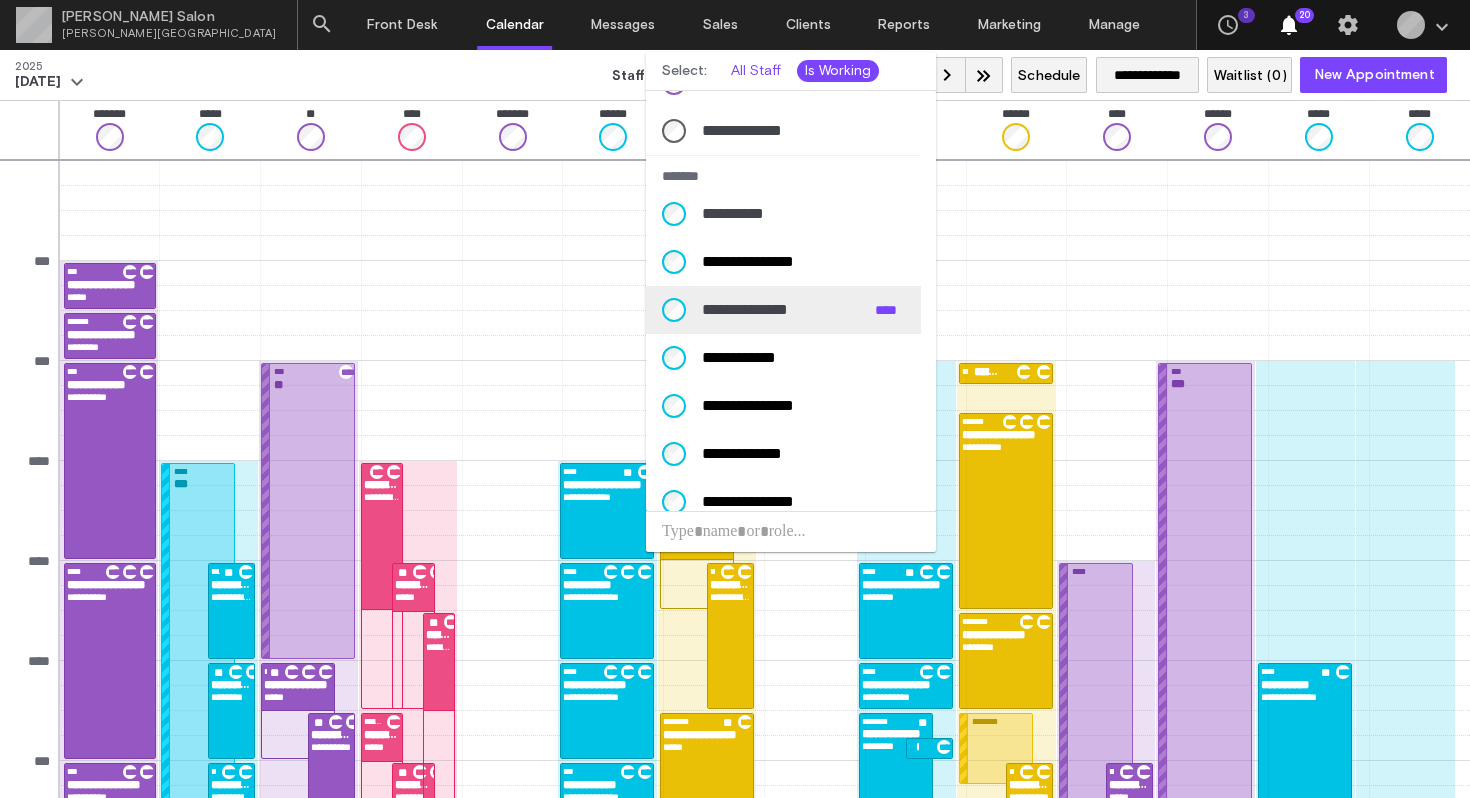 click on "**********" at bounding box center [780, 310] 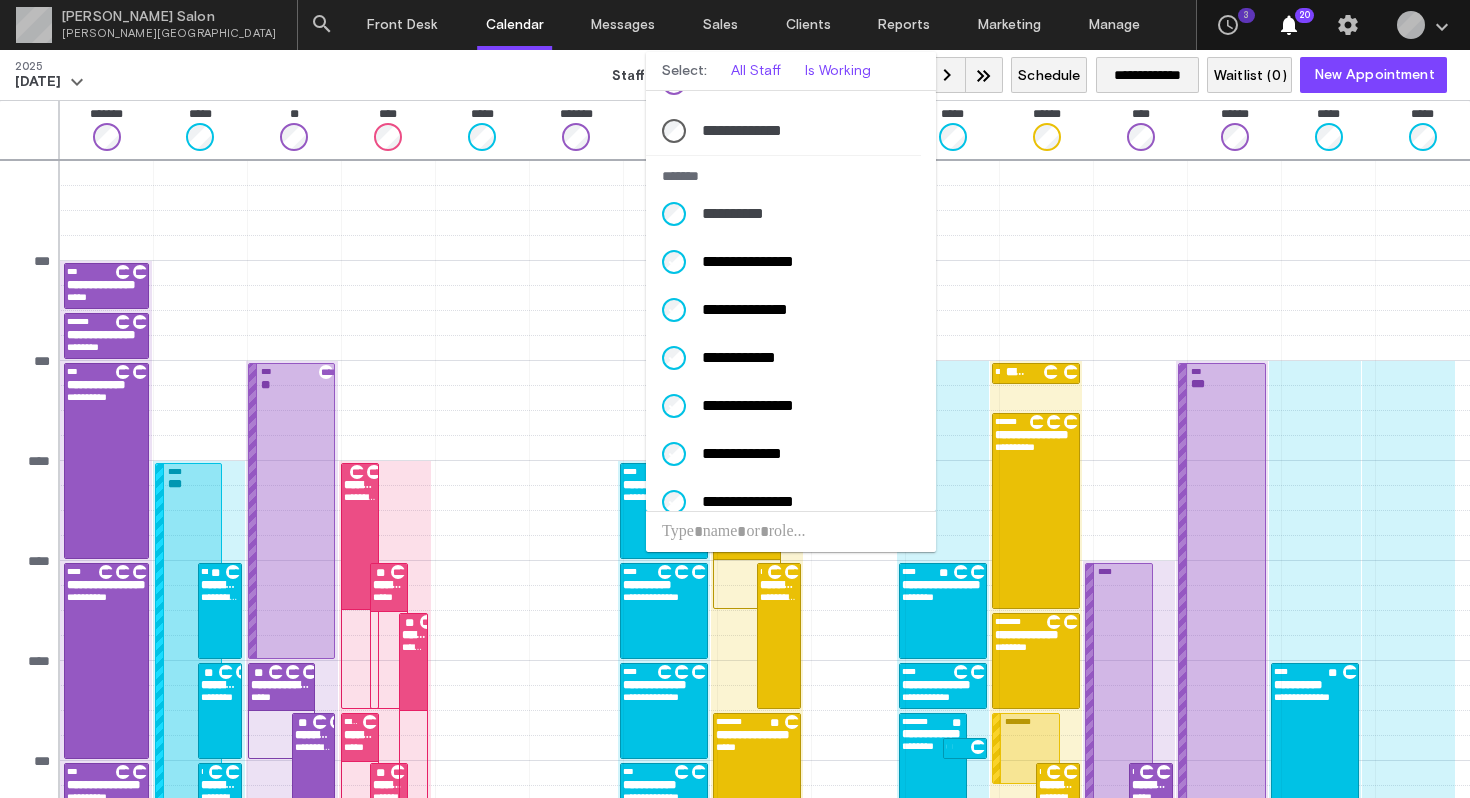 scroll, scrollTop: 0, scrollLeft: 0, axis: both 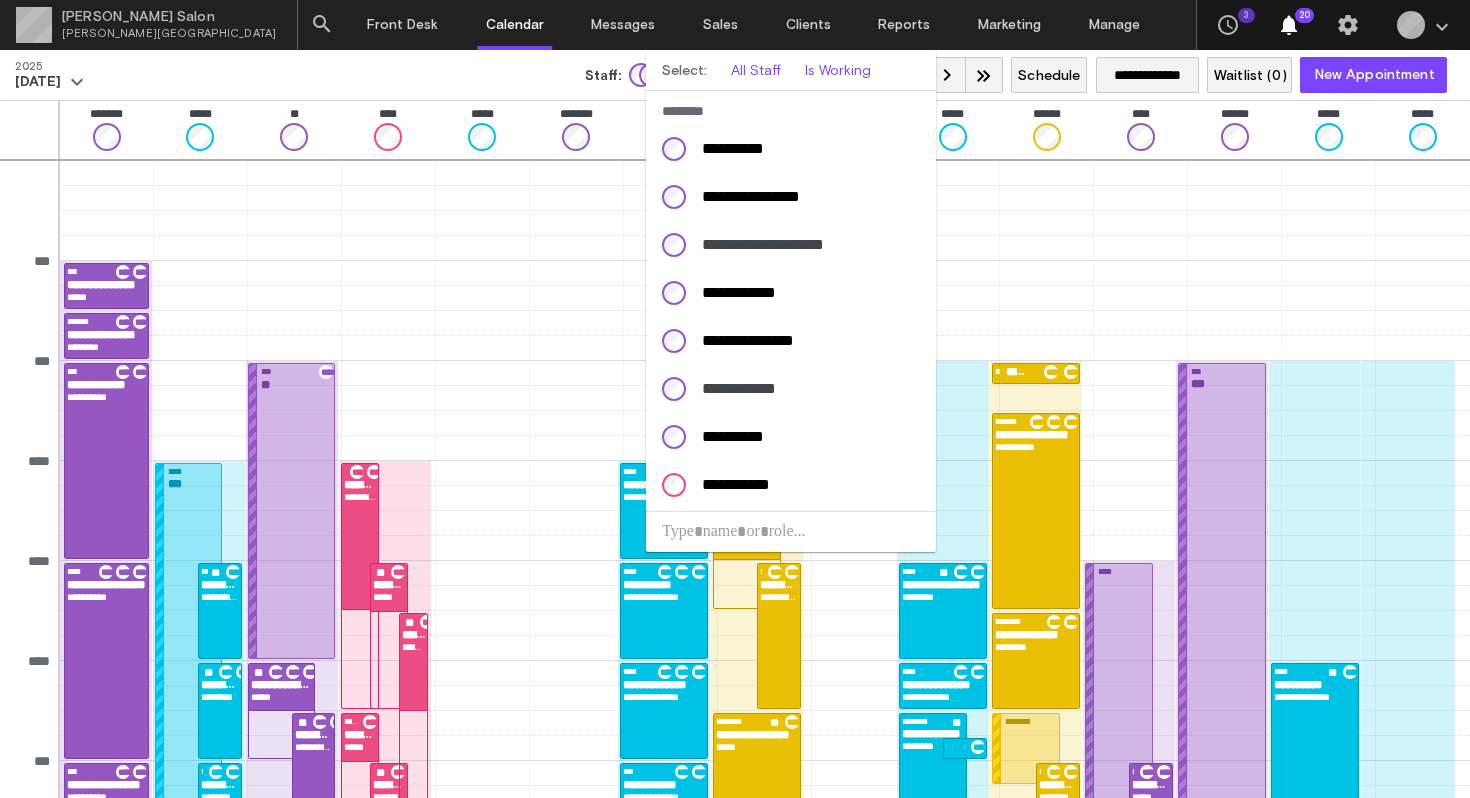 click at bounding box center (735, 399) 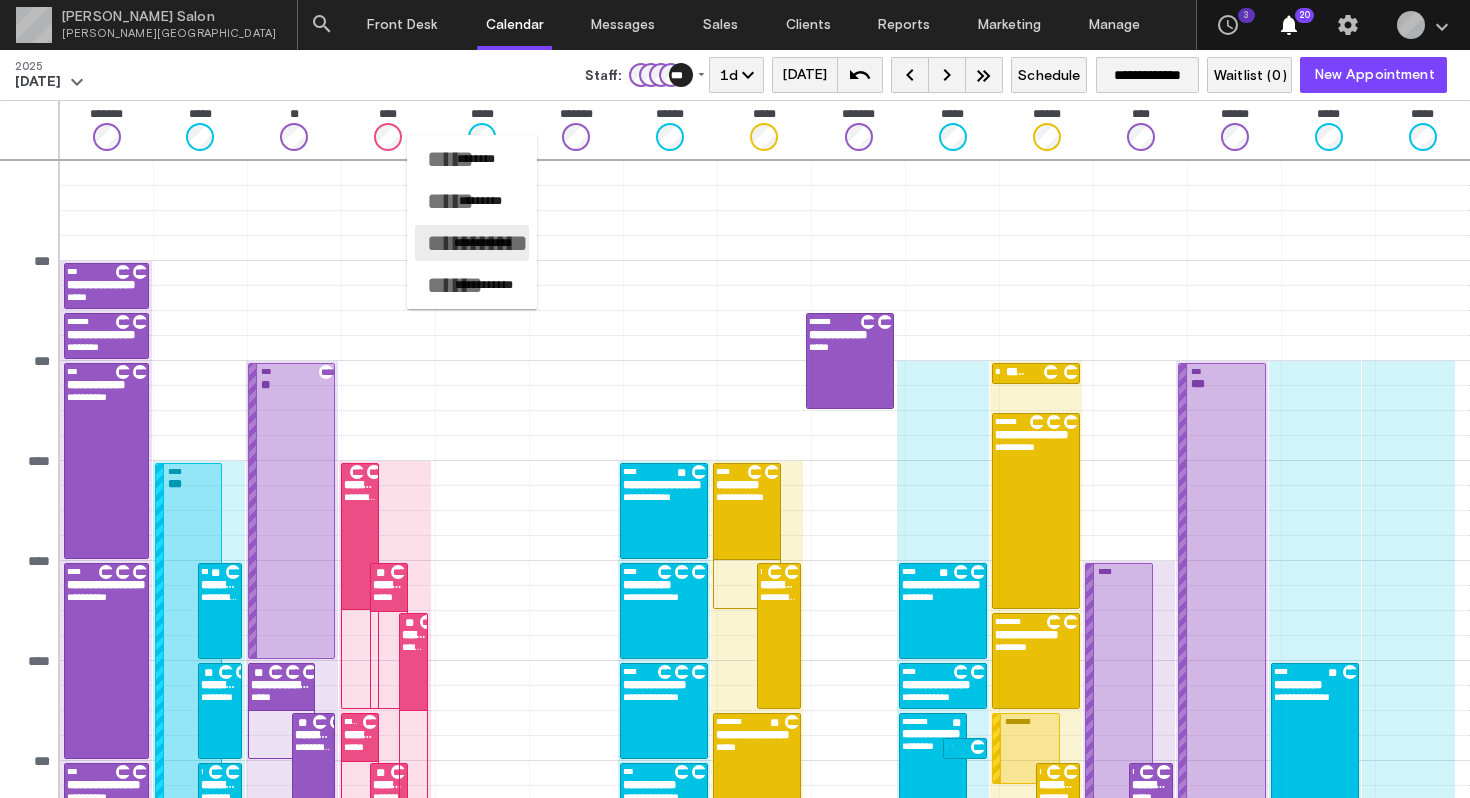 click on "**********" at bounding box center [483, 243] 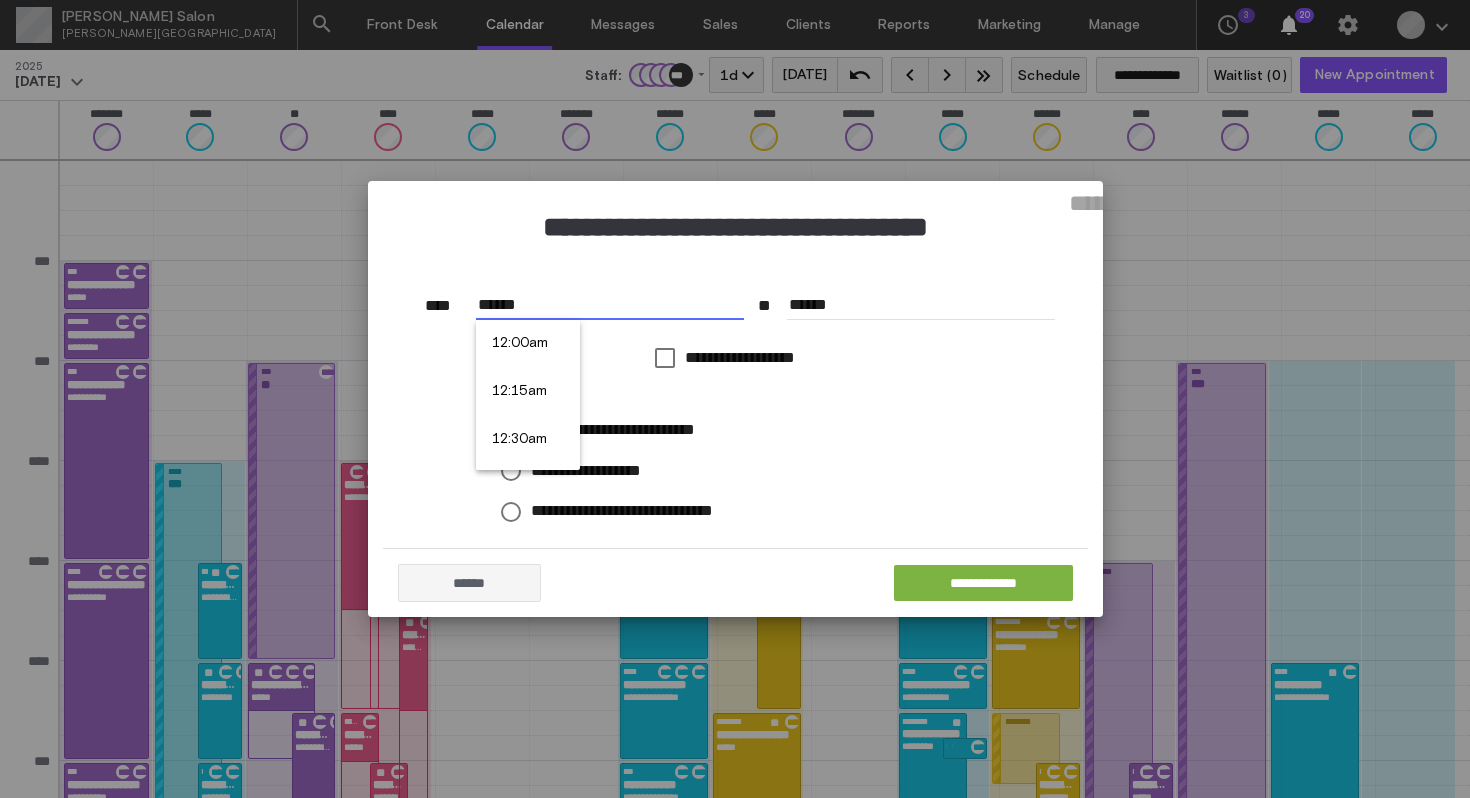click on "******" at bounding box center [610, 305] 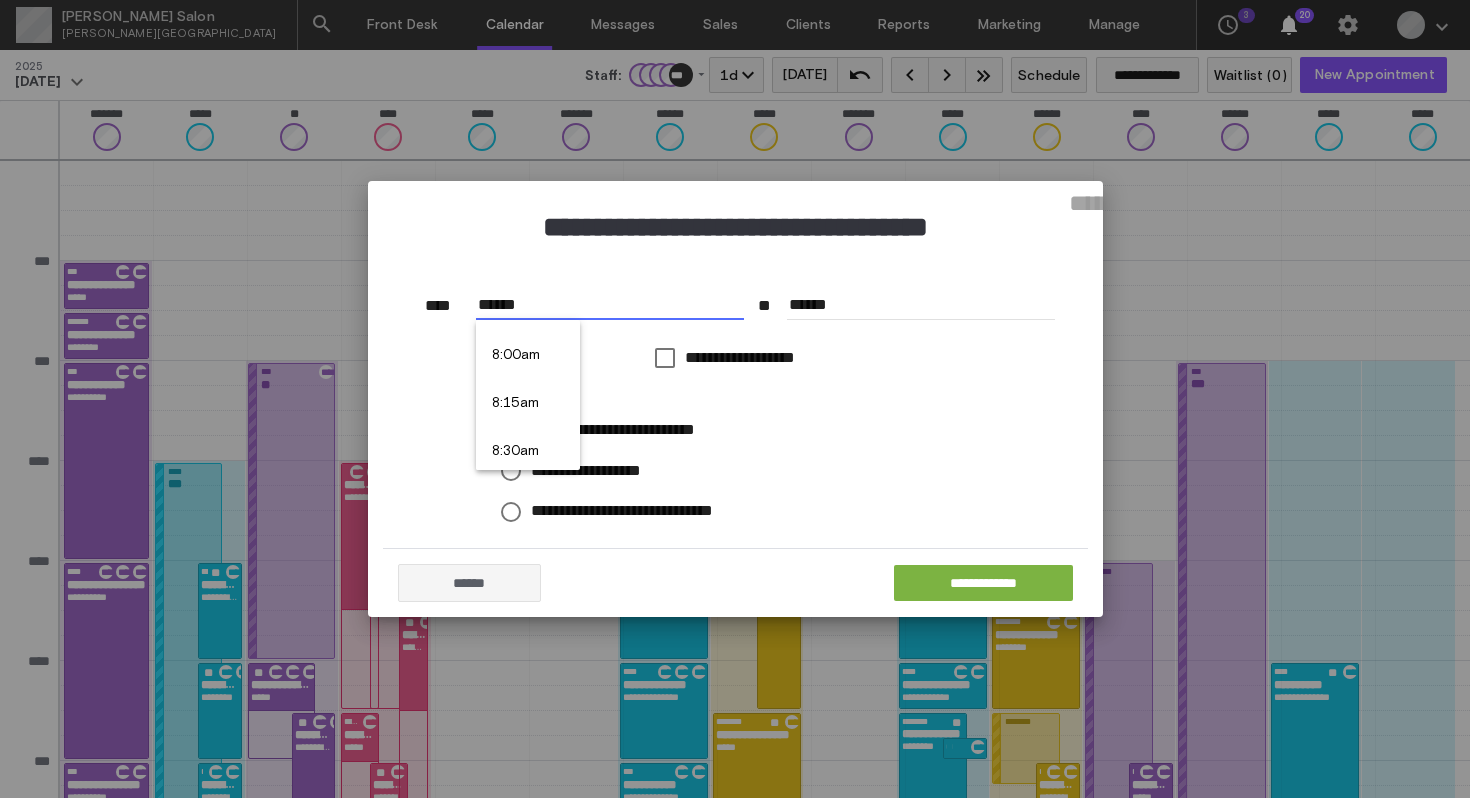 scroll, scrollTop: 1522, scrollLeft: 0, axis: vertical 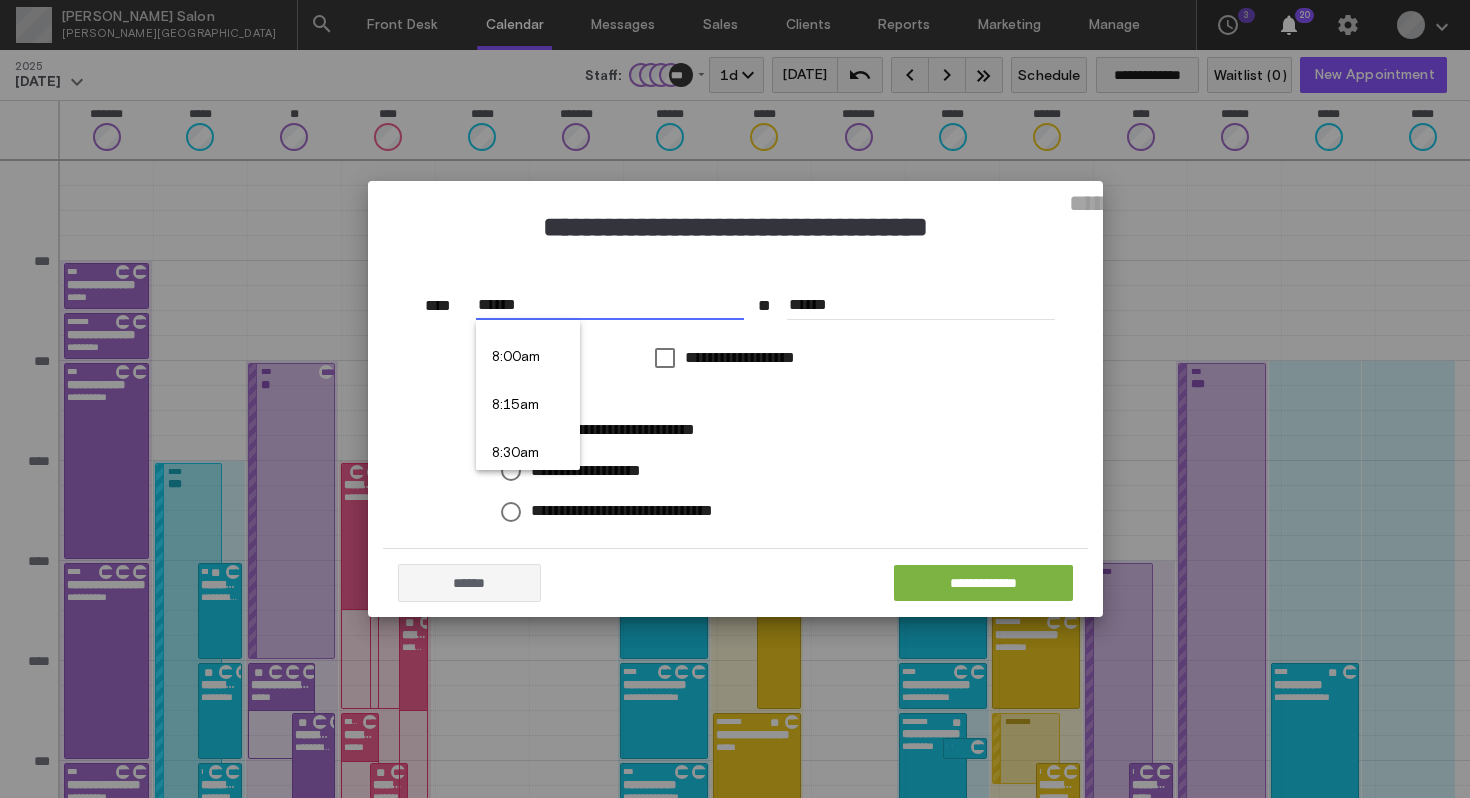 type on "******" 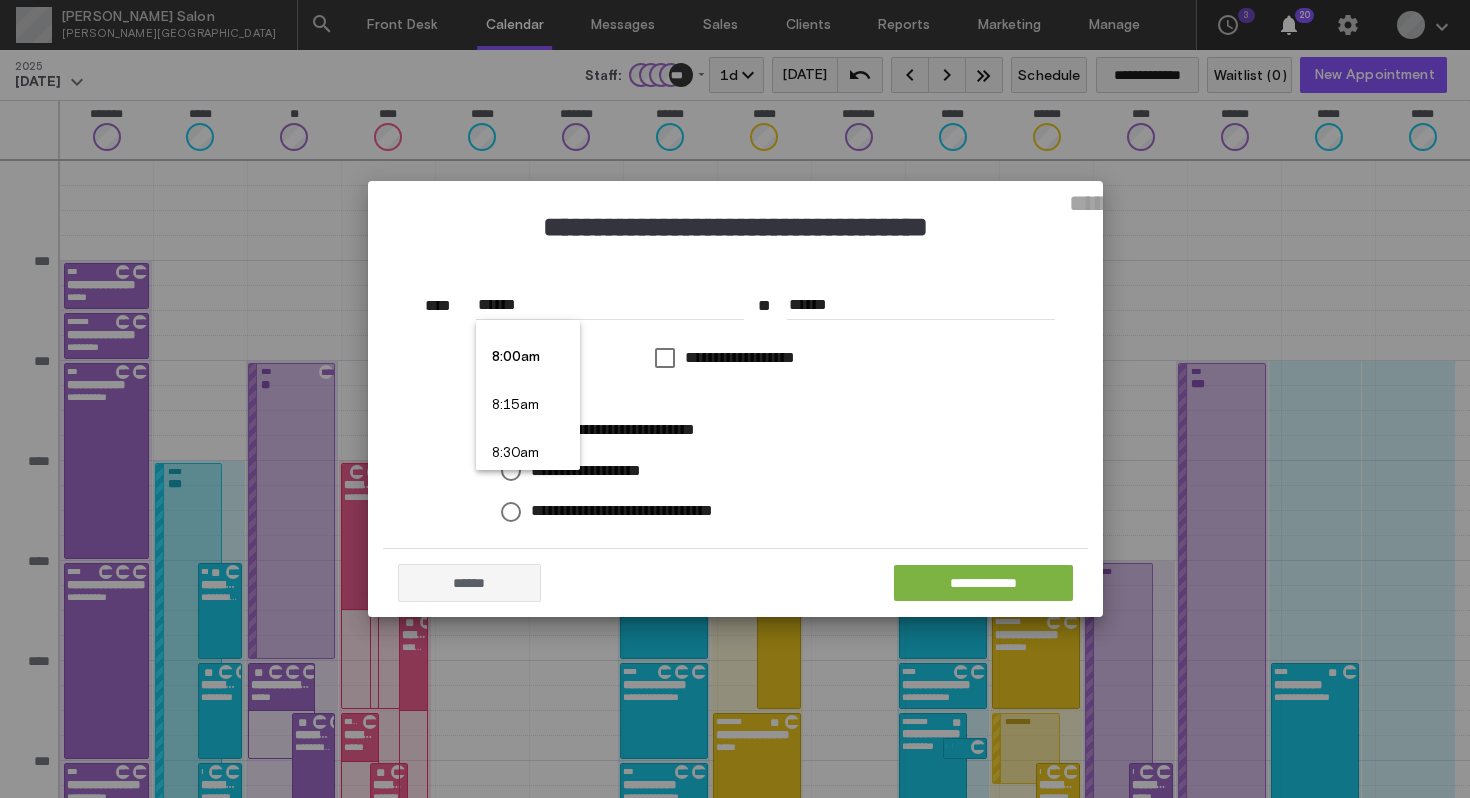 click on "8:00am" at bounding box center [528, 358] 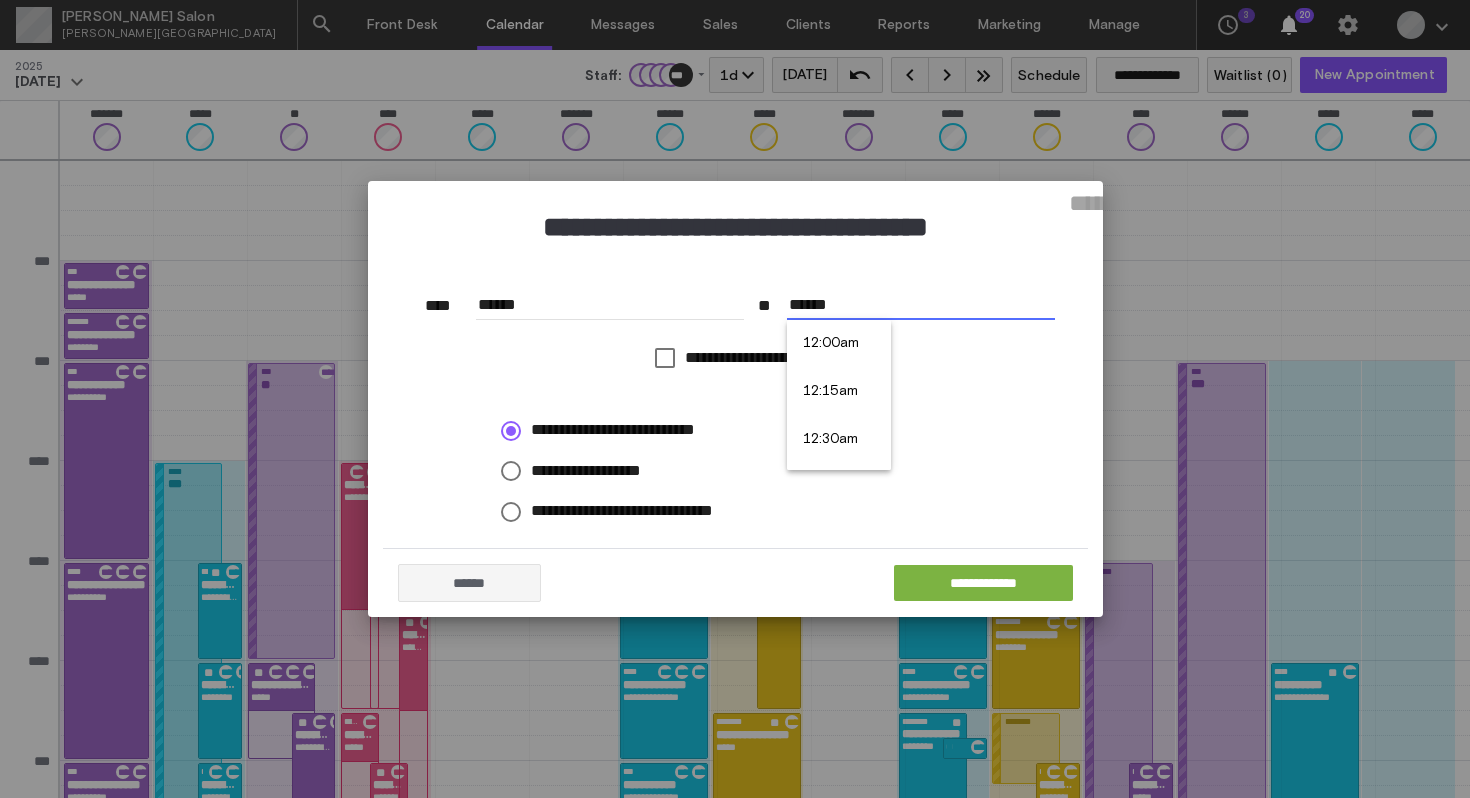 click on "******" at bounding box center [921, 305] 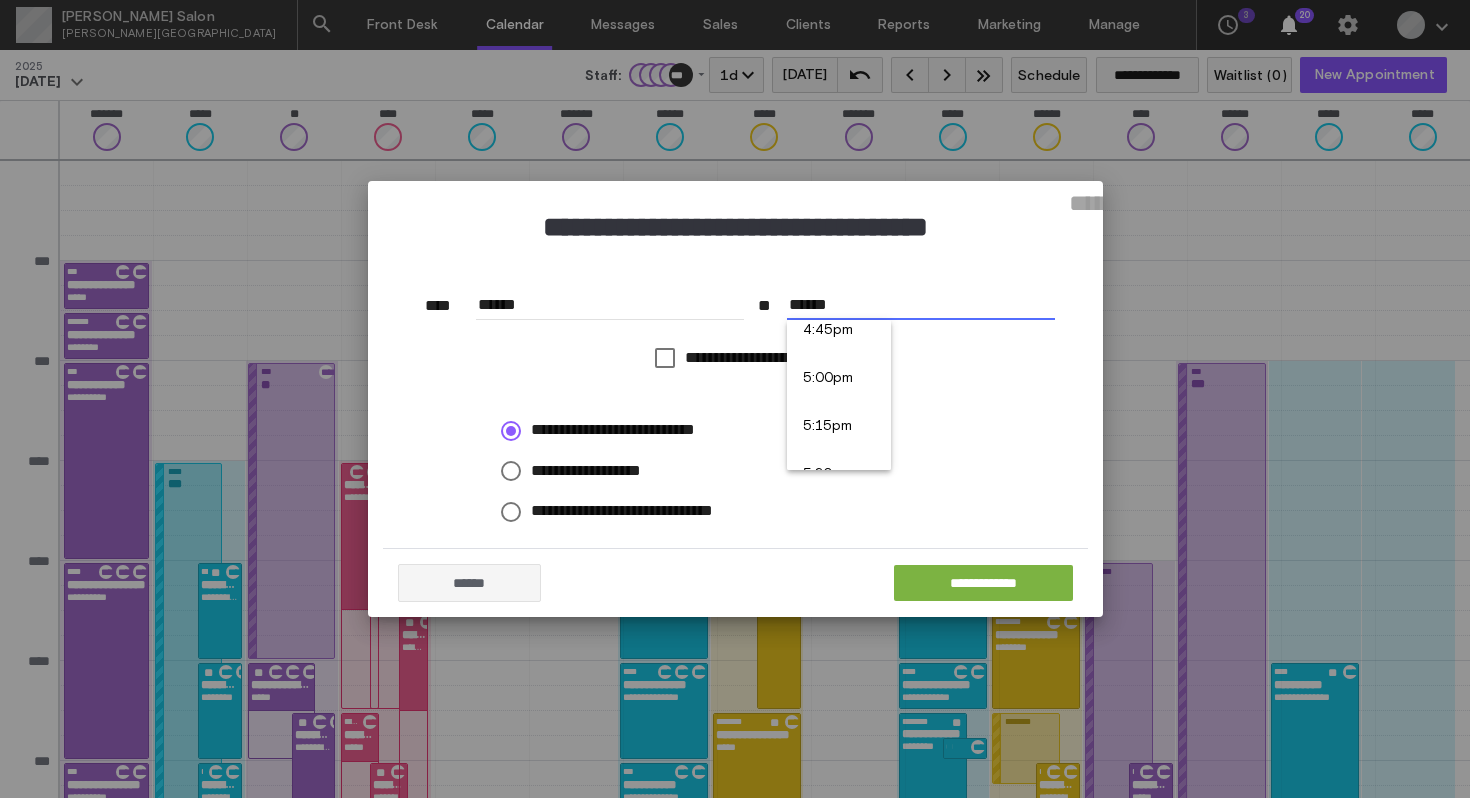 scroll, scrollTop: 3228, scrollLeft: 0, axis: vertical 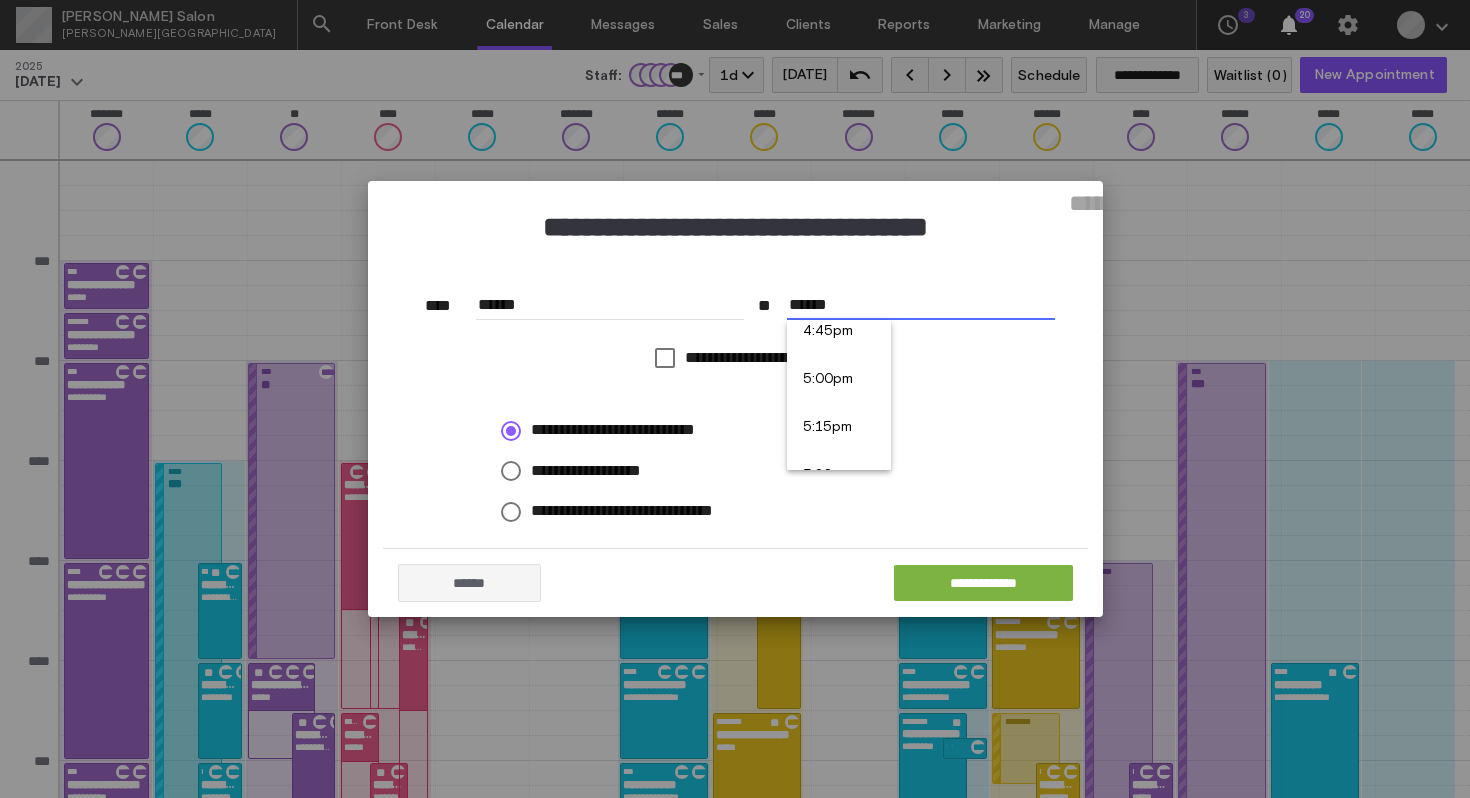 type on "******" 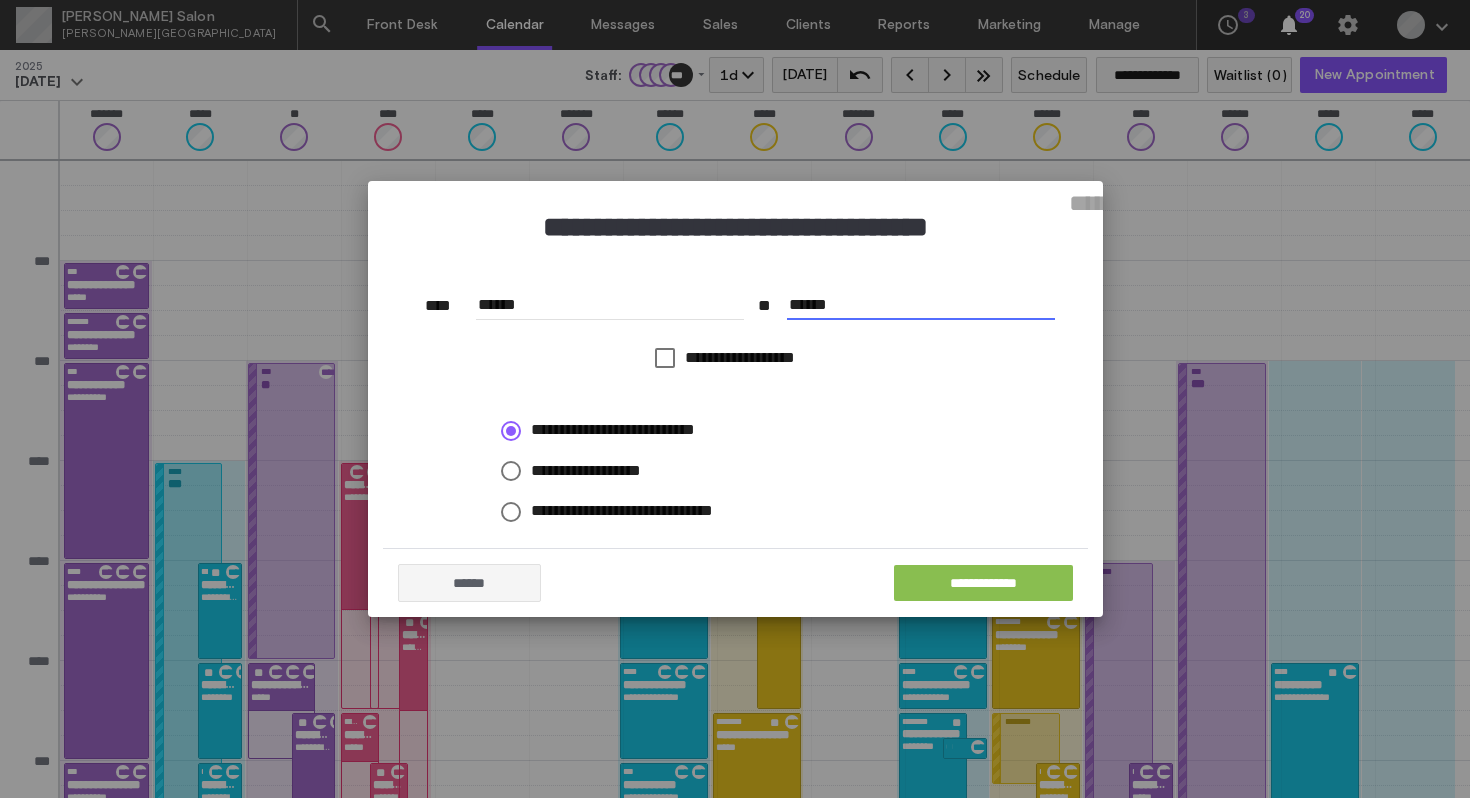 click on "**********" at bounding box center (983, 583) 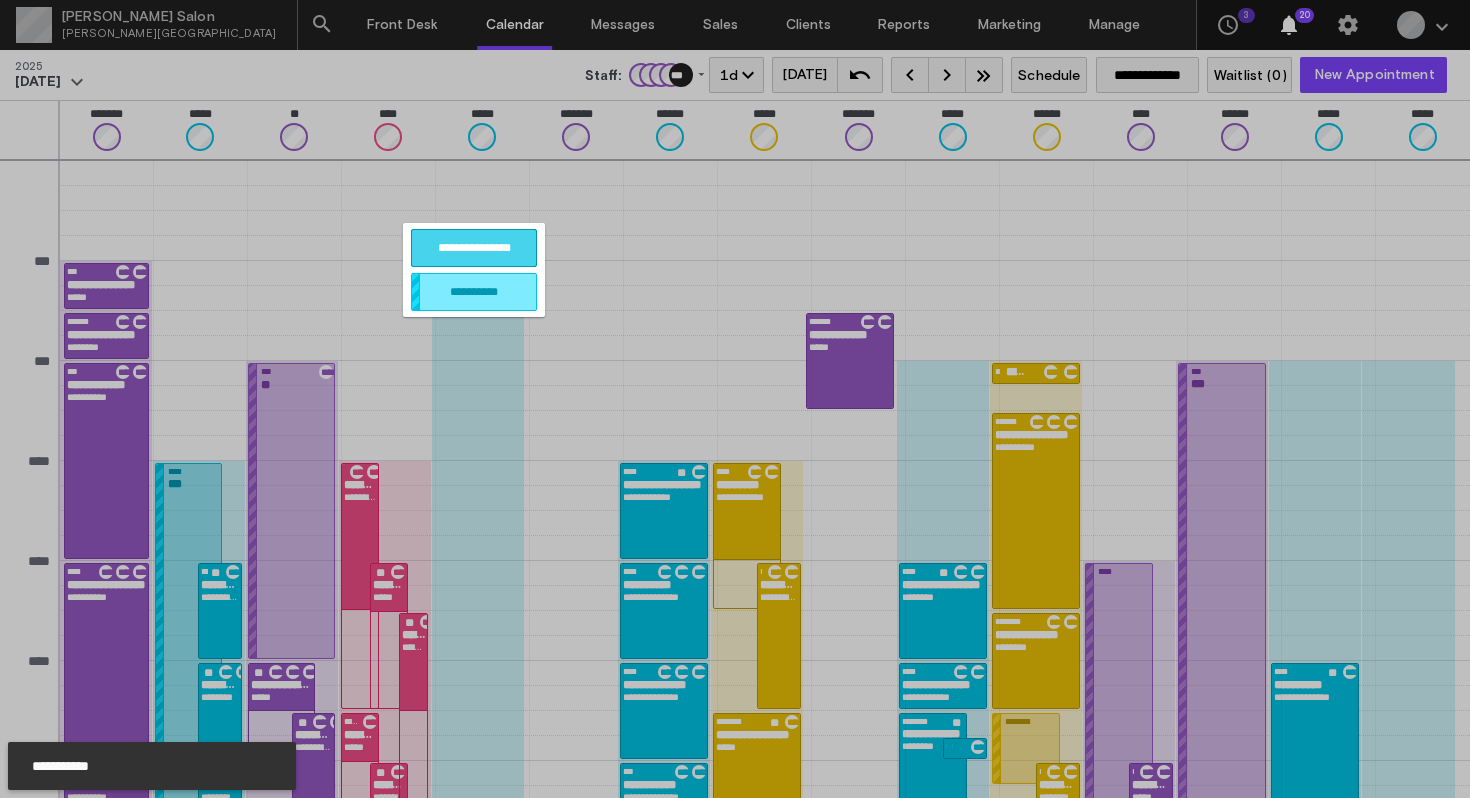 click on "**********" at bounding box center [474, 248] 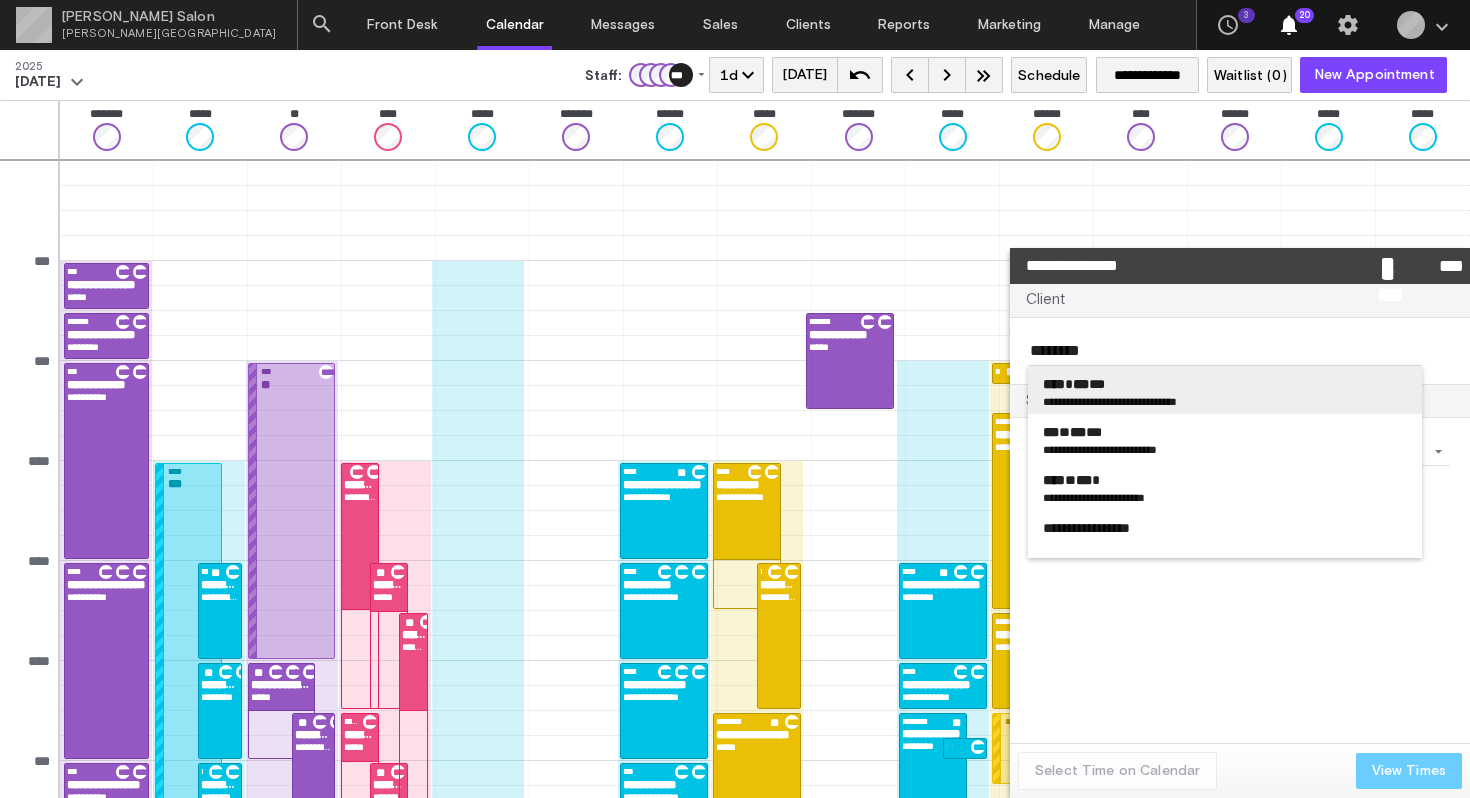 click on "****   *** ***" at bounding box center (1225, 384) 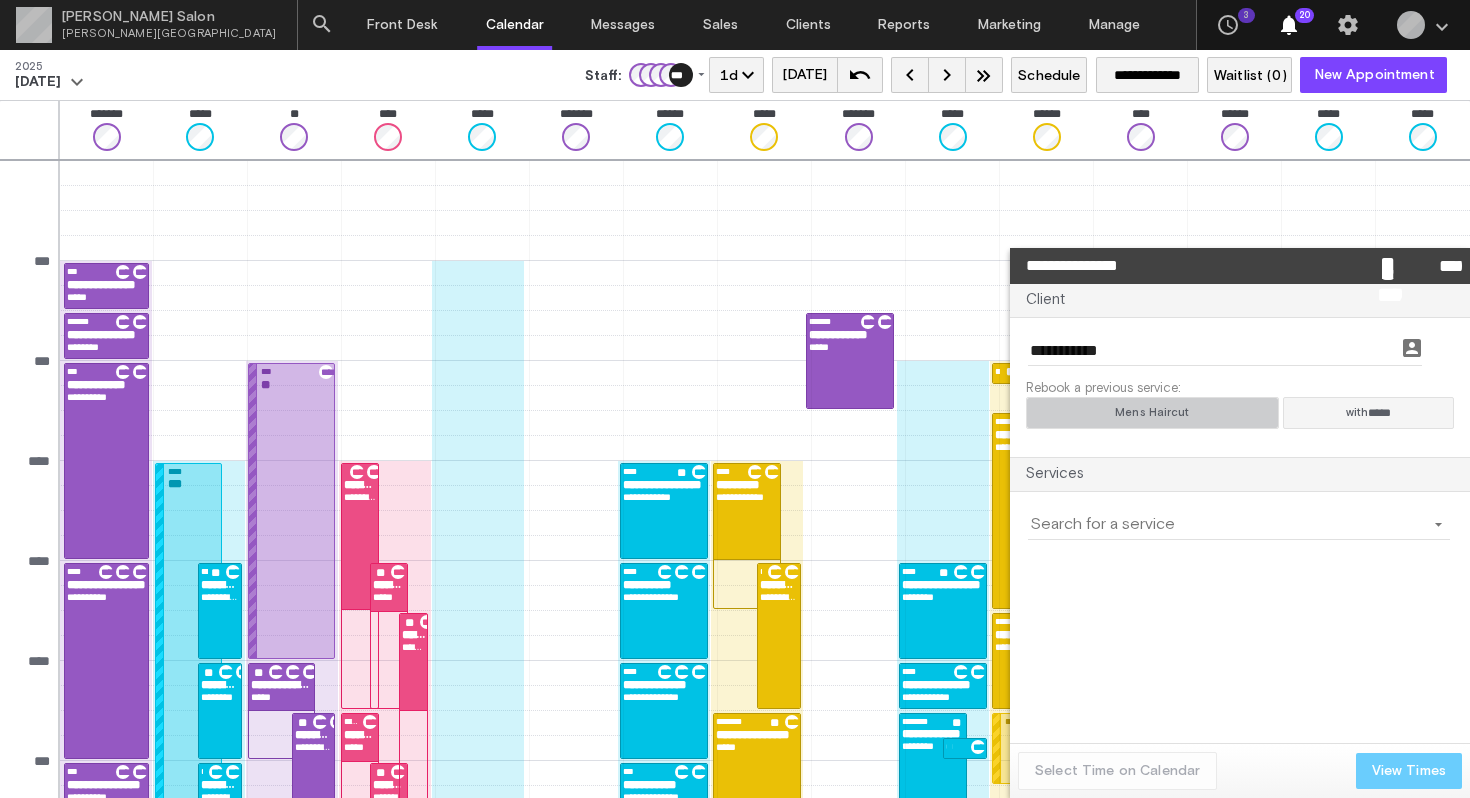 click on "Mens Haircut" 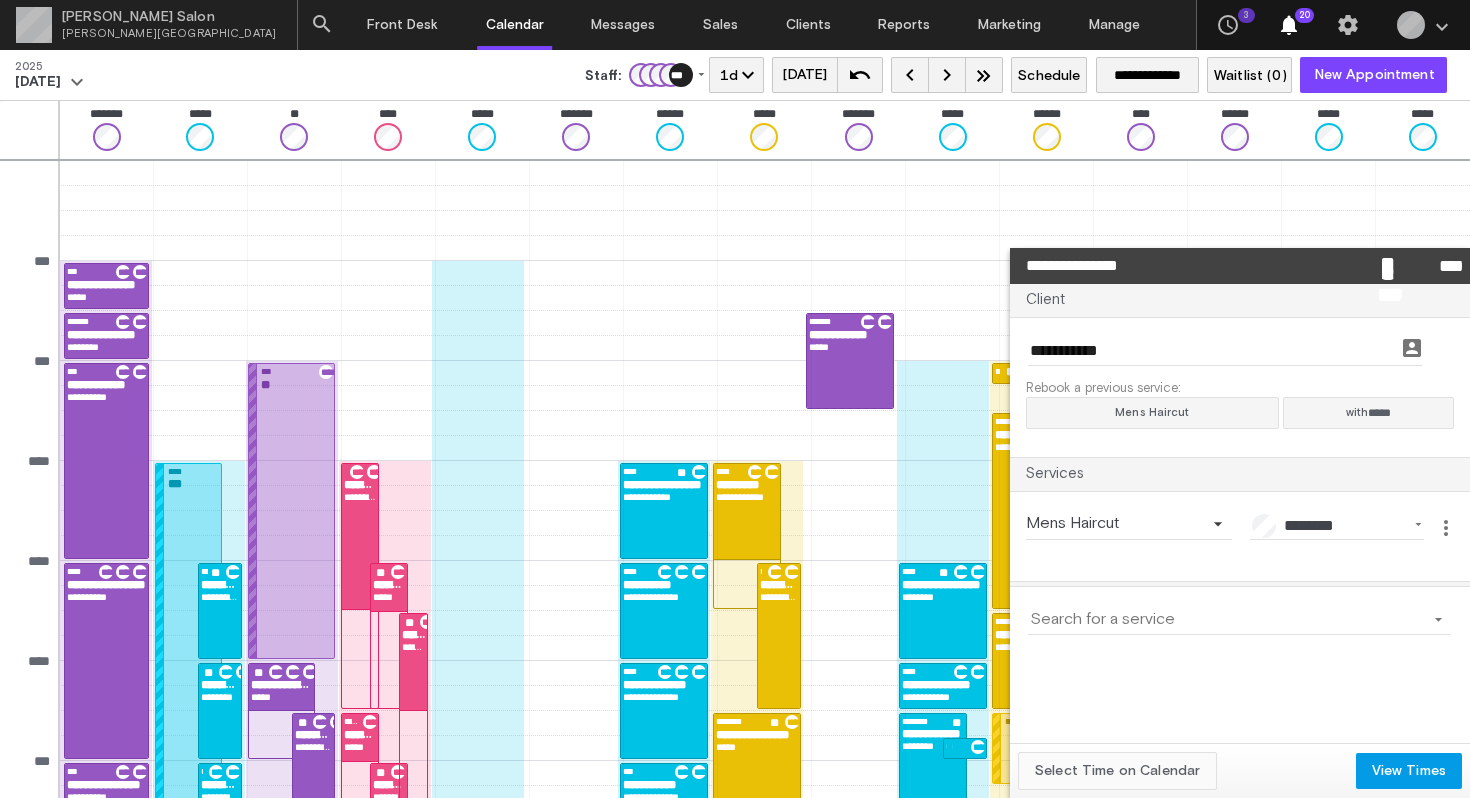 click on "Select Time on Calendar" 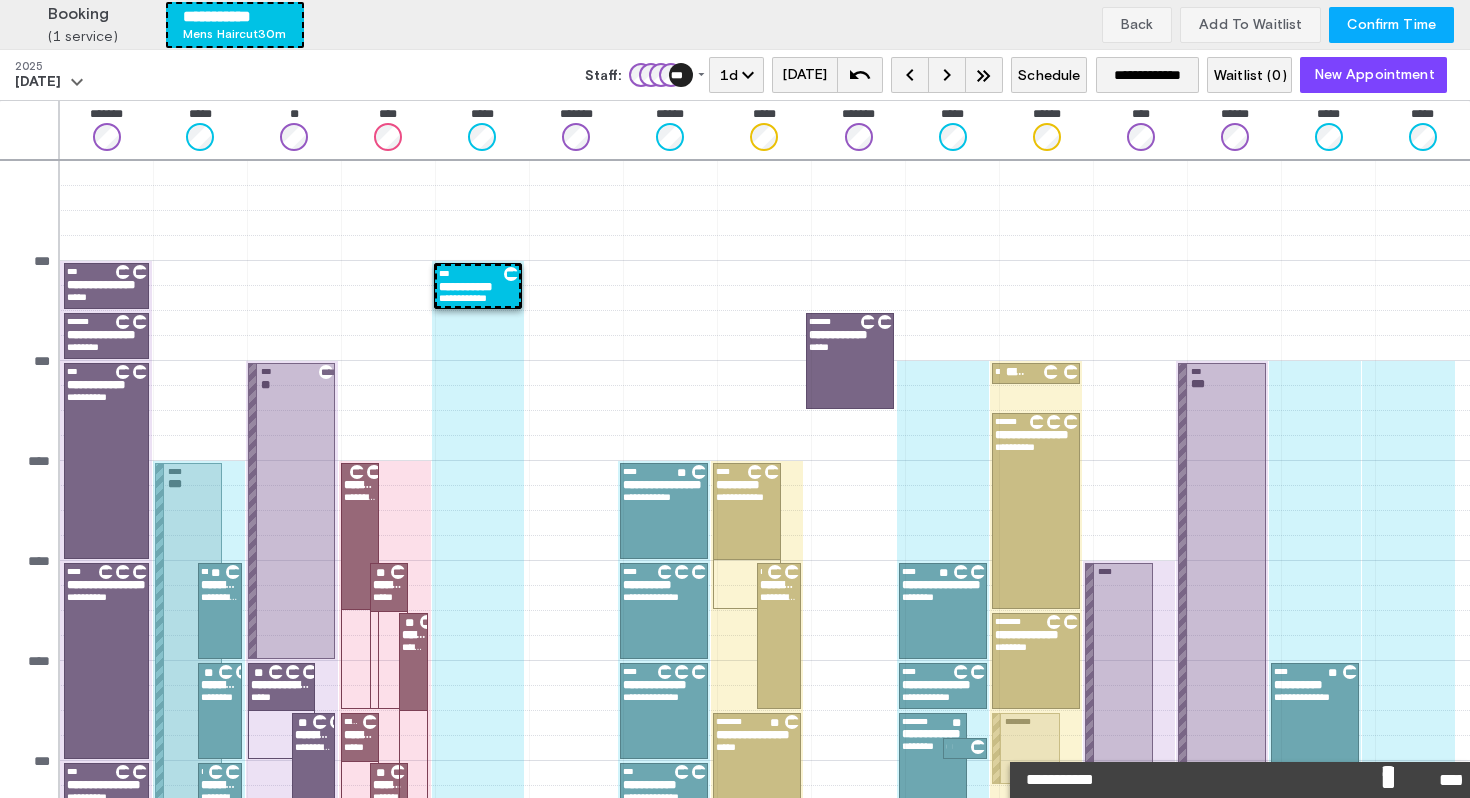 click on "Confirm Time" at bounding box center (1391, 25) 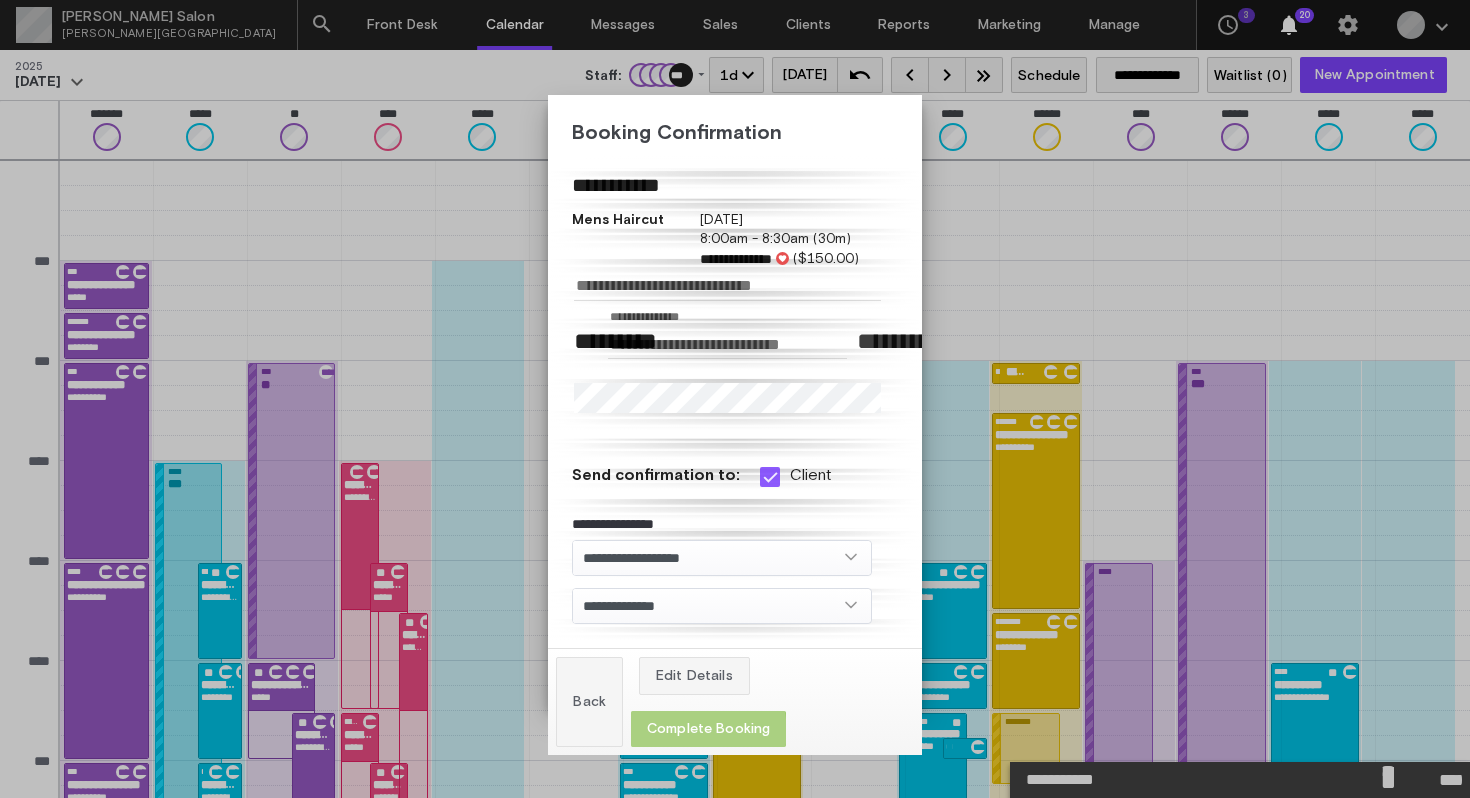 click on "Complete Booking" 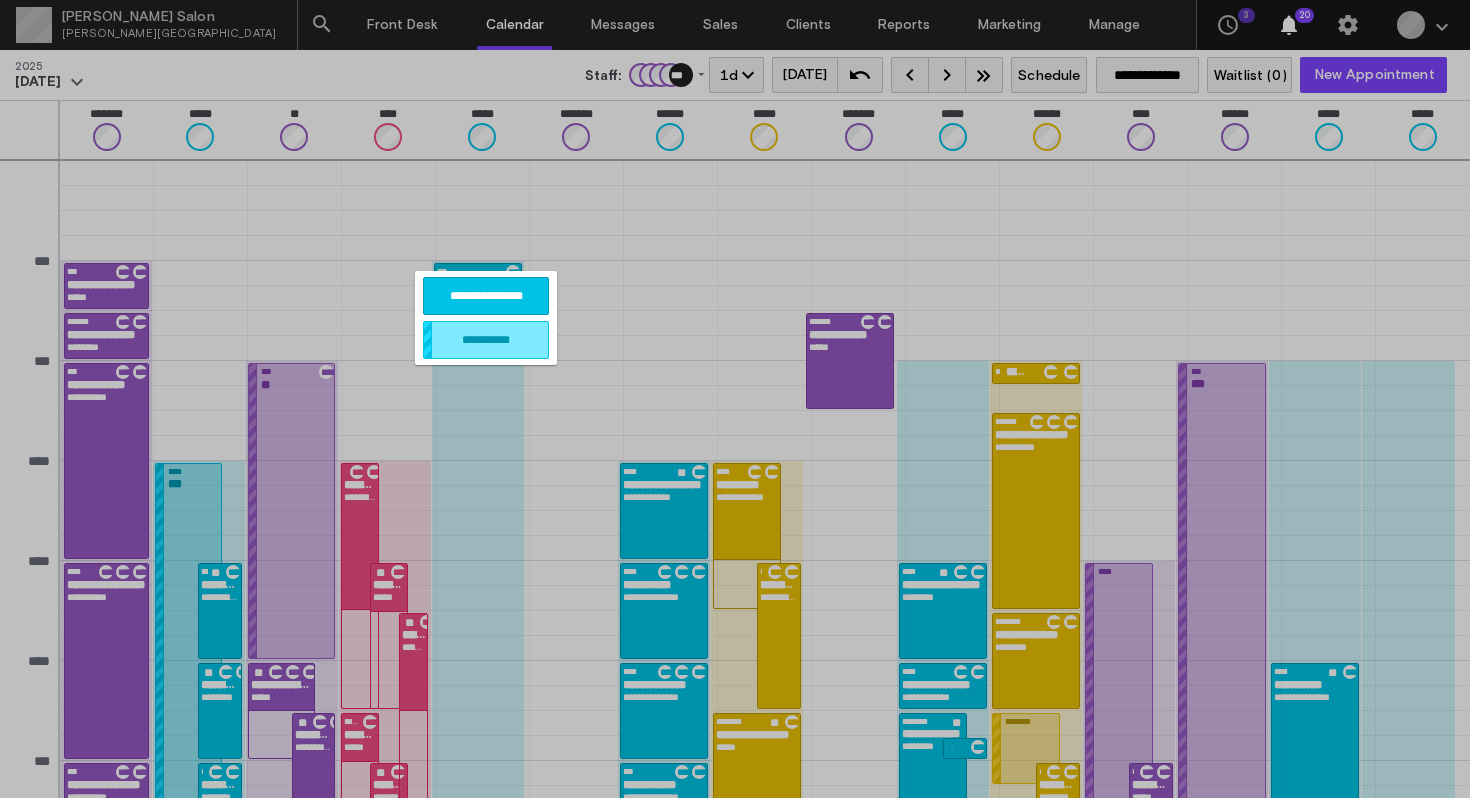 click on "**********" at bounding box center (486, 296) 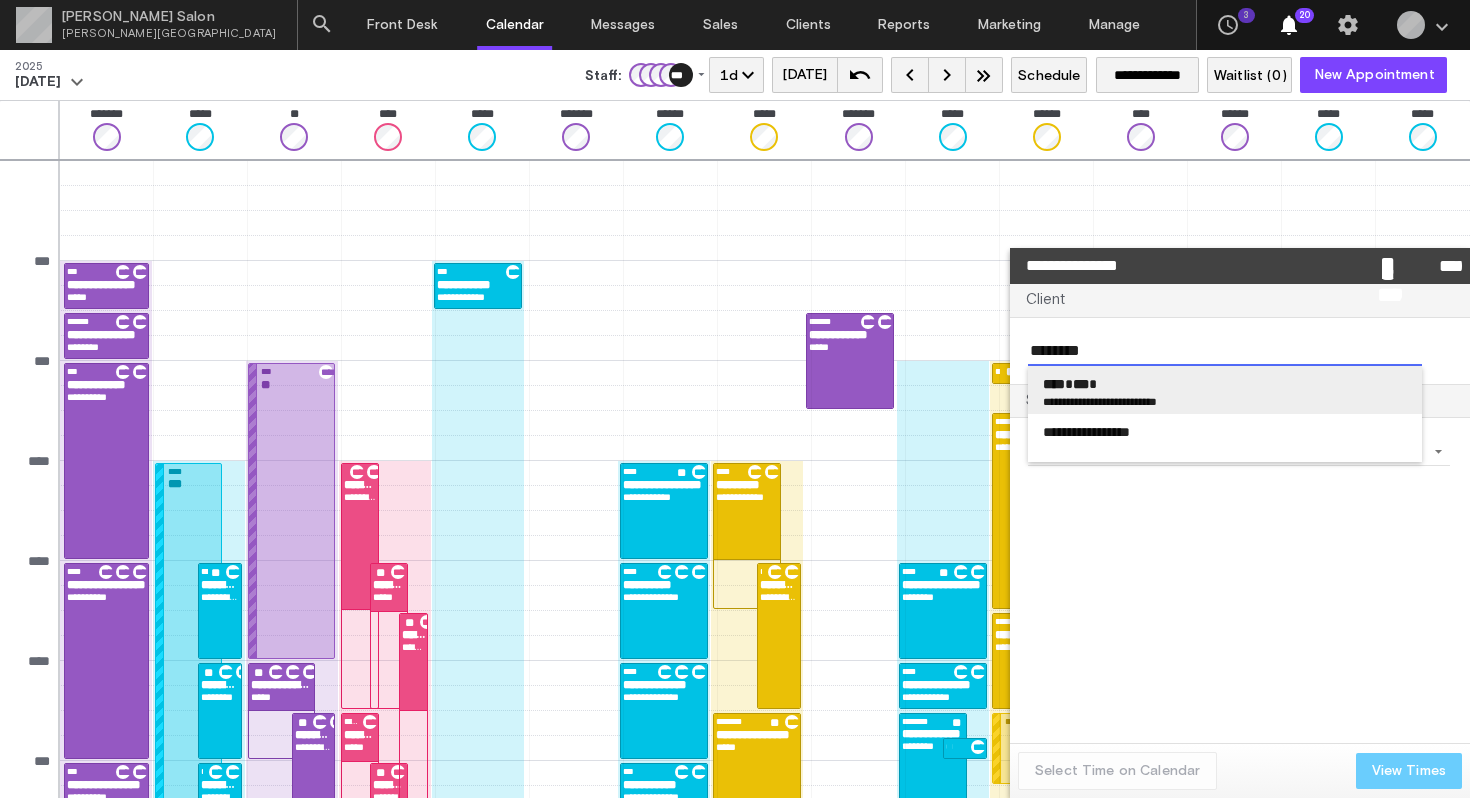 click on "***" at bounding box center [1081, 384] 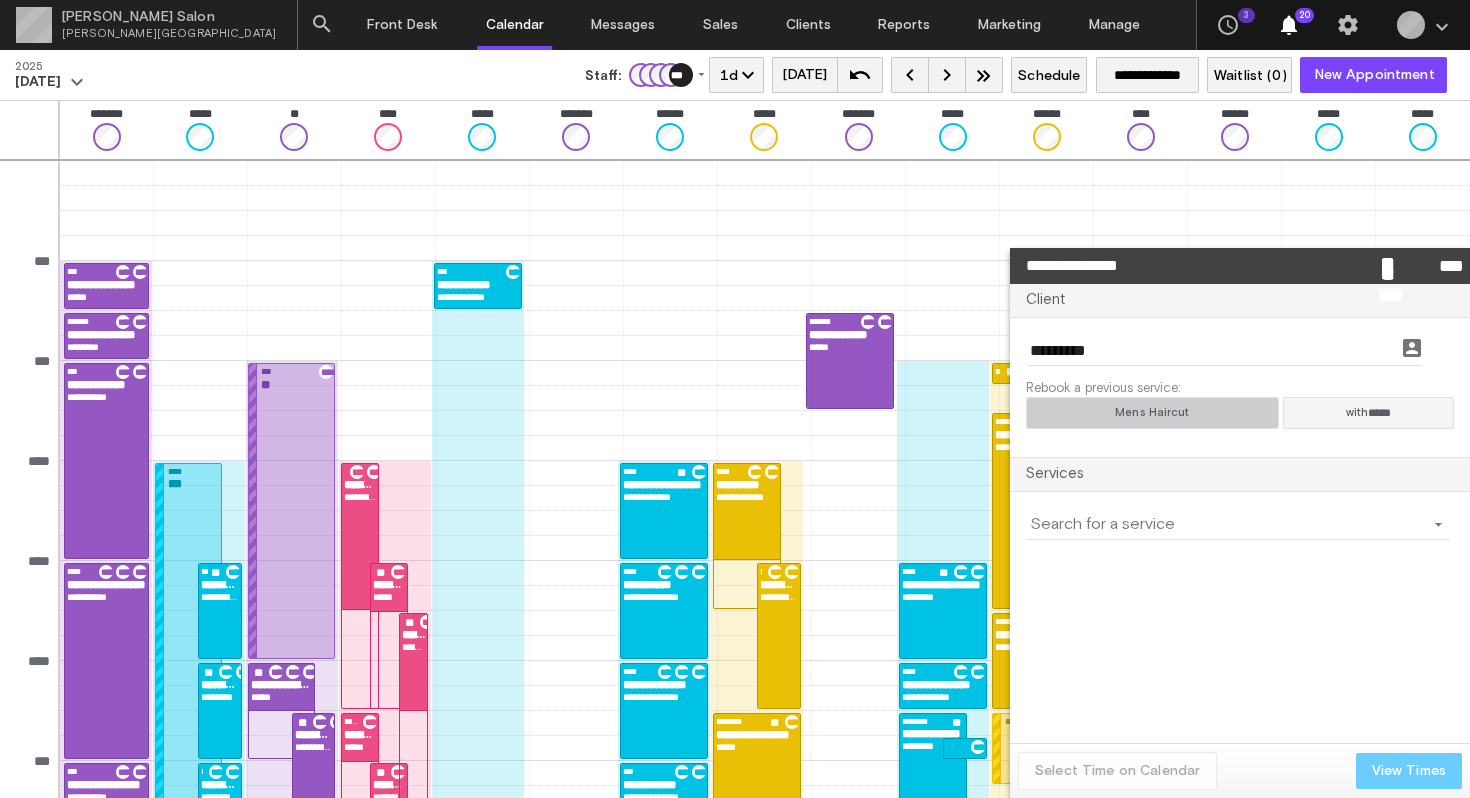 click on "Mens Haircut" 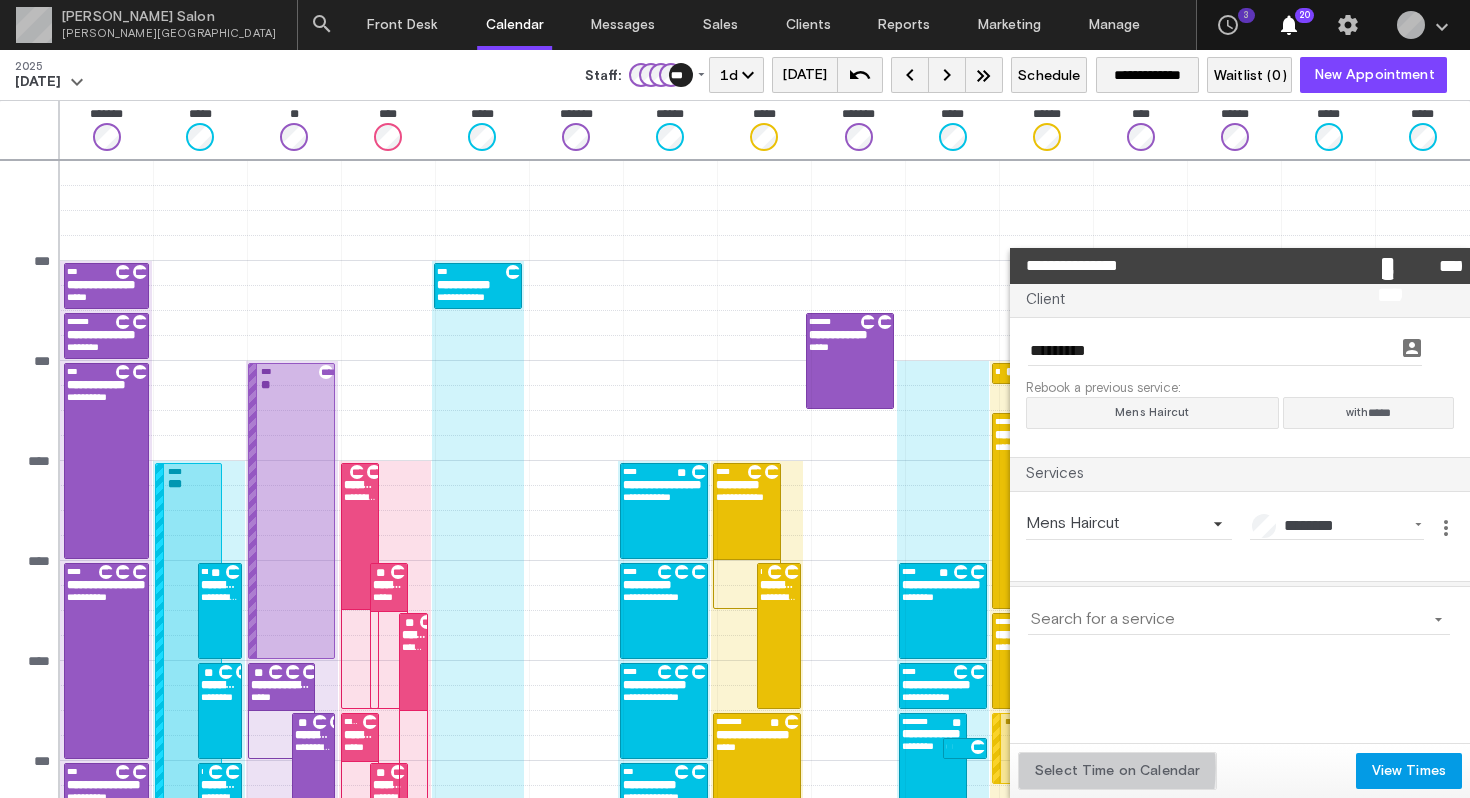 click on "Select Time on Calendar" 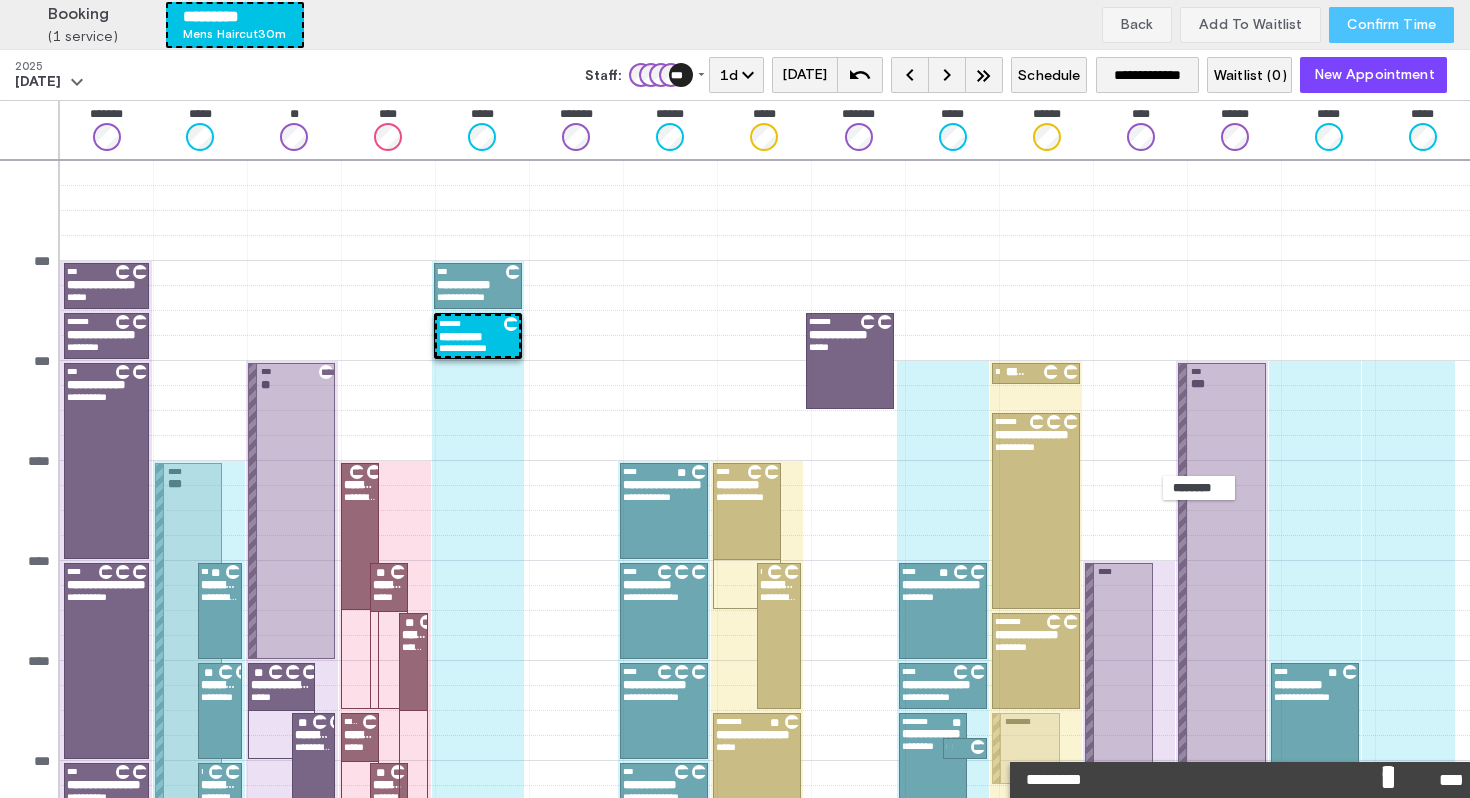 click on "Confirm Time" at bounding box center [1391, 25] 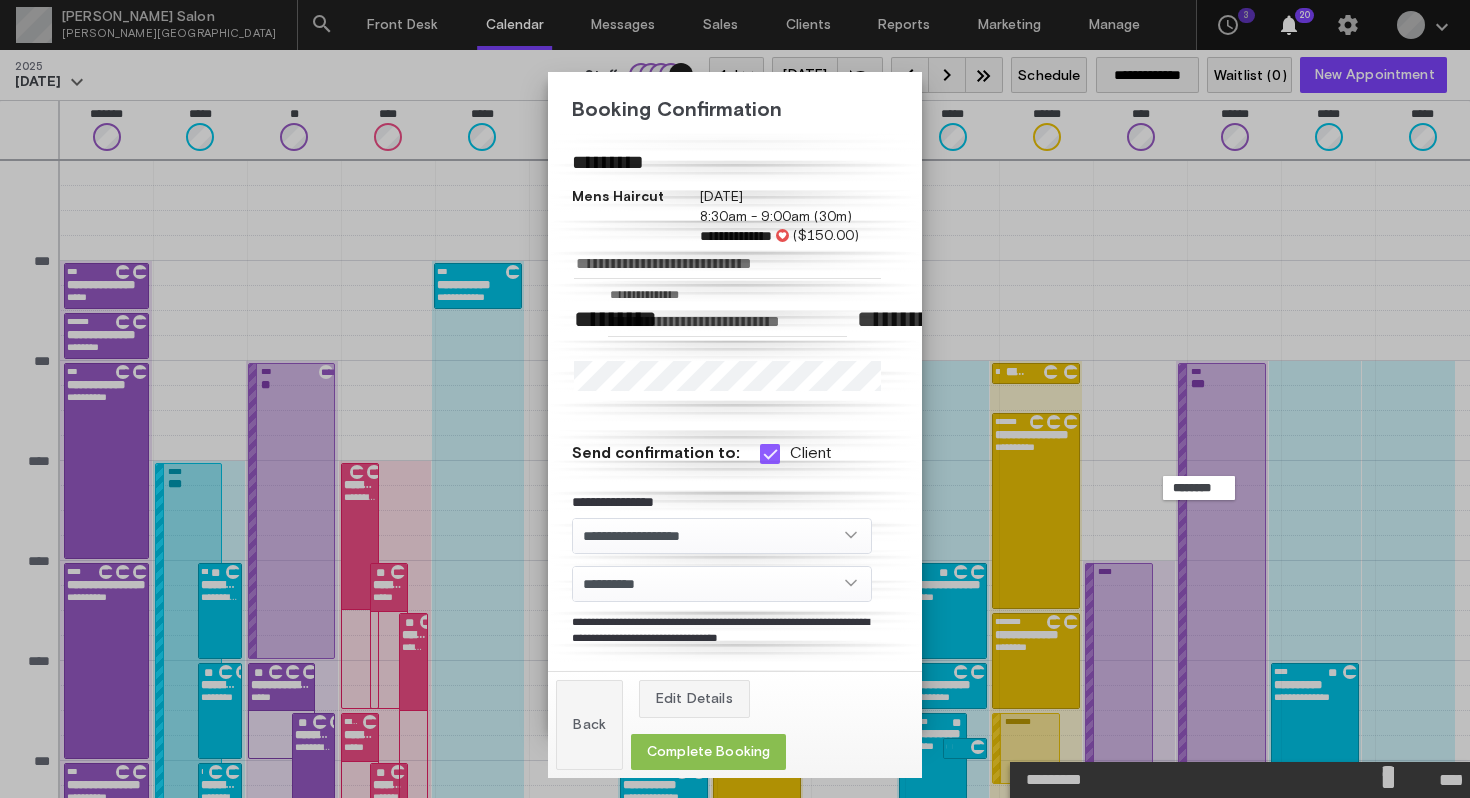 click on "Complete Booking" 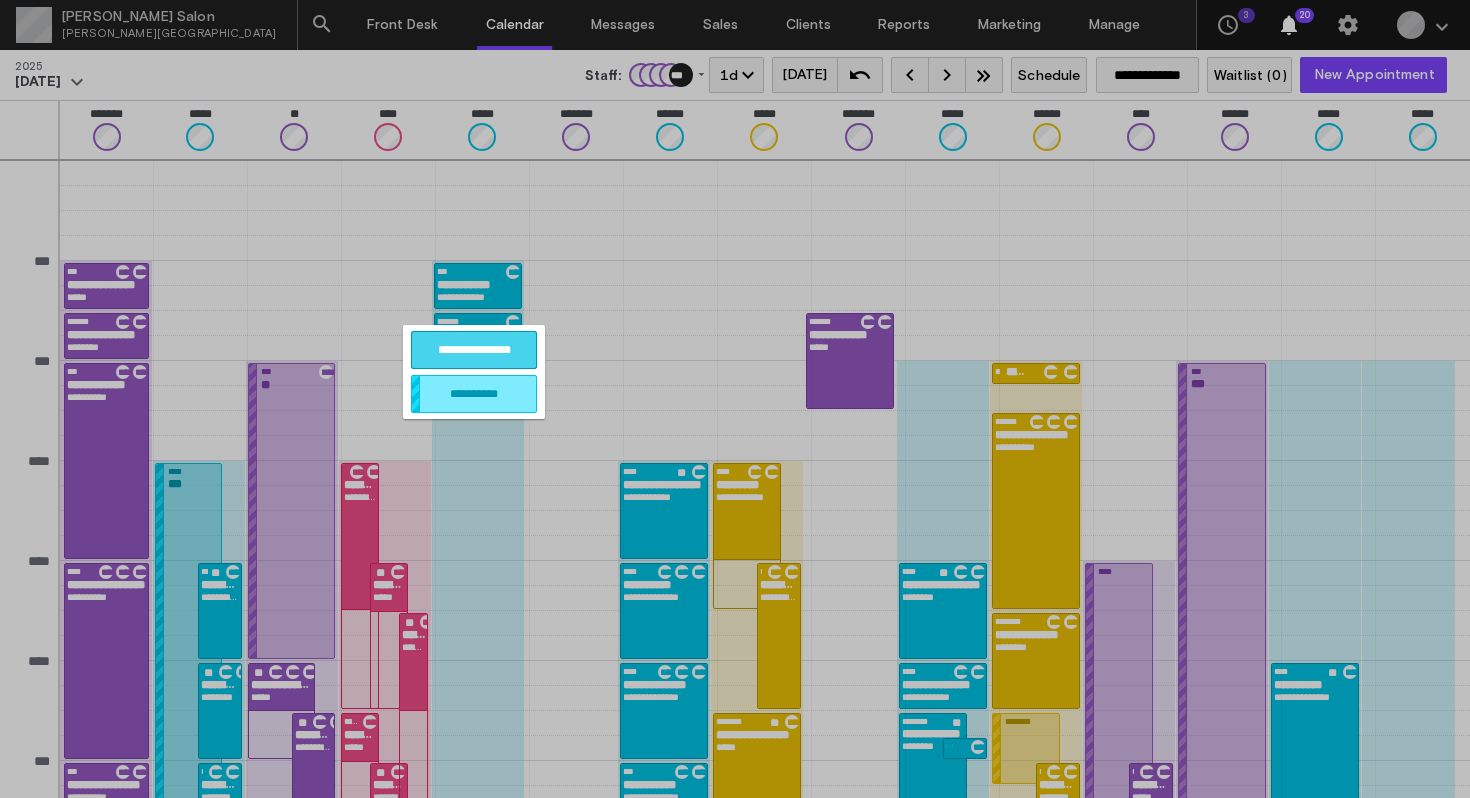 click on "**********" at bounding box center (474, 350) 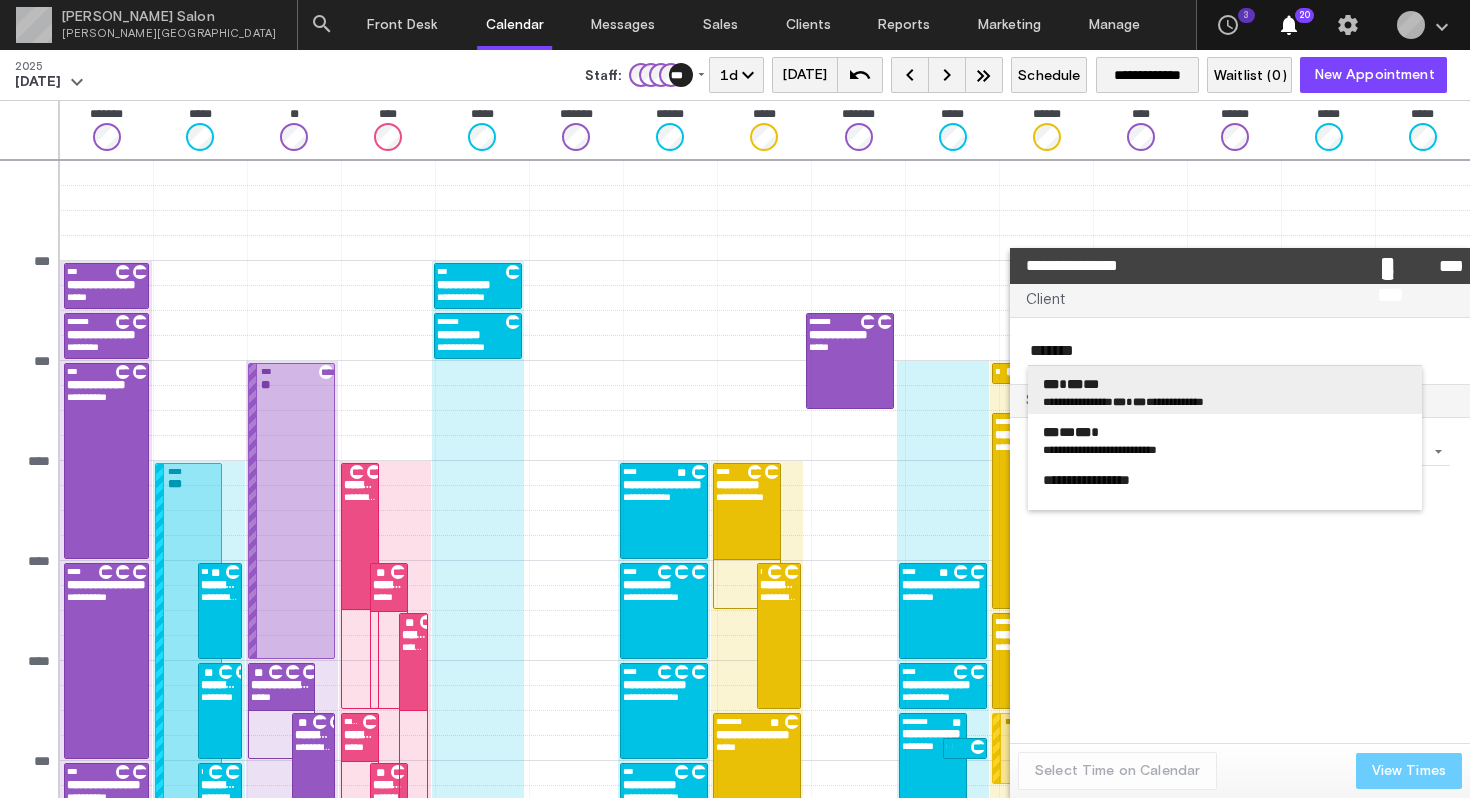 click on "***" at bounding box center (1051, 384) 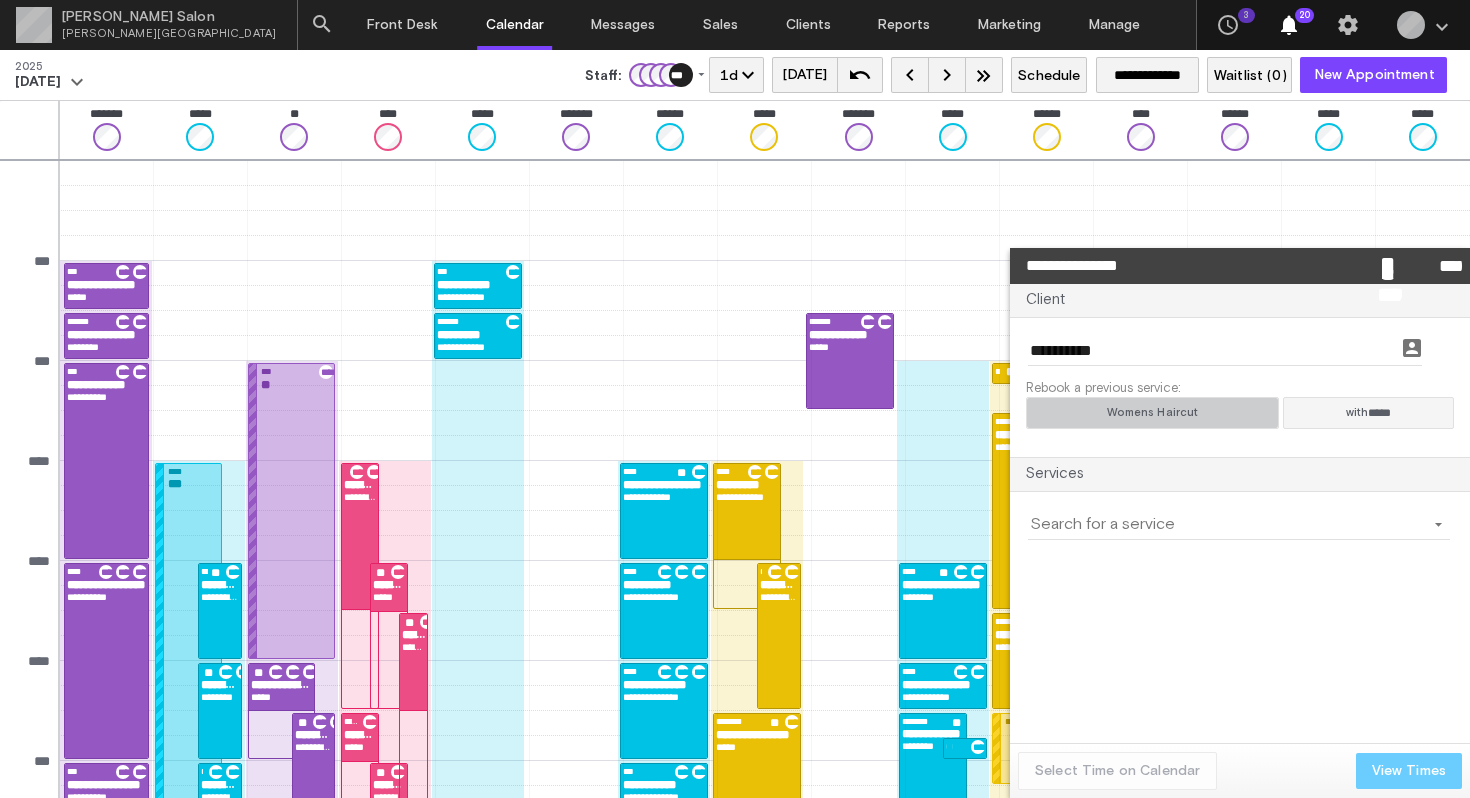 click on "Womens Haircut" 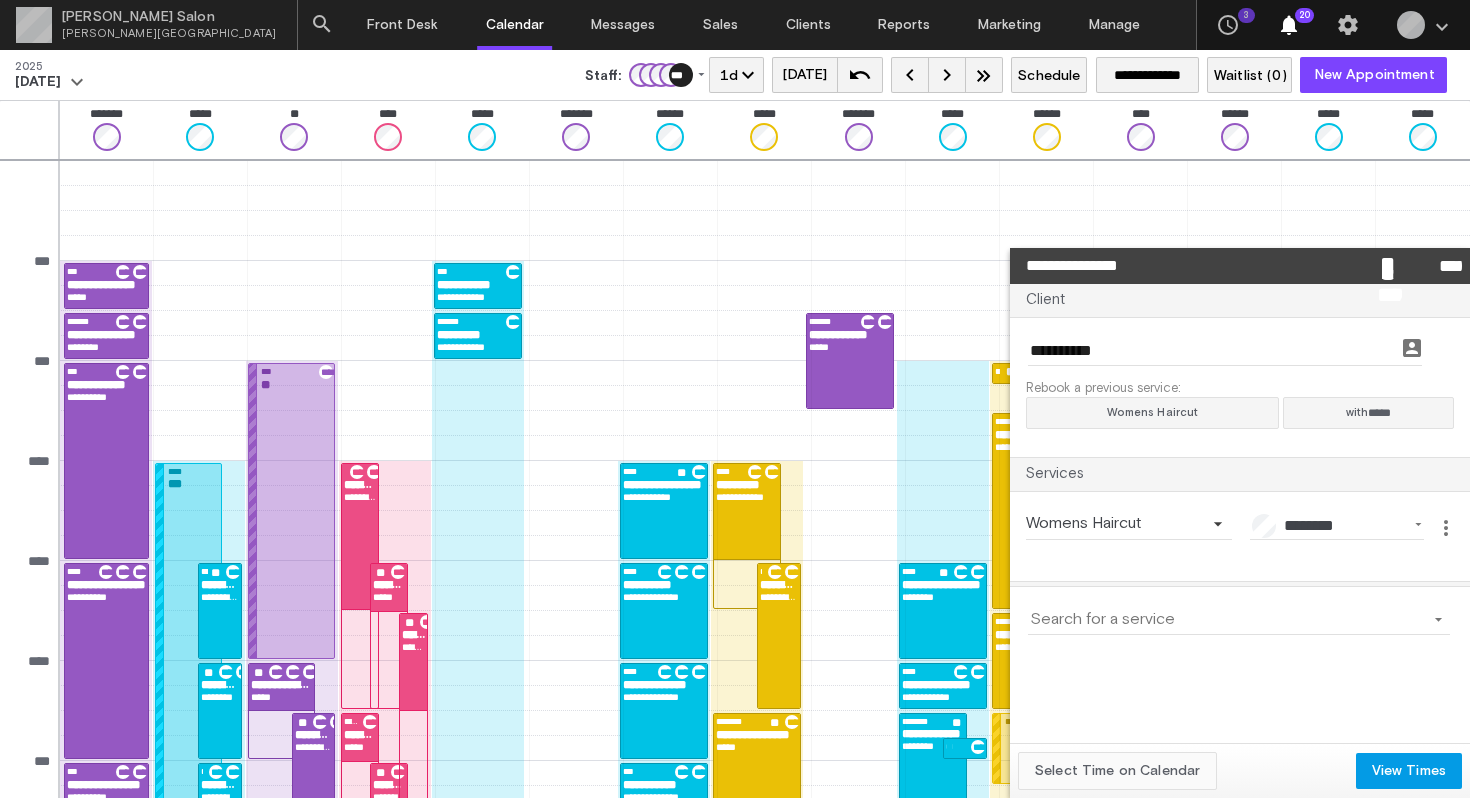 click on "Select Time on Calendar" 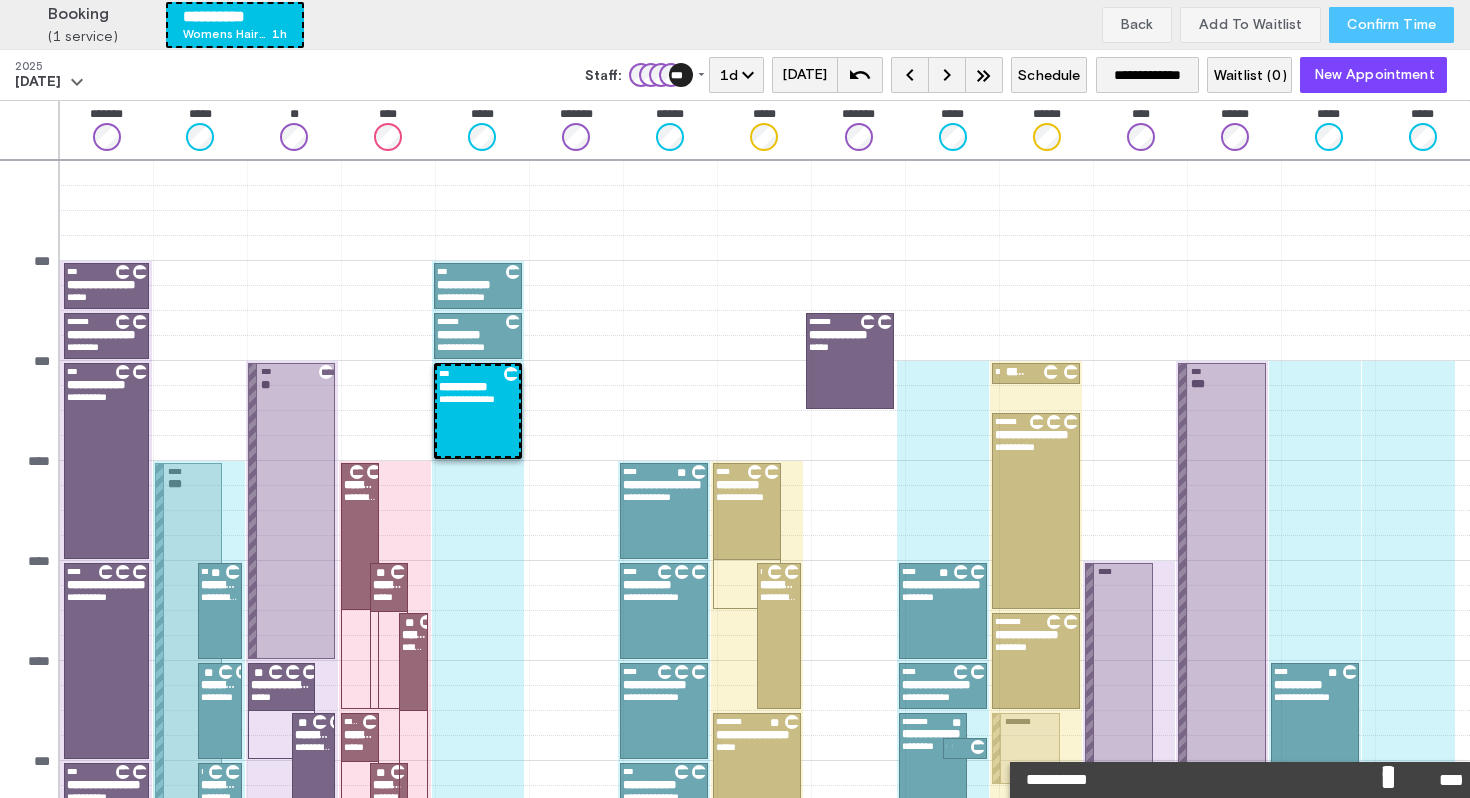click on "Confirm Time" at bounding box center [1391, 25] 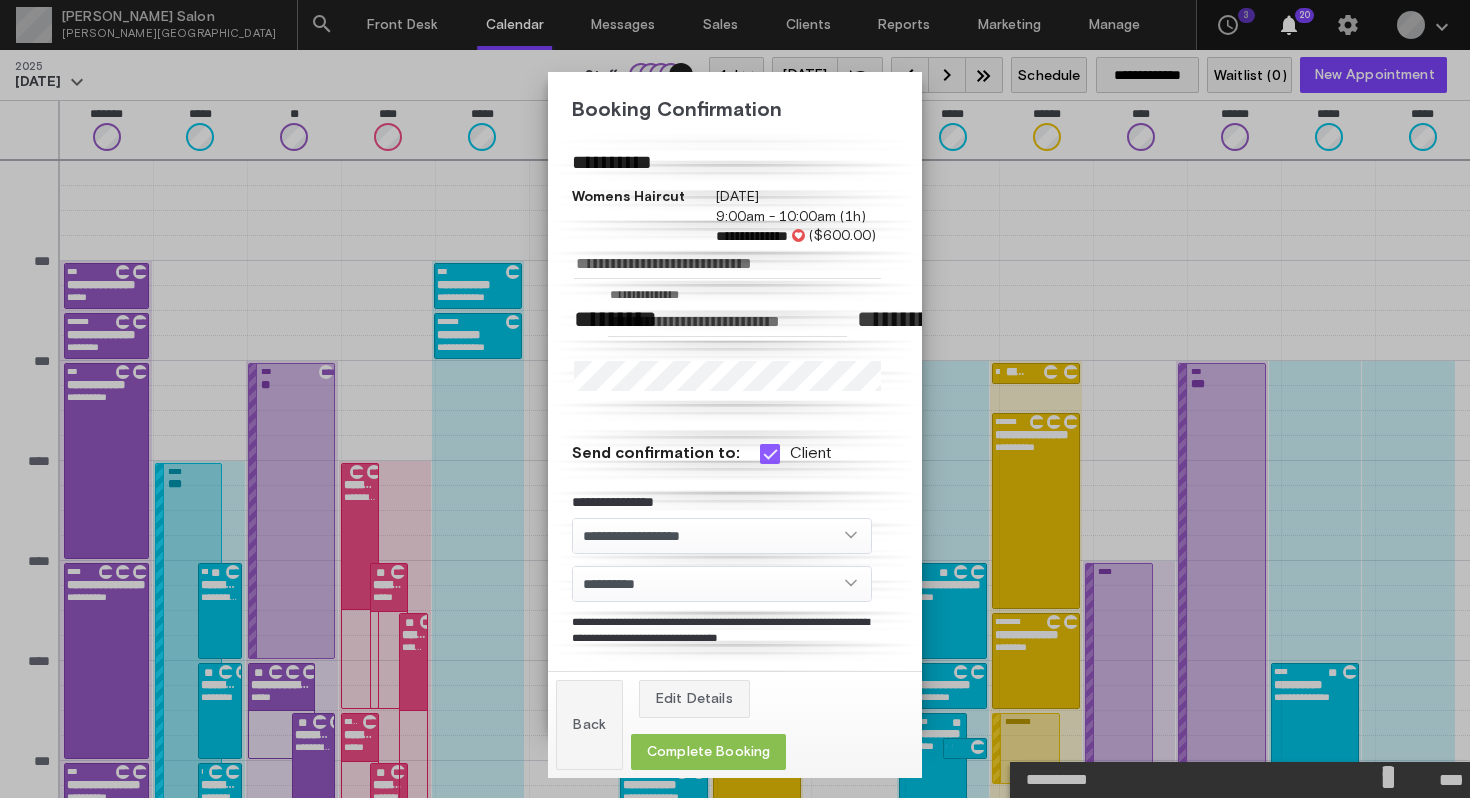 click on "Complete Booking" 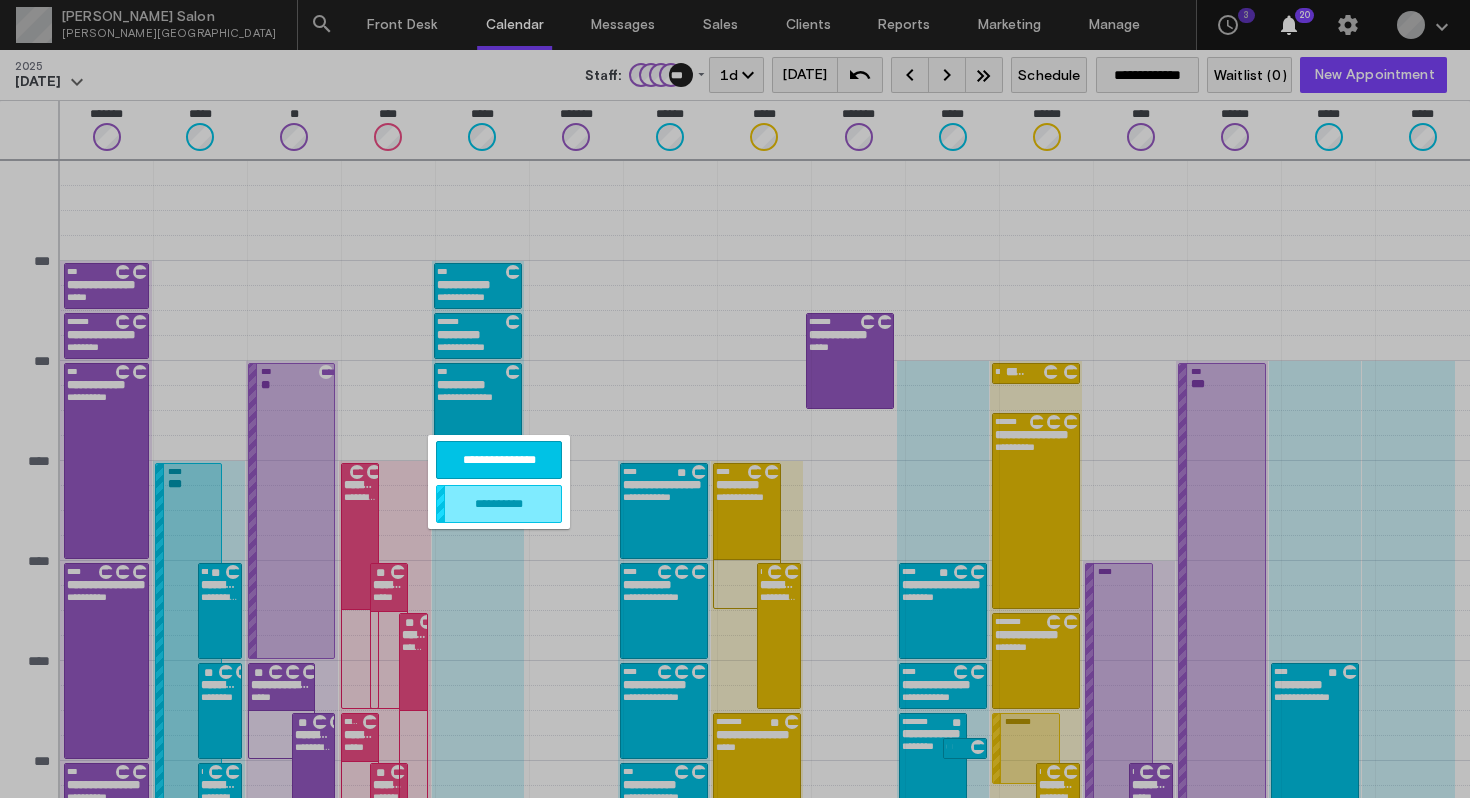 click on "**********" at bounding box center [499, 460] 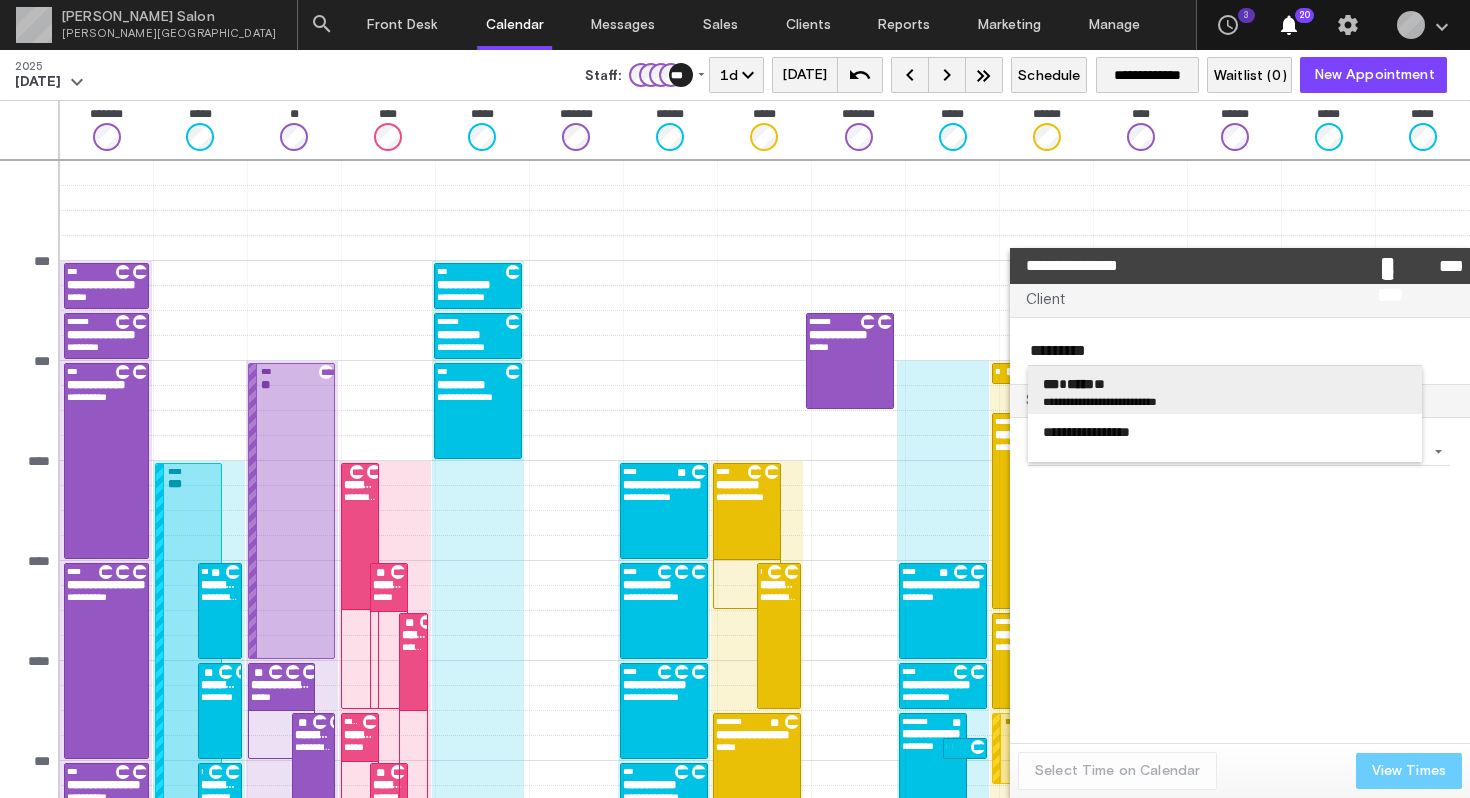 click on "***   ***** **" at bounding box center (1225, 384) 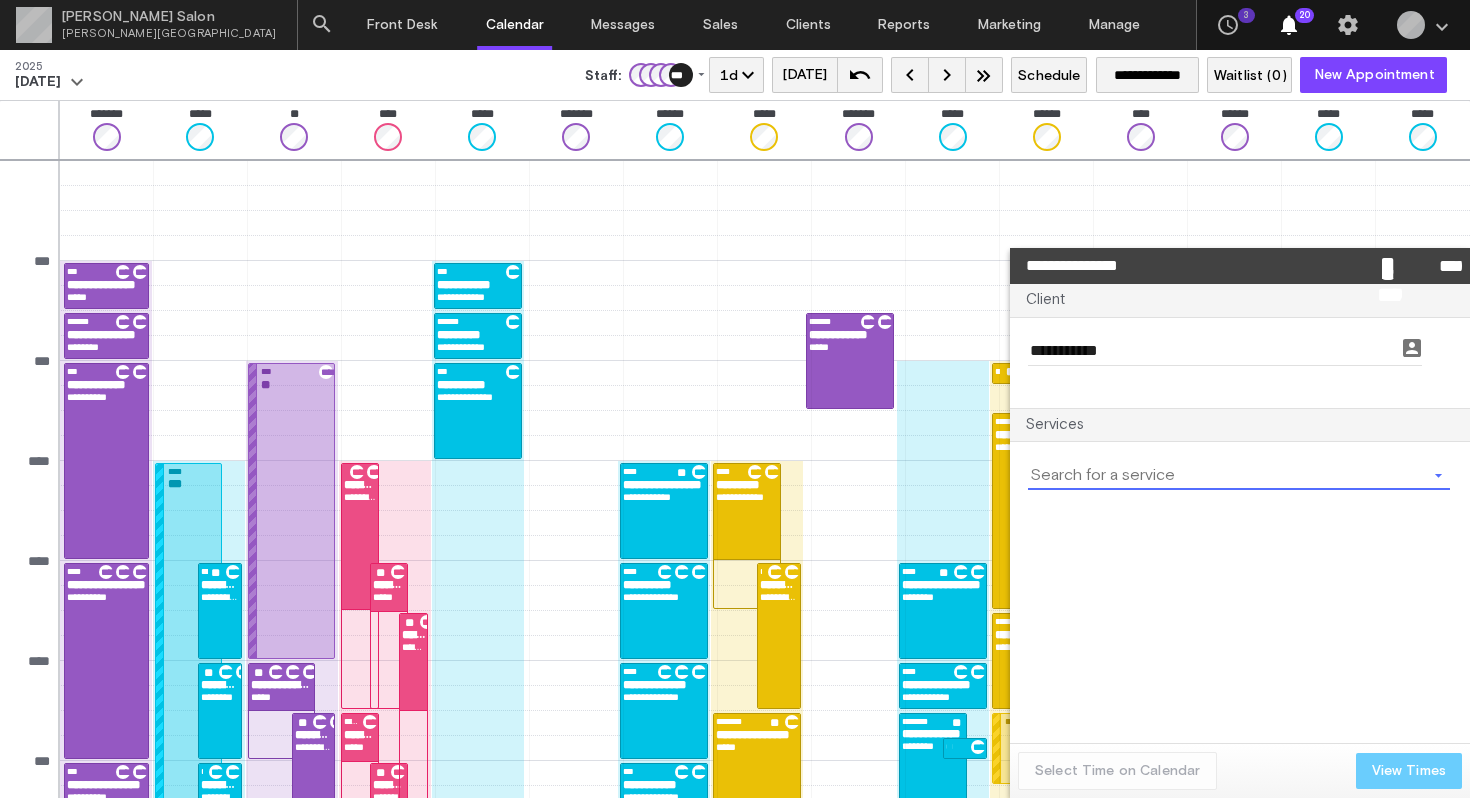 click at bounding box center (1227, 475) 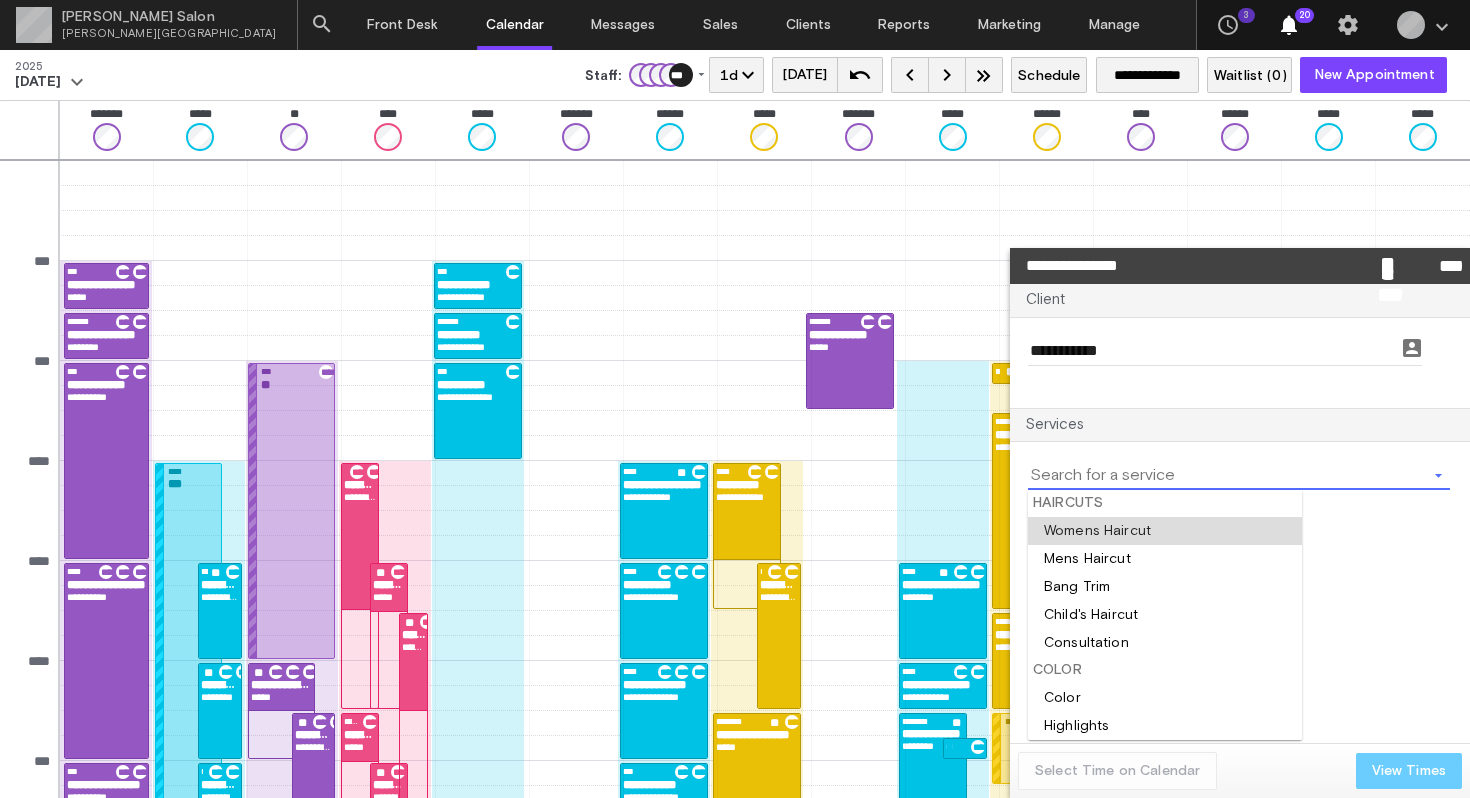 click at bounding box center (1165, 531) 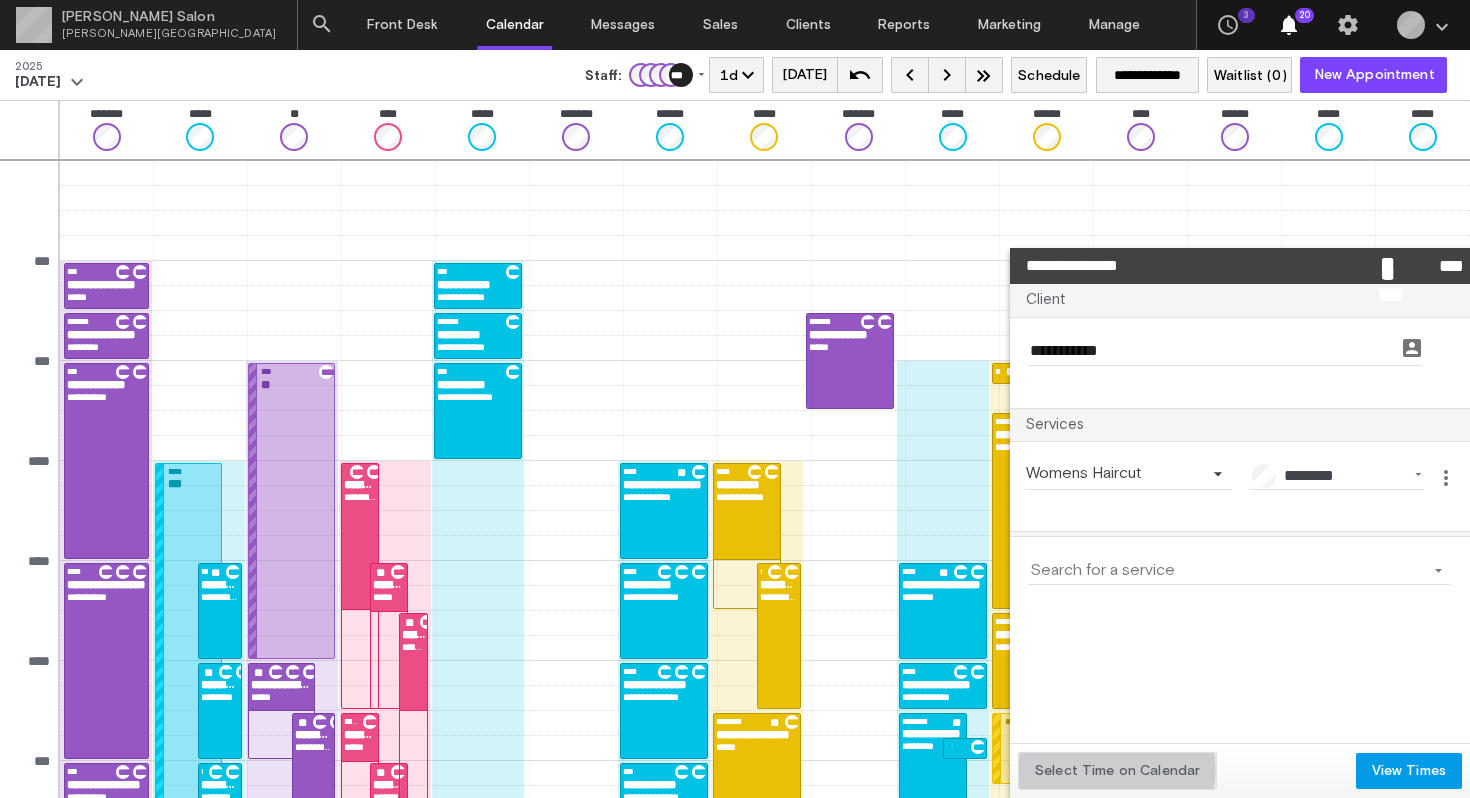 click on "Select Time on Calendar" 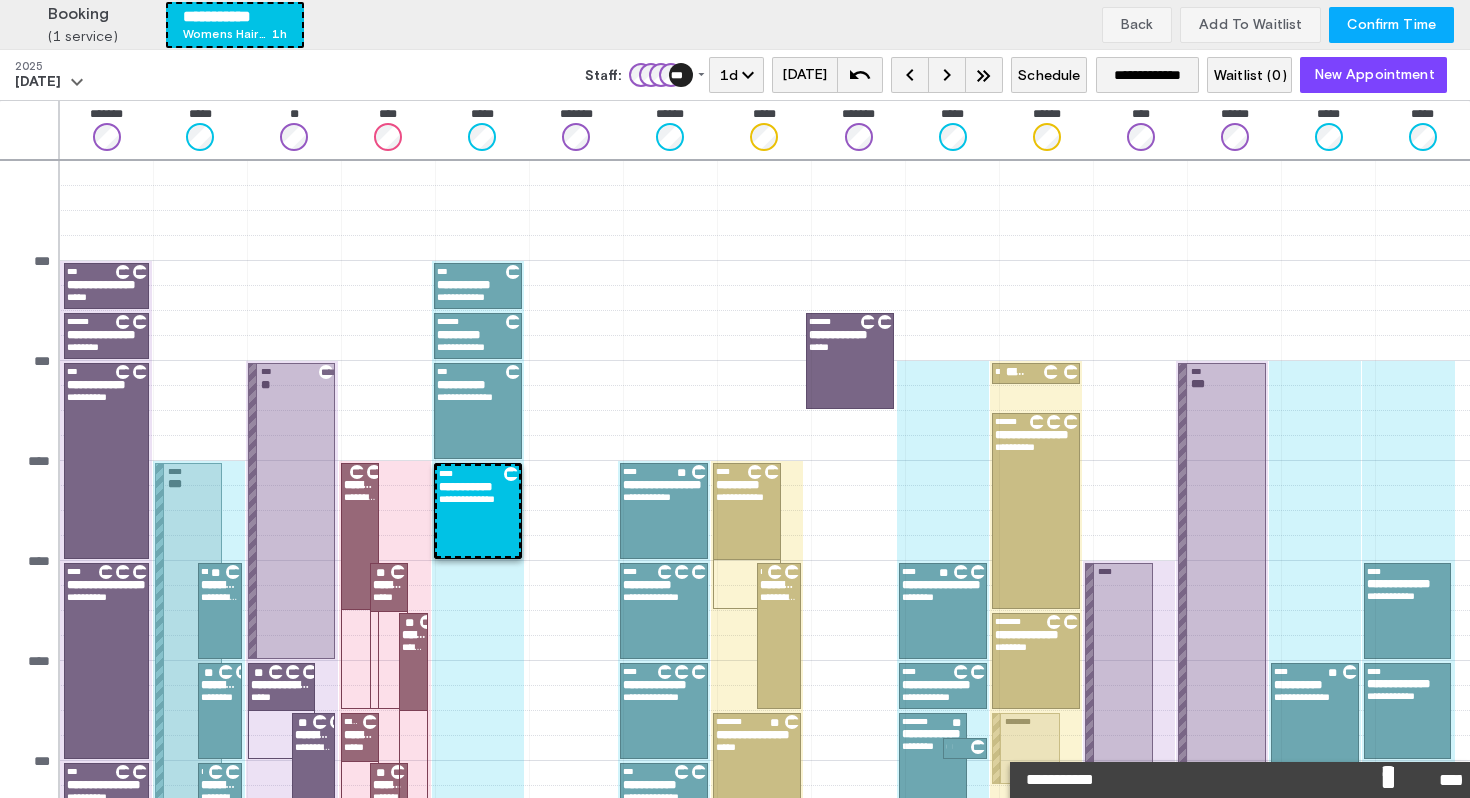 click on "Confirm Time" at bounding box center [1391, 25] 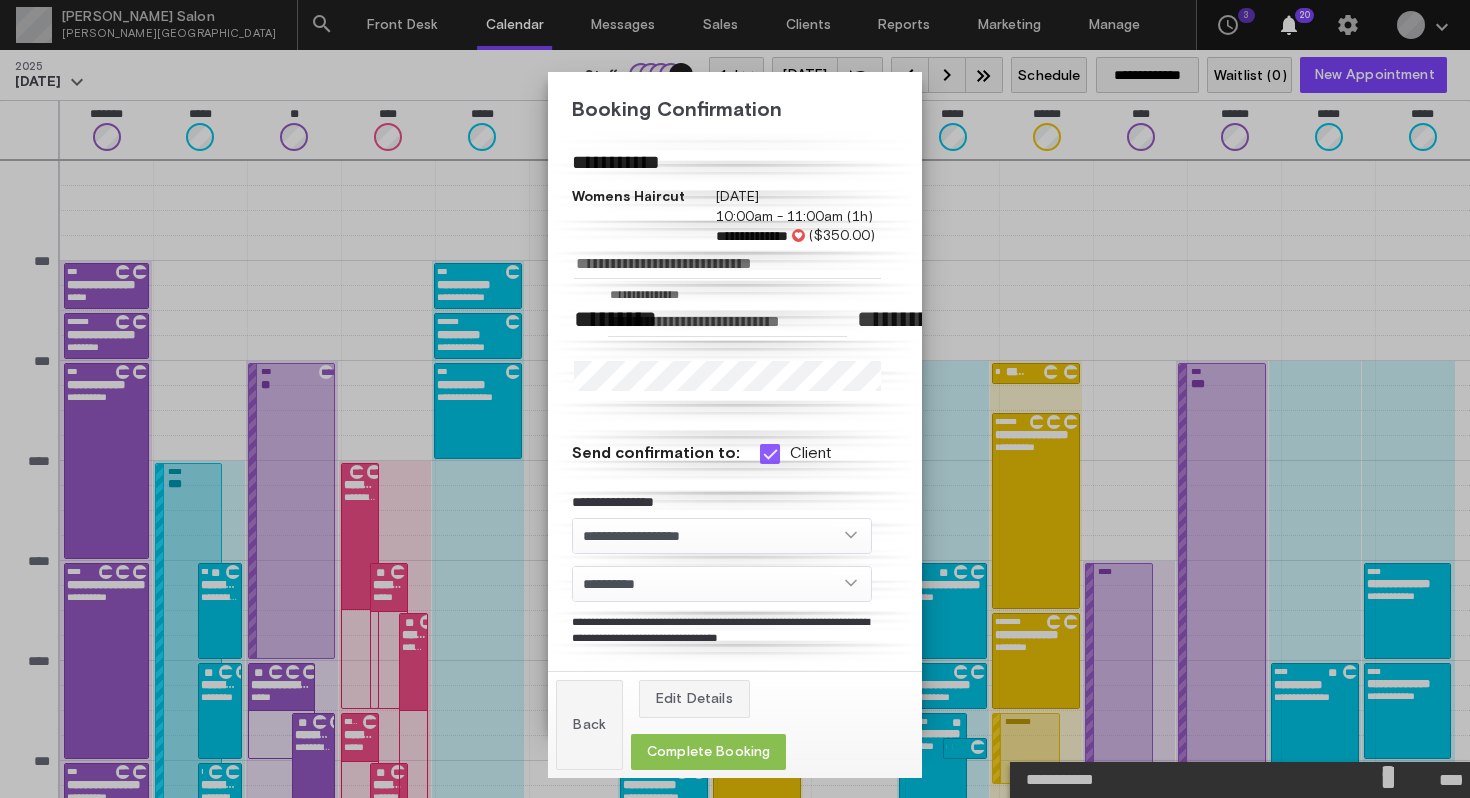 click on "Complete Booking" 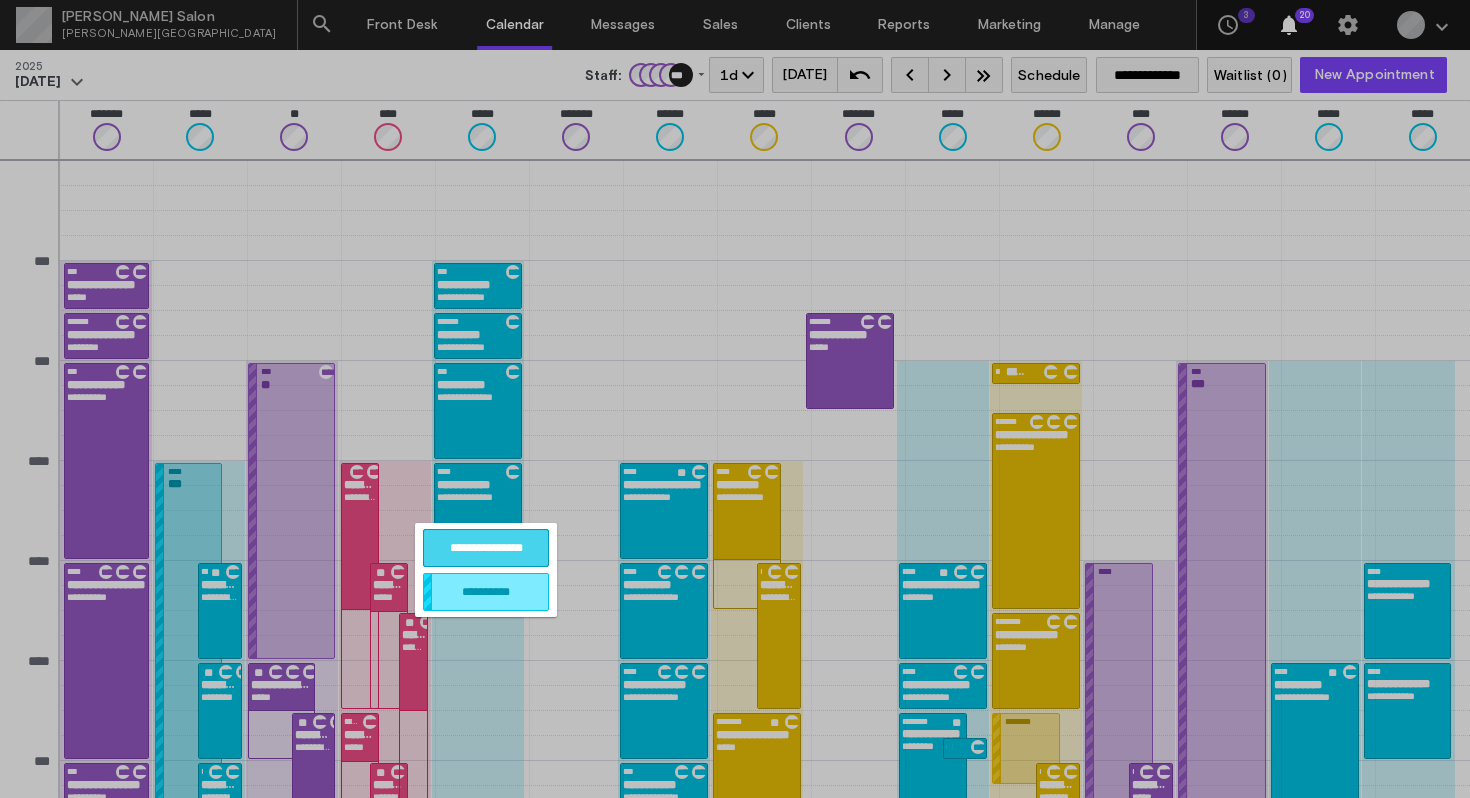 click on "**********" at bounding box center [486, 548] 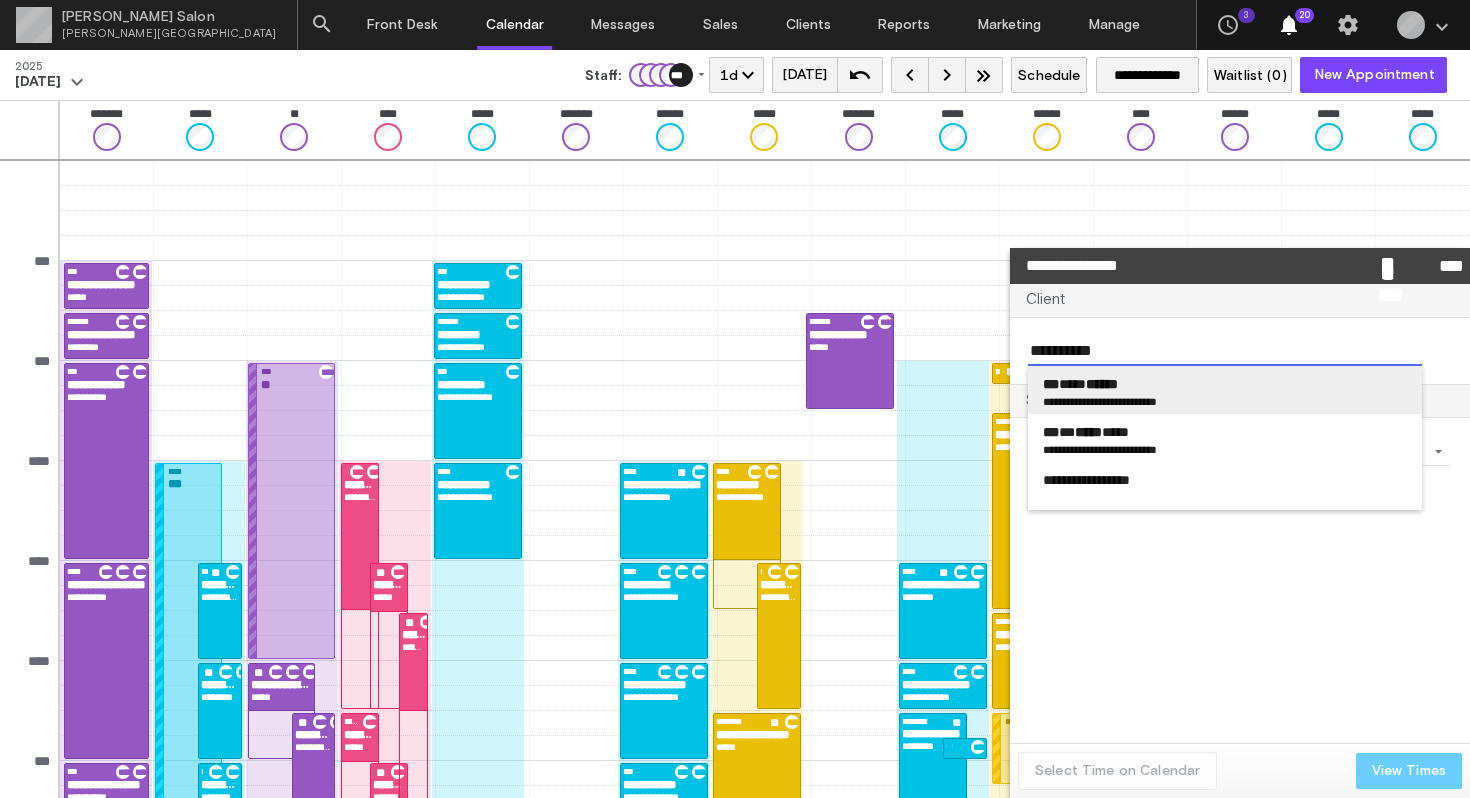 click on "******" at bounding box center [1102, 384] 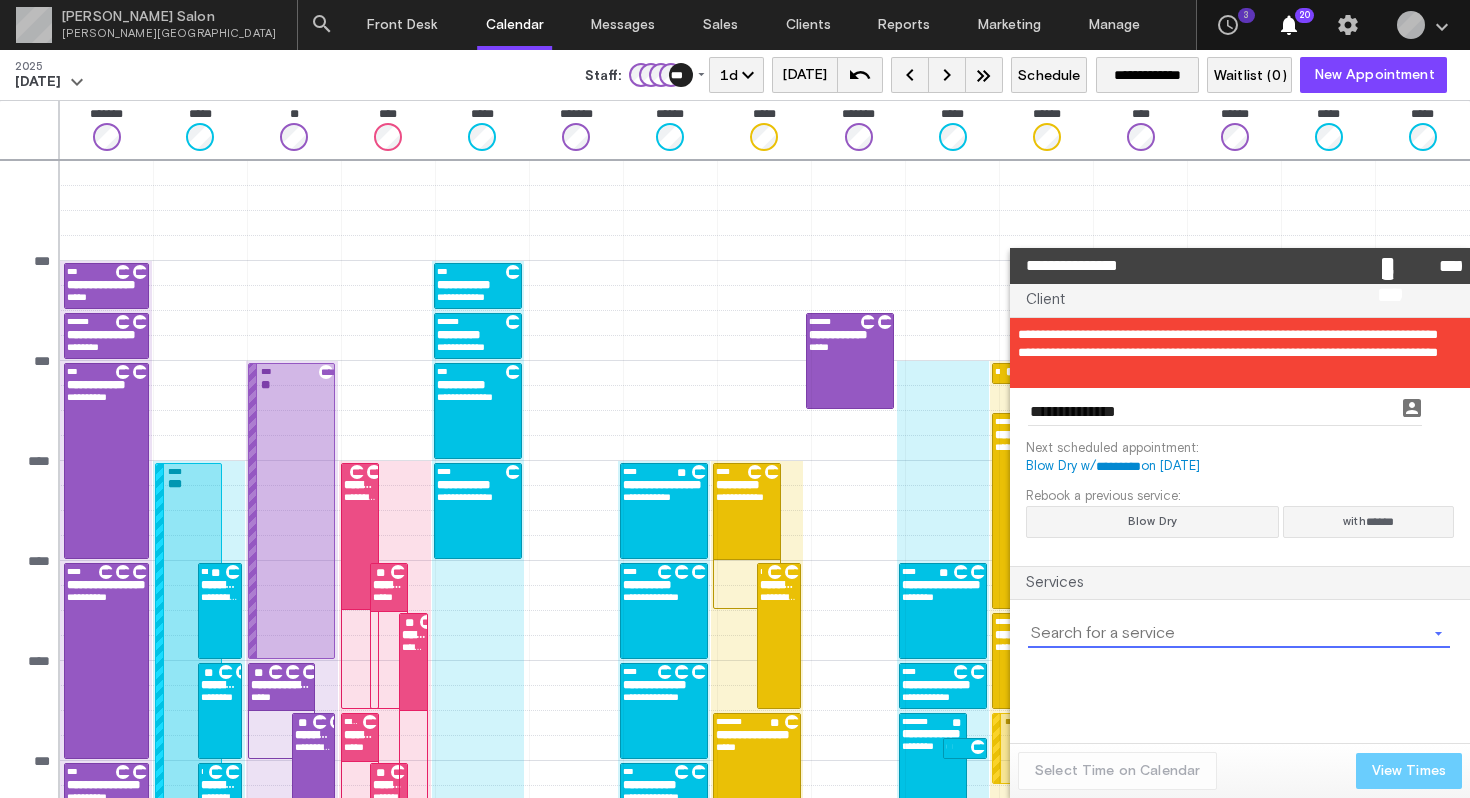 click at bounding box center (1227, 633) 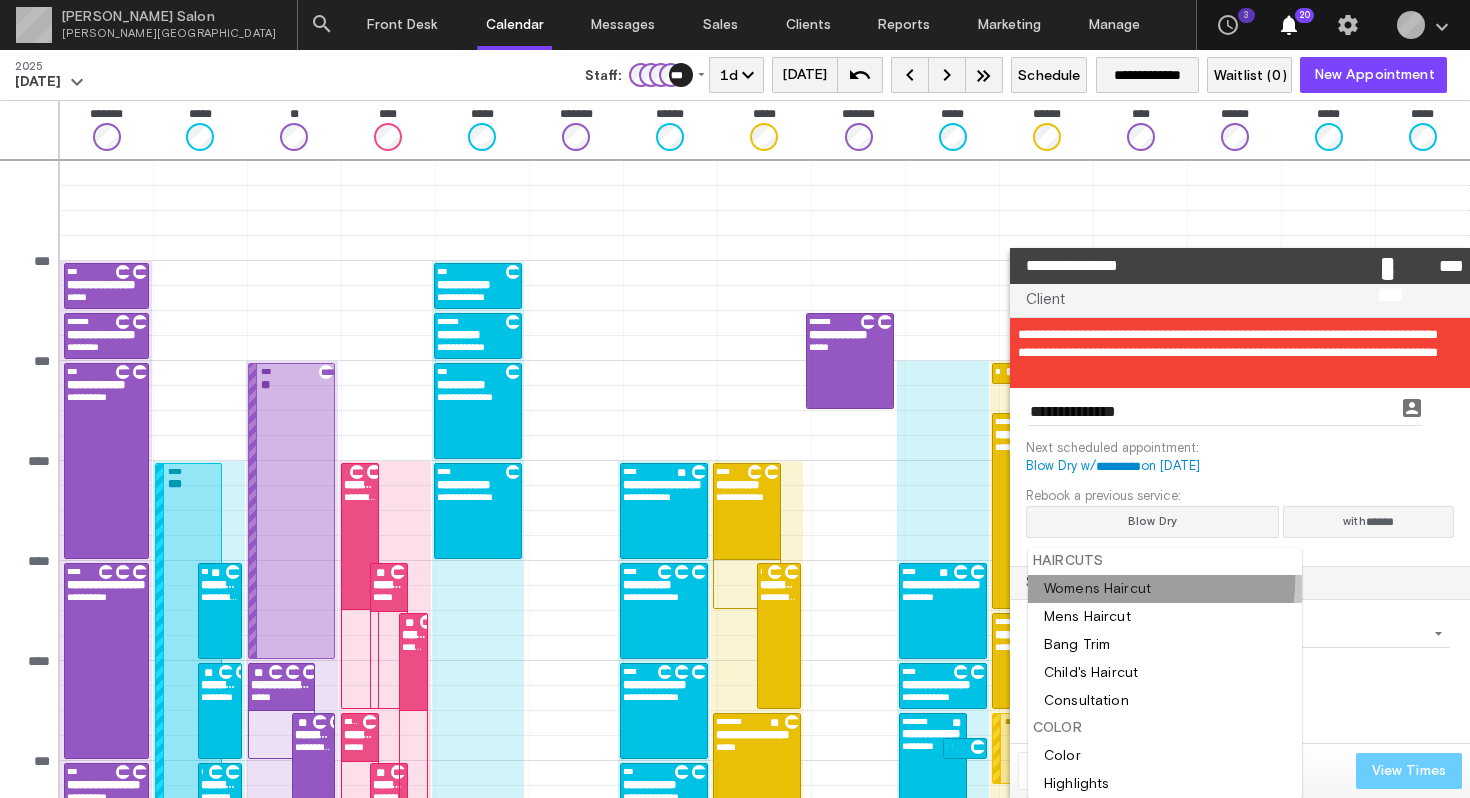 click at bounding box center (1165, 589) 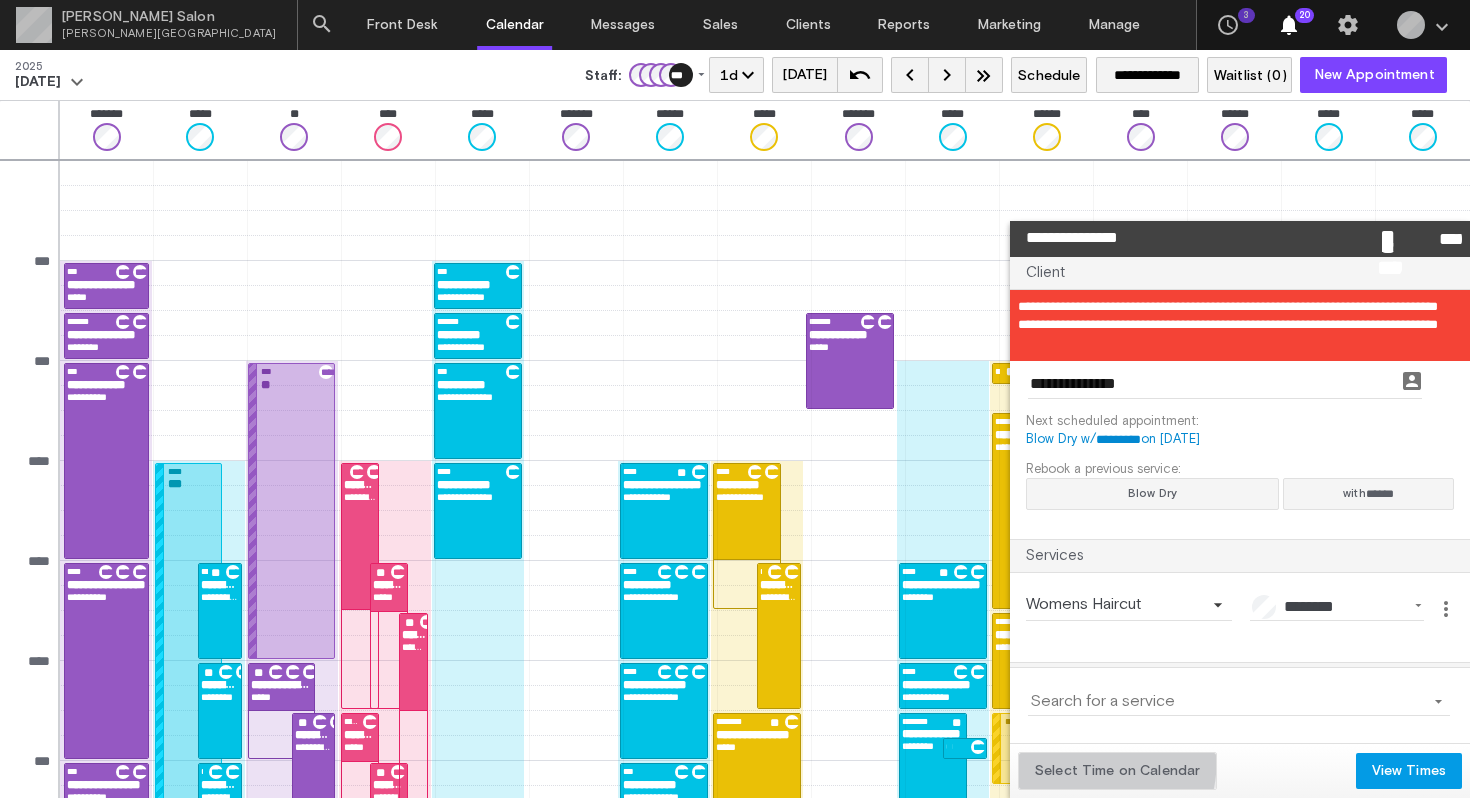 click on "Select Time on Calendar" 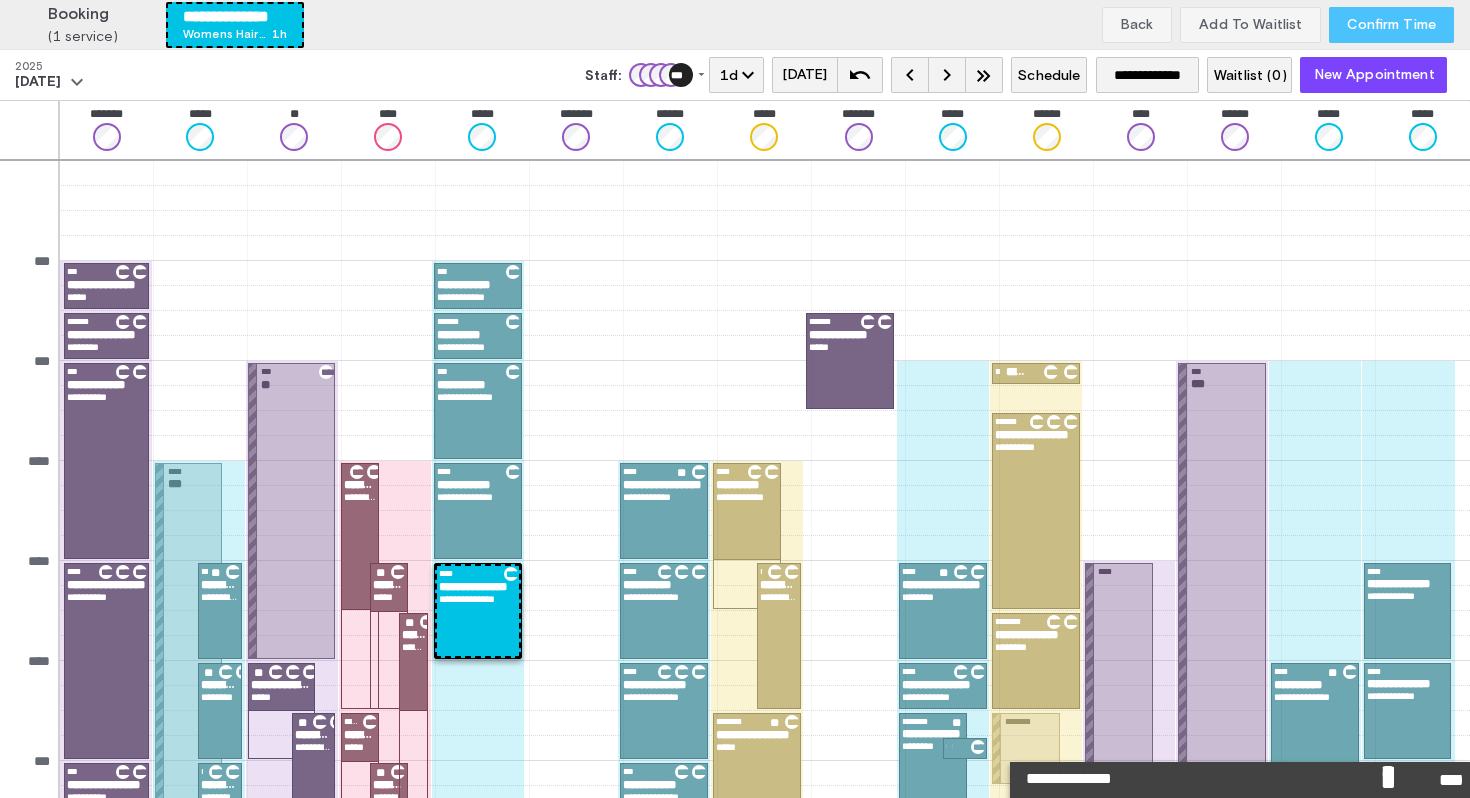 click on "Confirm Time" at bounding box center (1391, 25) 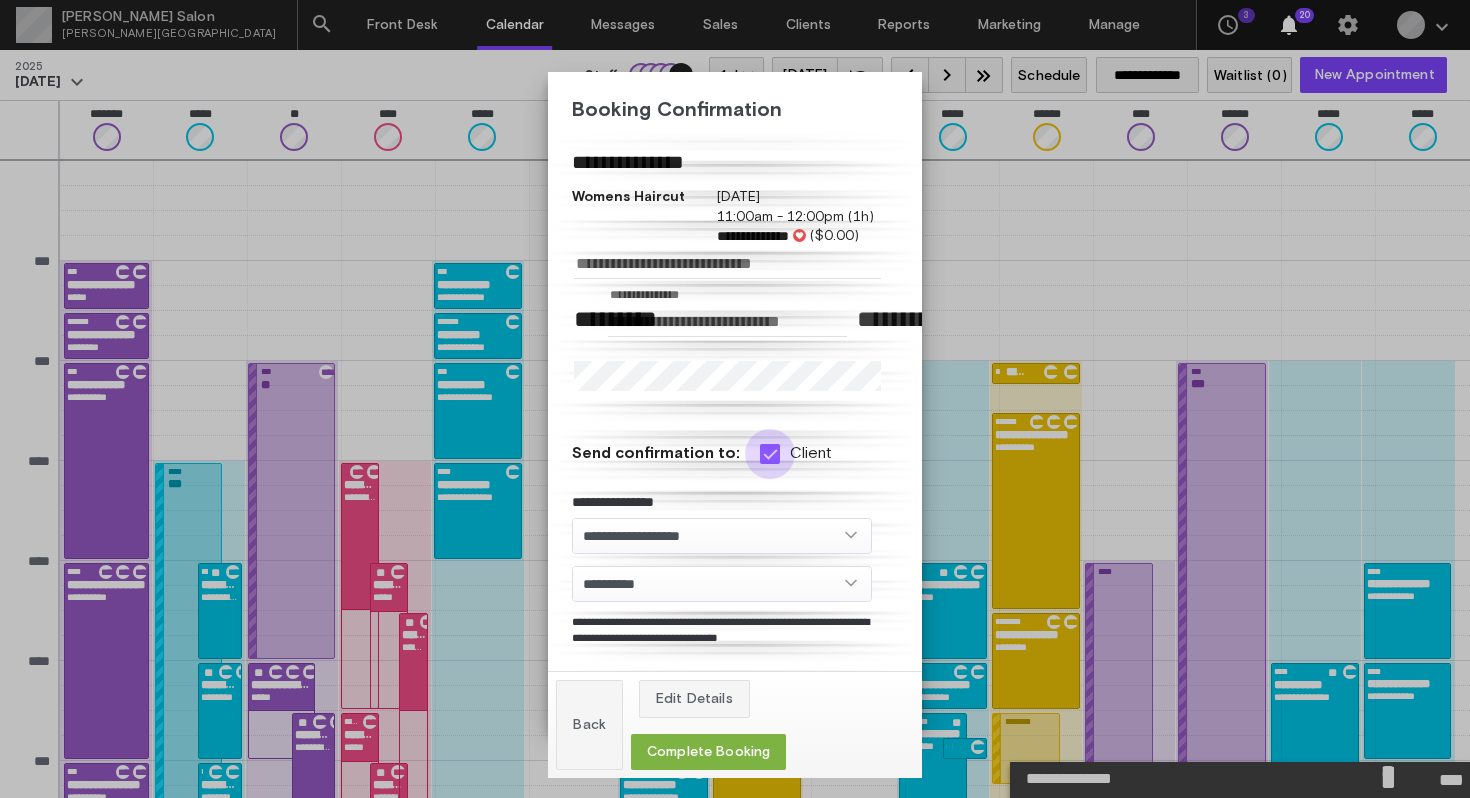 click at bounding box center [770, 454] 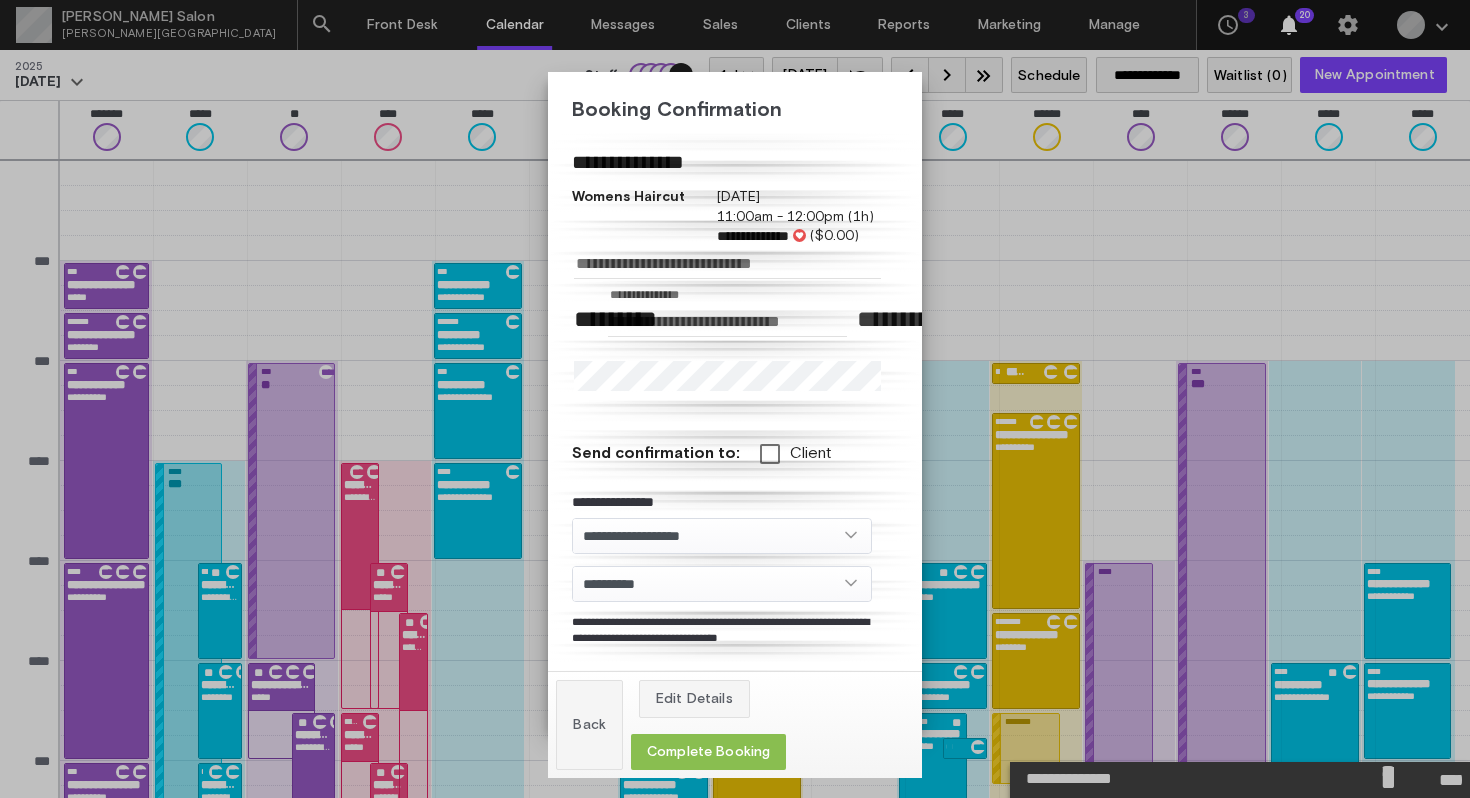 click on "Complete Booking" 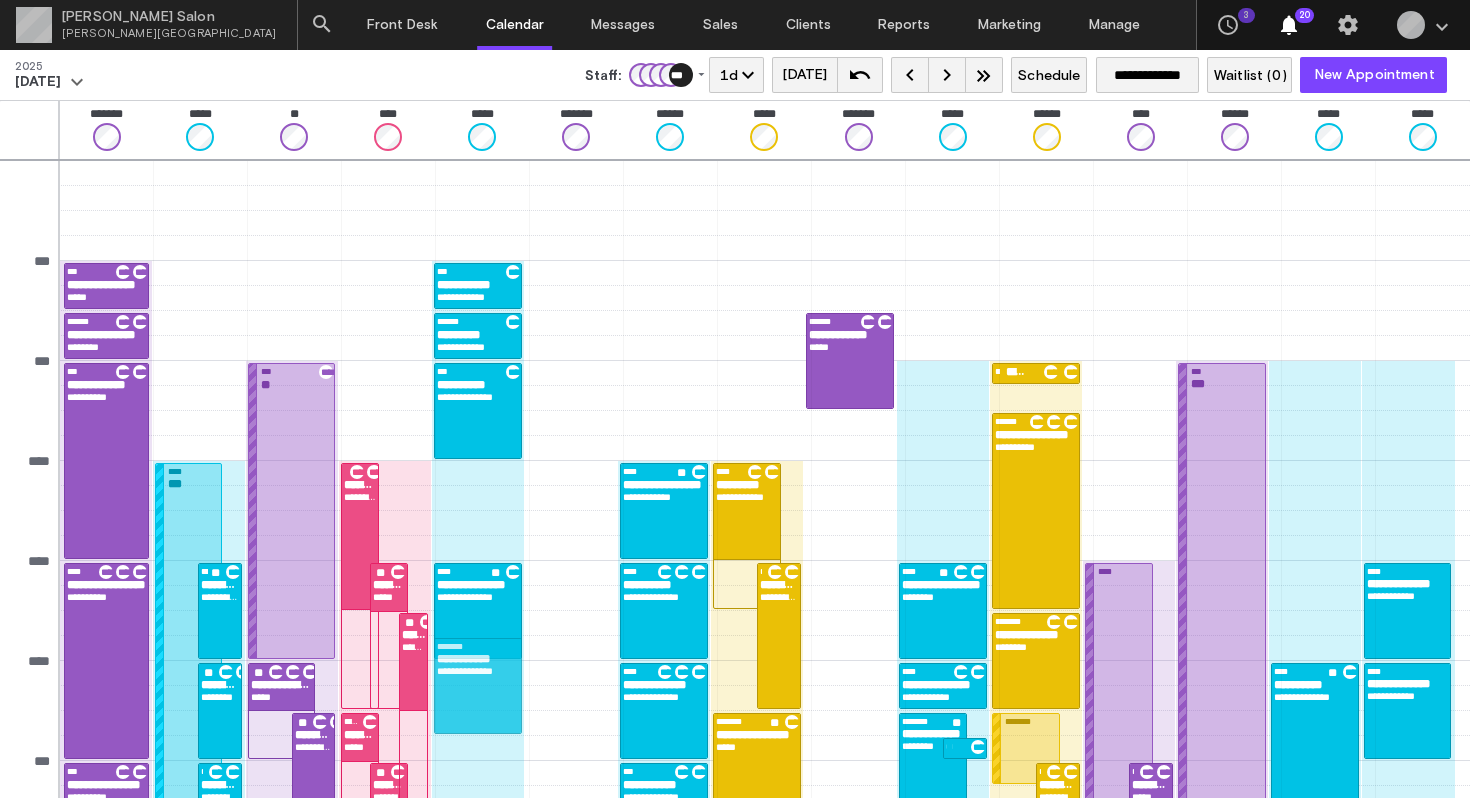 drag, startPoint x: 501, startPoint y: 521, endPoint x: 496, endPoint y: 661, distance: 140.08926 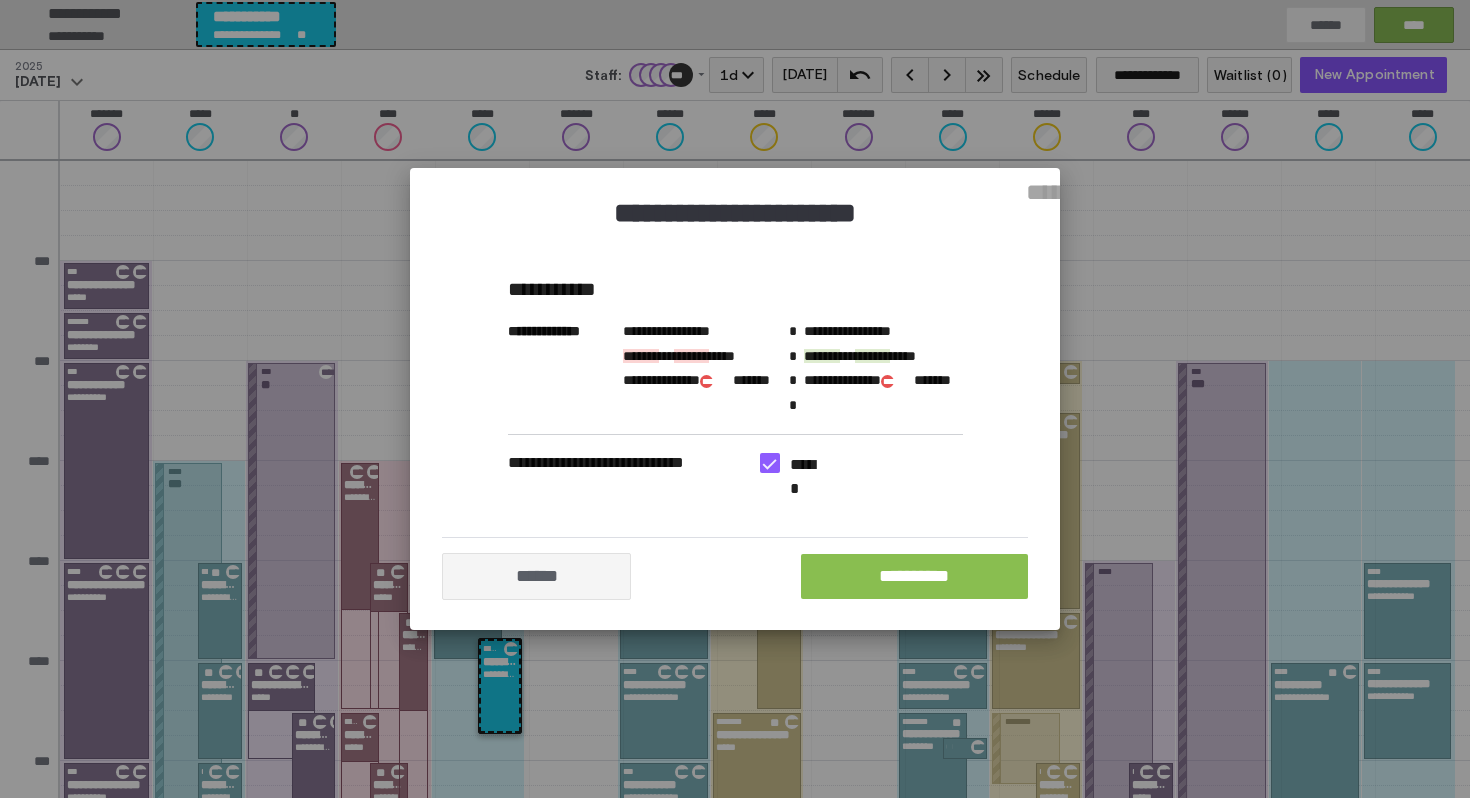 click on "**********" at bounding box center [914, 576] 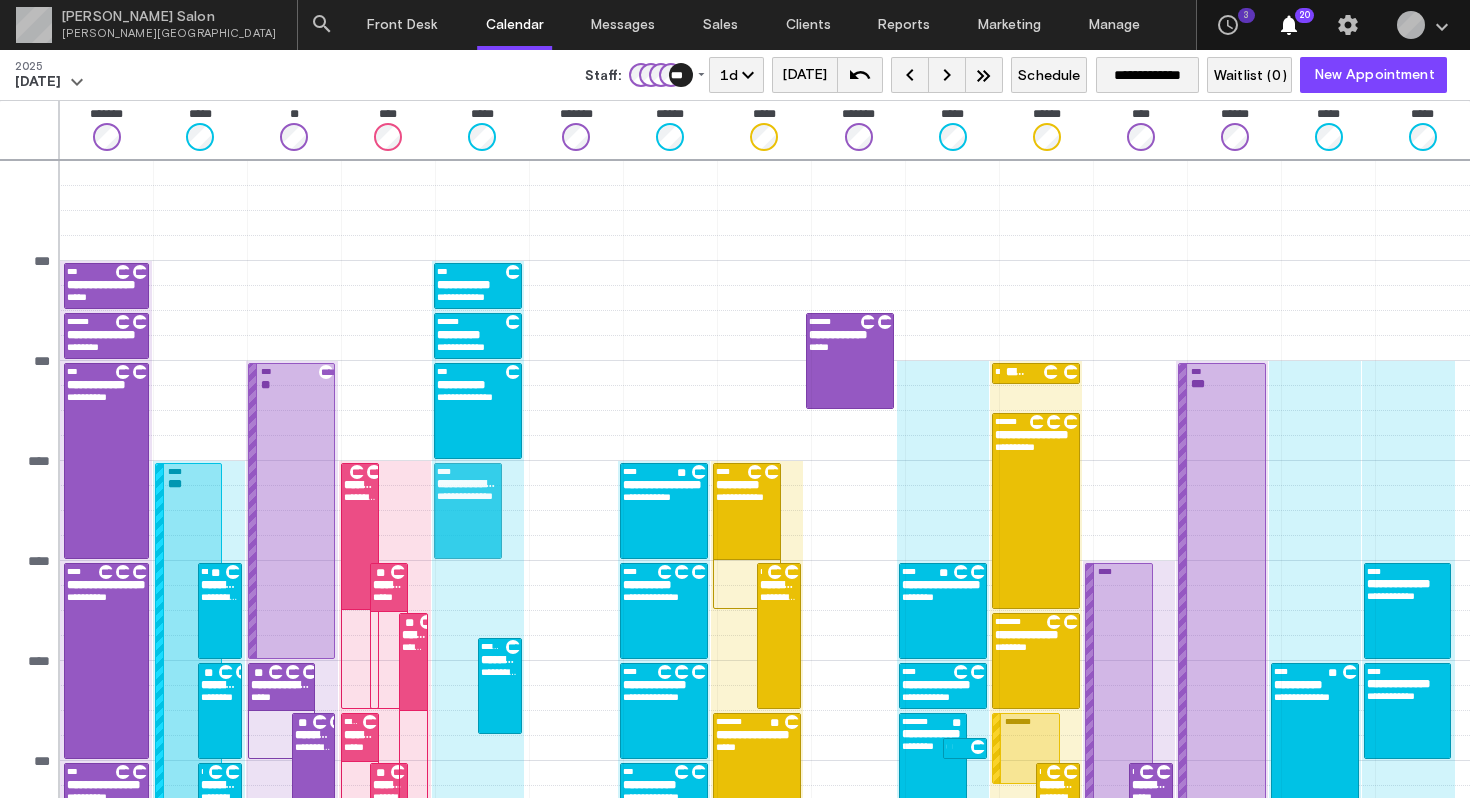 drag, startPoint x: 467, startPoint y: 593, endPoint x: 470, endPoint y: 504, distance: 89.050545 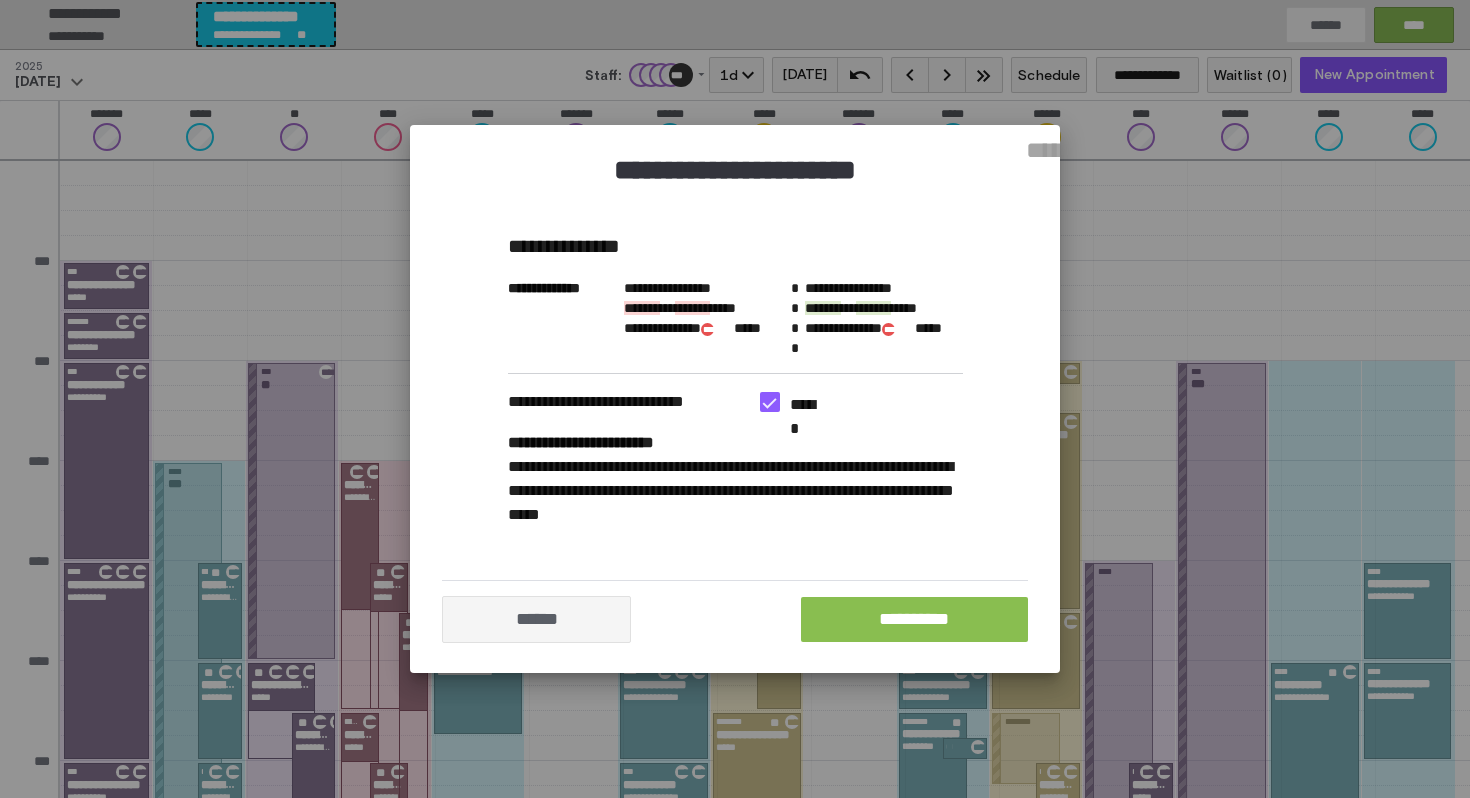 click on "**********" at bounding box center [914, 619] 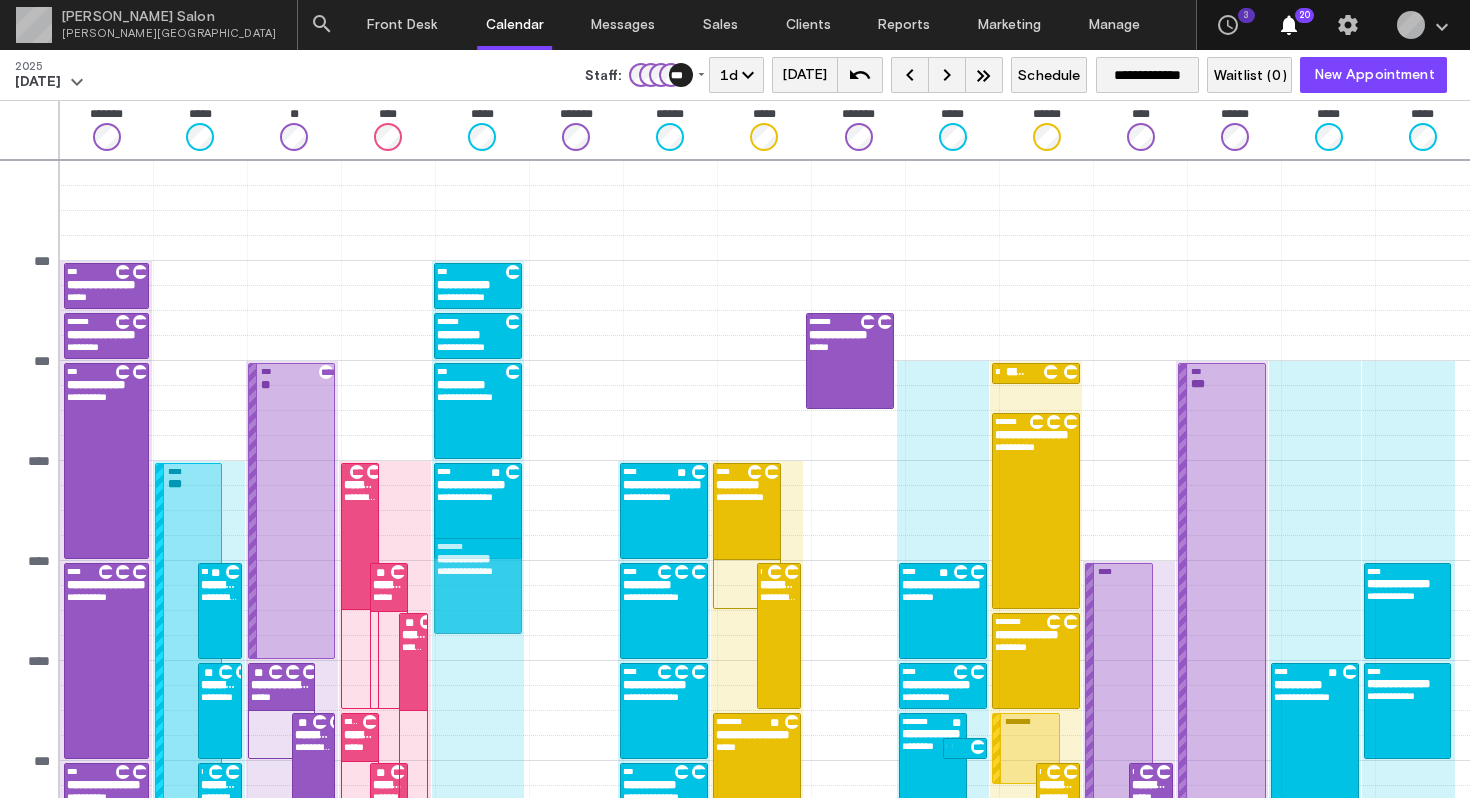 drag, startPoint x: 488, startPoint y: 662, endPoint x: 503, endPoint y: 570, distance: 93.214806 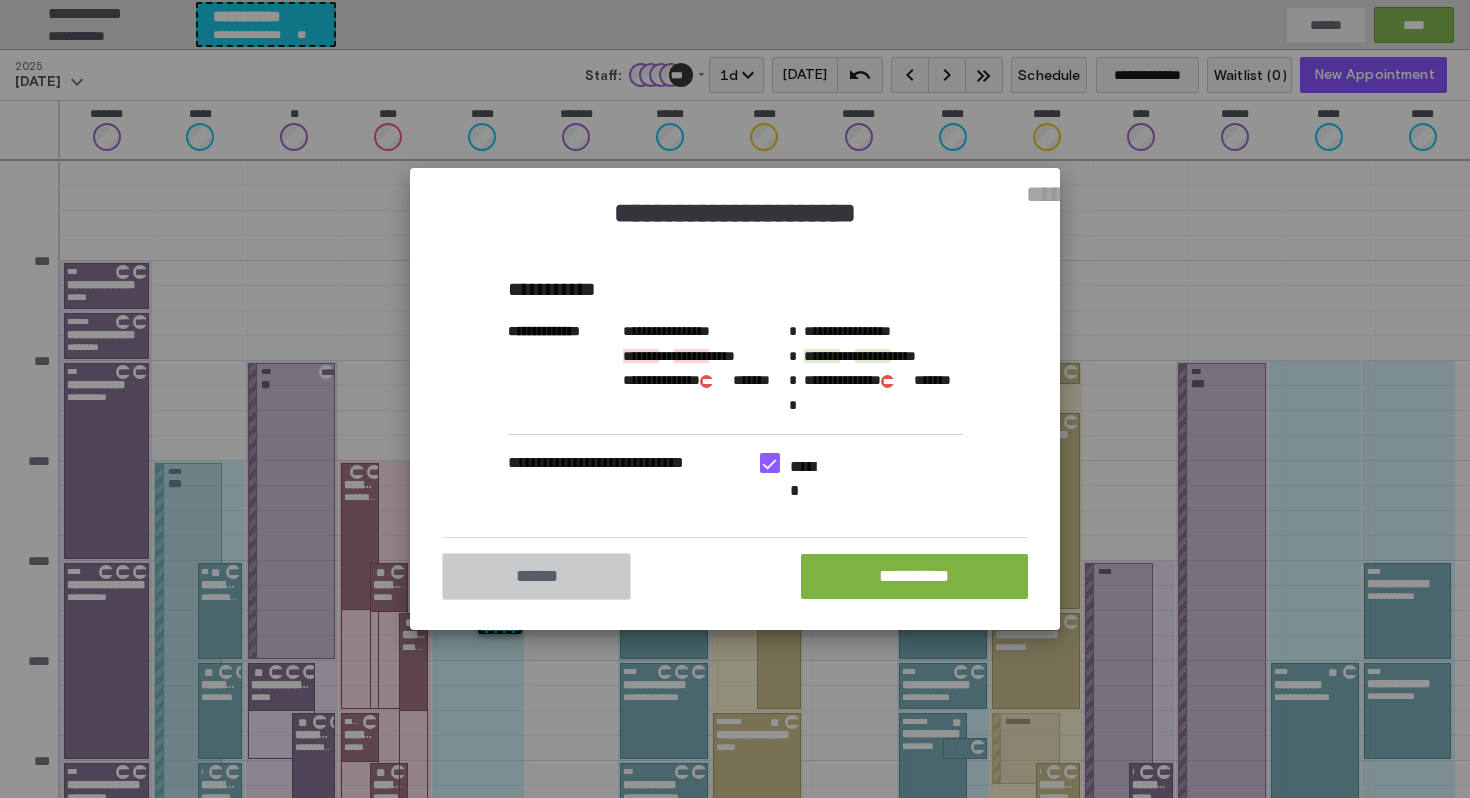 click on "******" at bounding box center [536, 576] 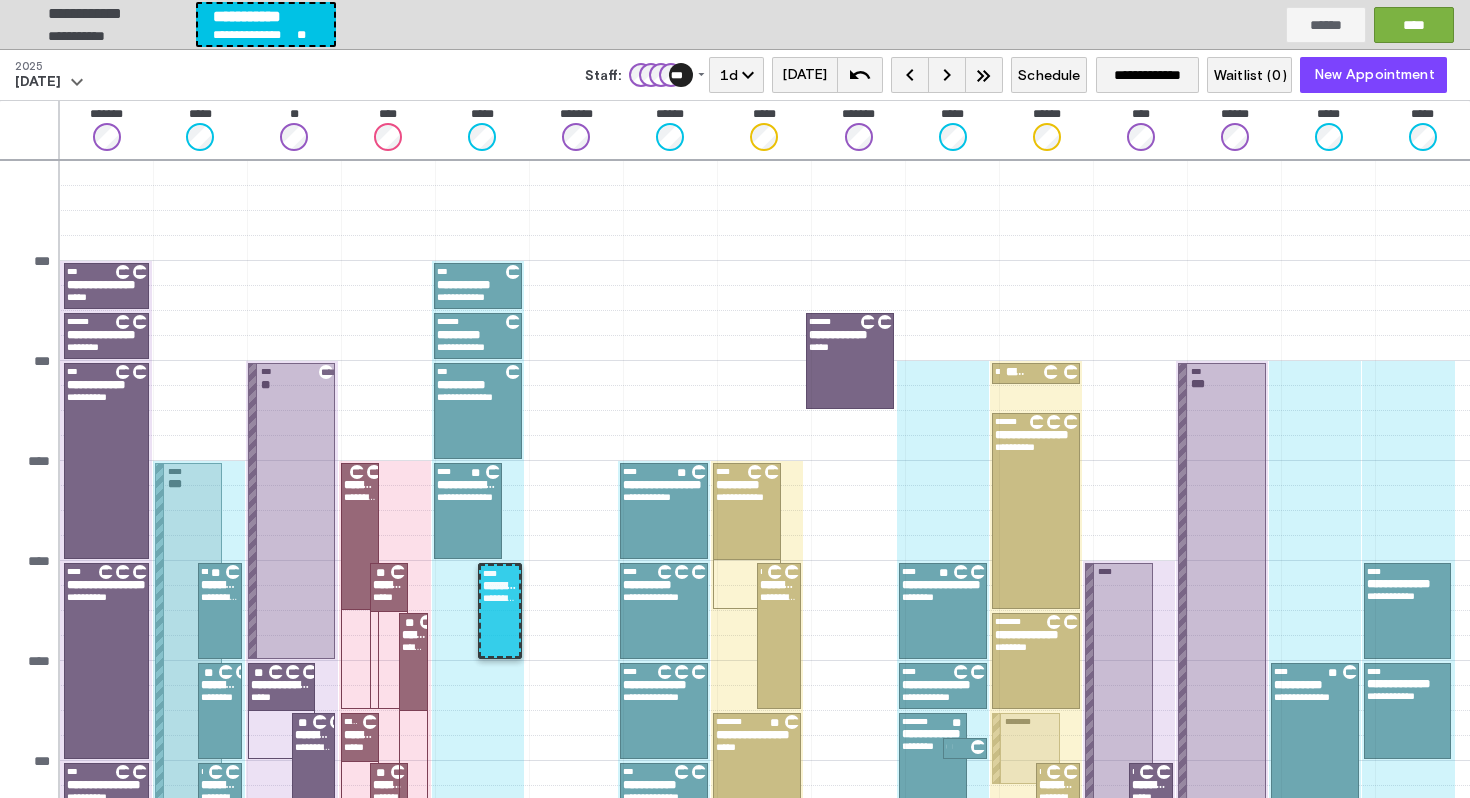 drag, startPoint x: 498, startPoint y: 584, endPoint x: 488, endPoint y: 603, distance: 21.470911 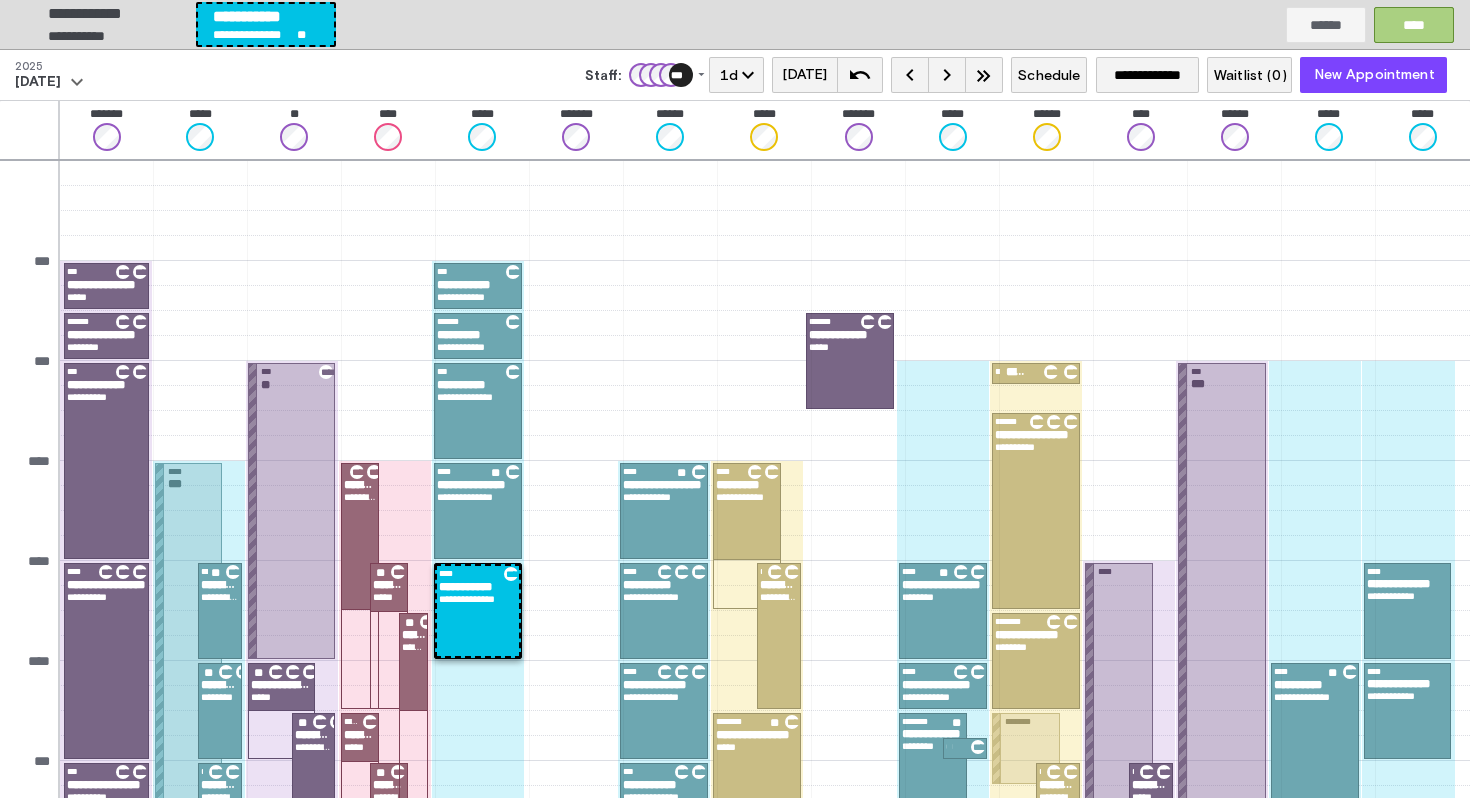 click on "****" at bounding box center [1414, 24] 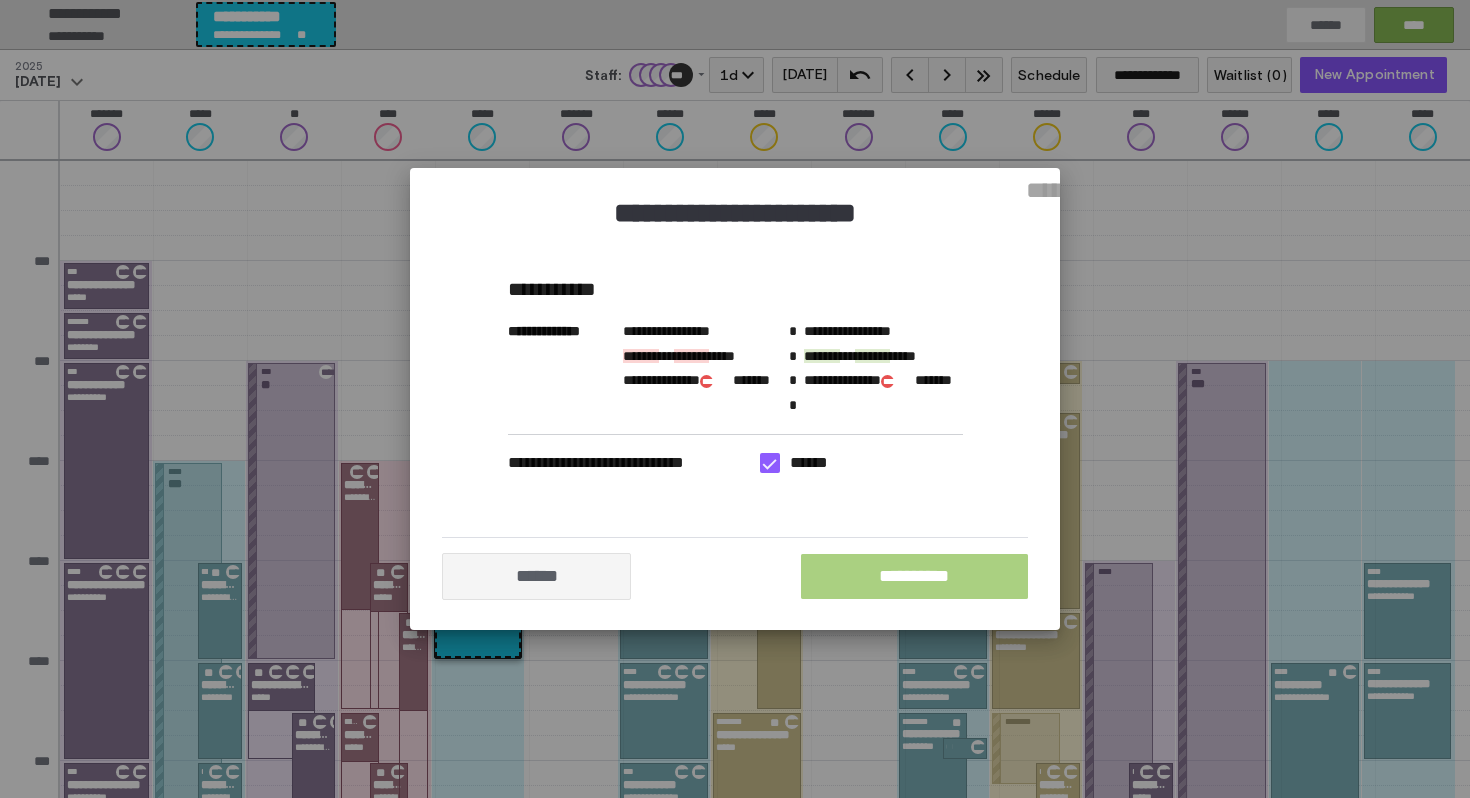 click on "**********" at bounding box center (914, 576) 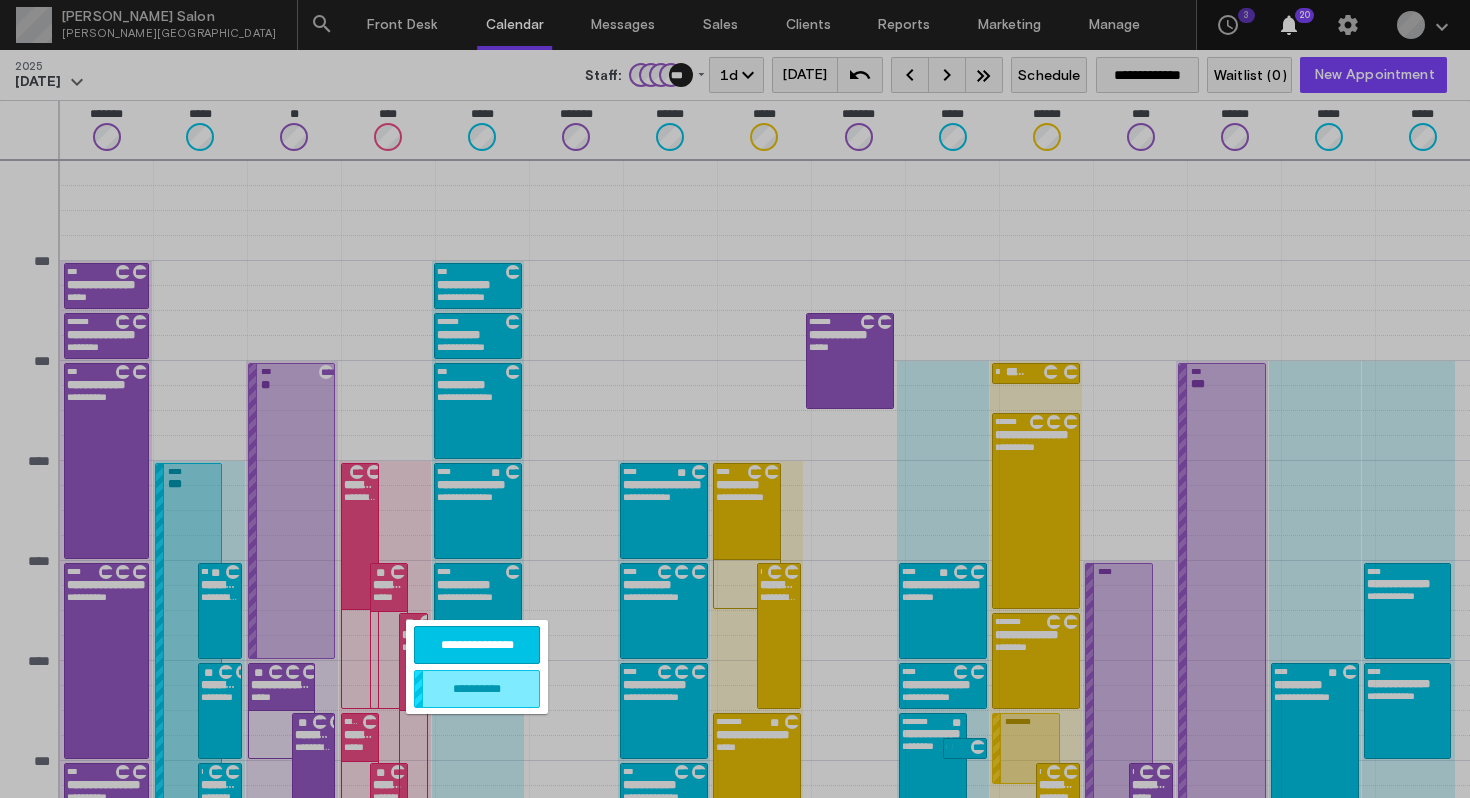 click on "**********" at bounding box center (477, 645) 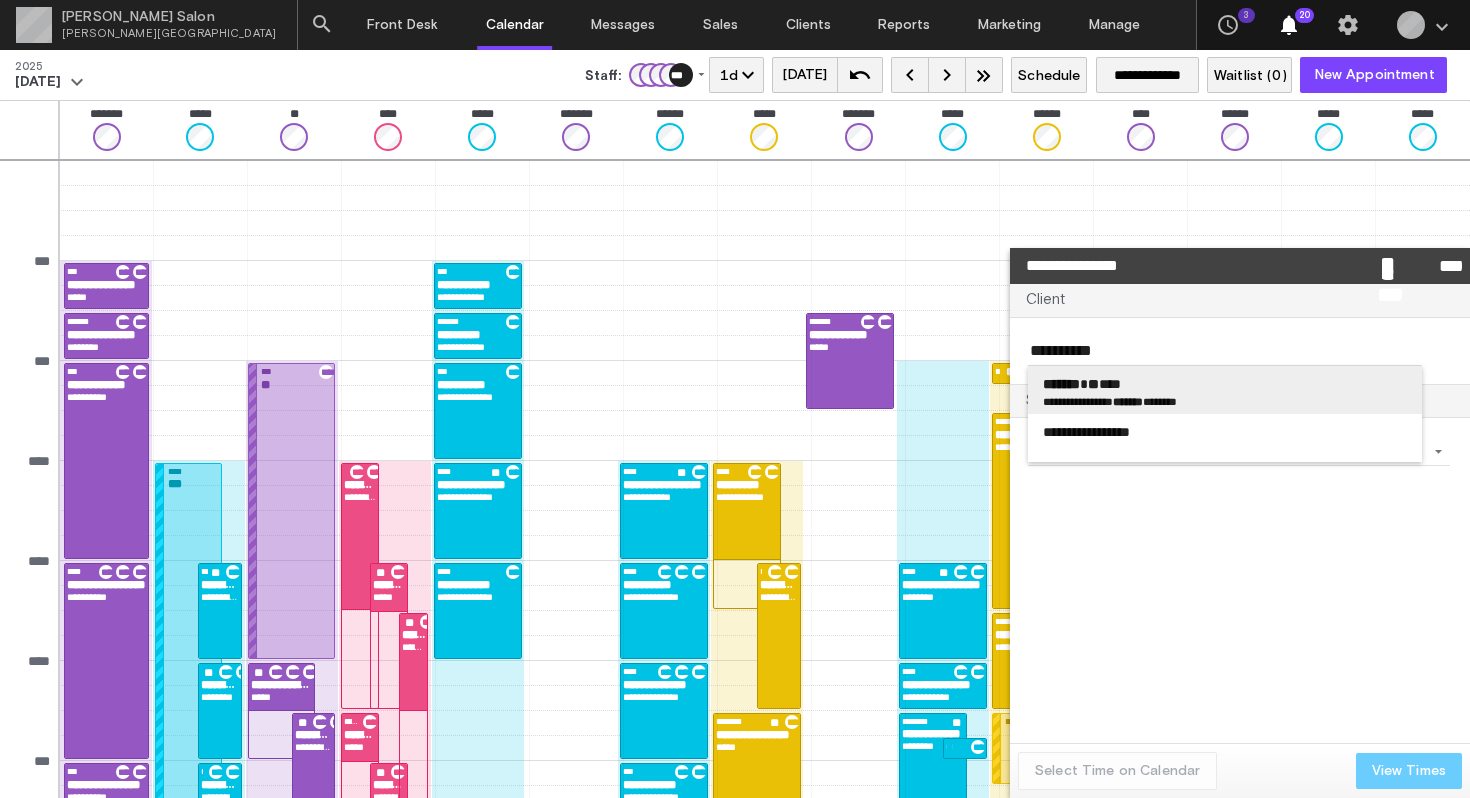 click on "*******" at bounding box center [1128, 401] 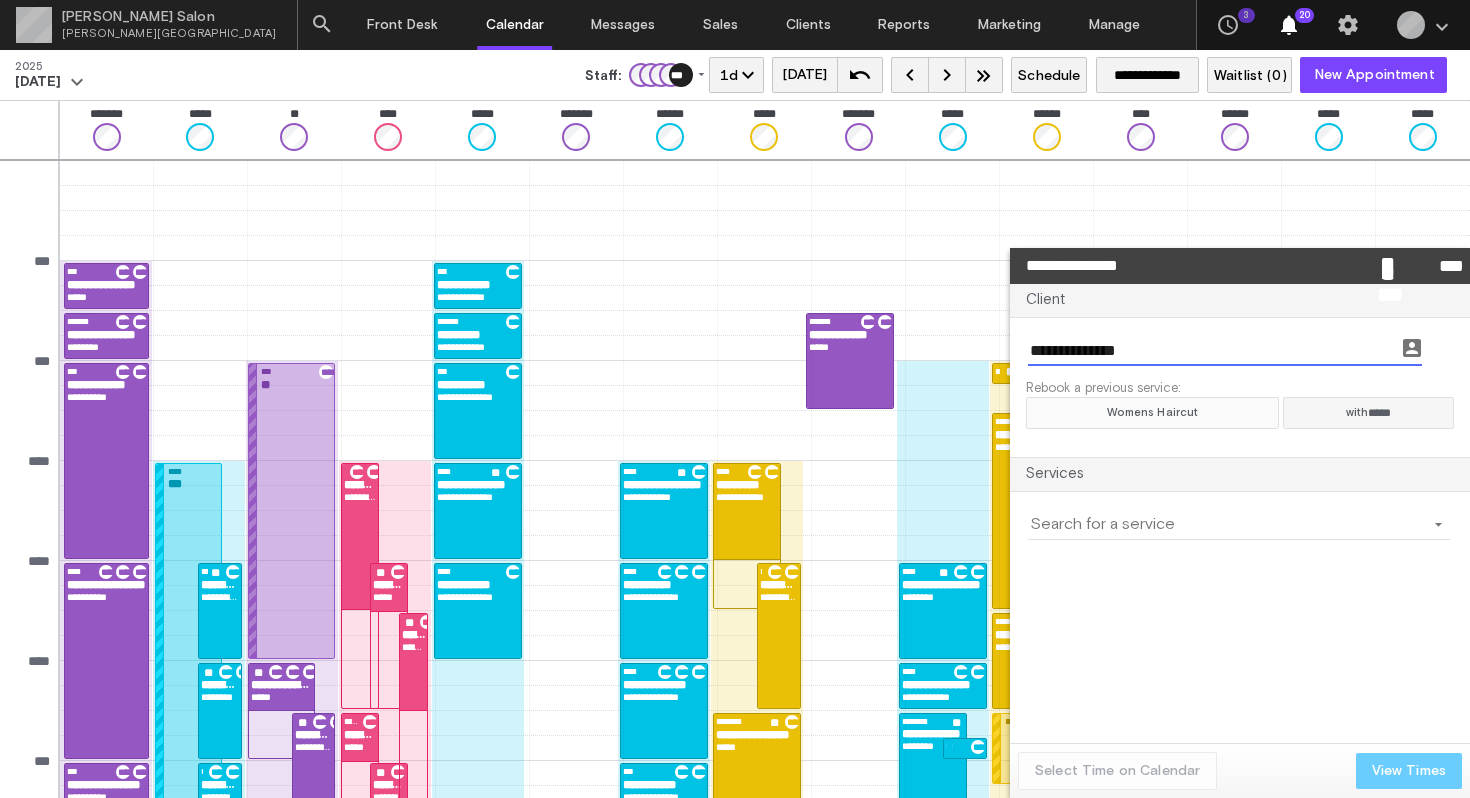 click on "Womens Haircut" 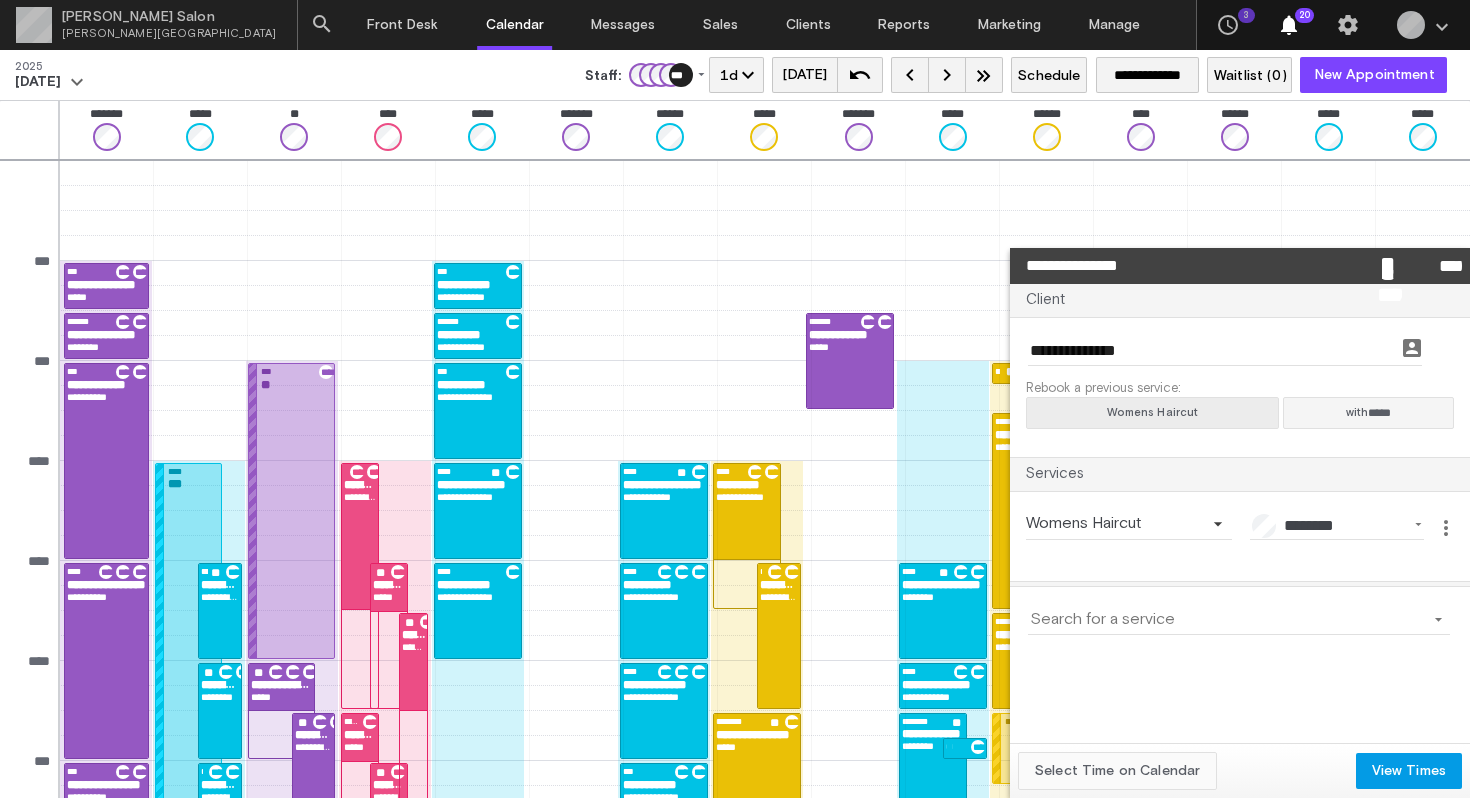 click on "Select Time on Calendar" 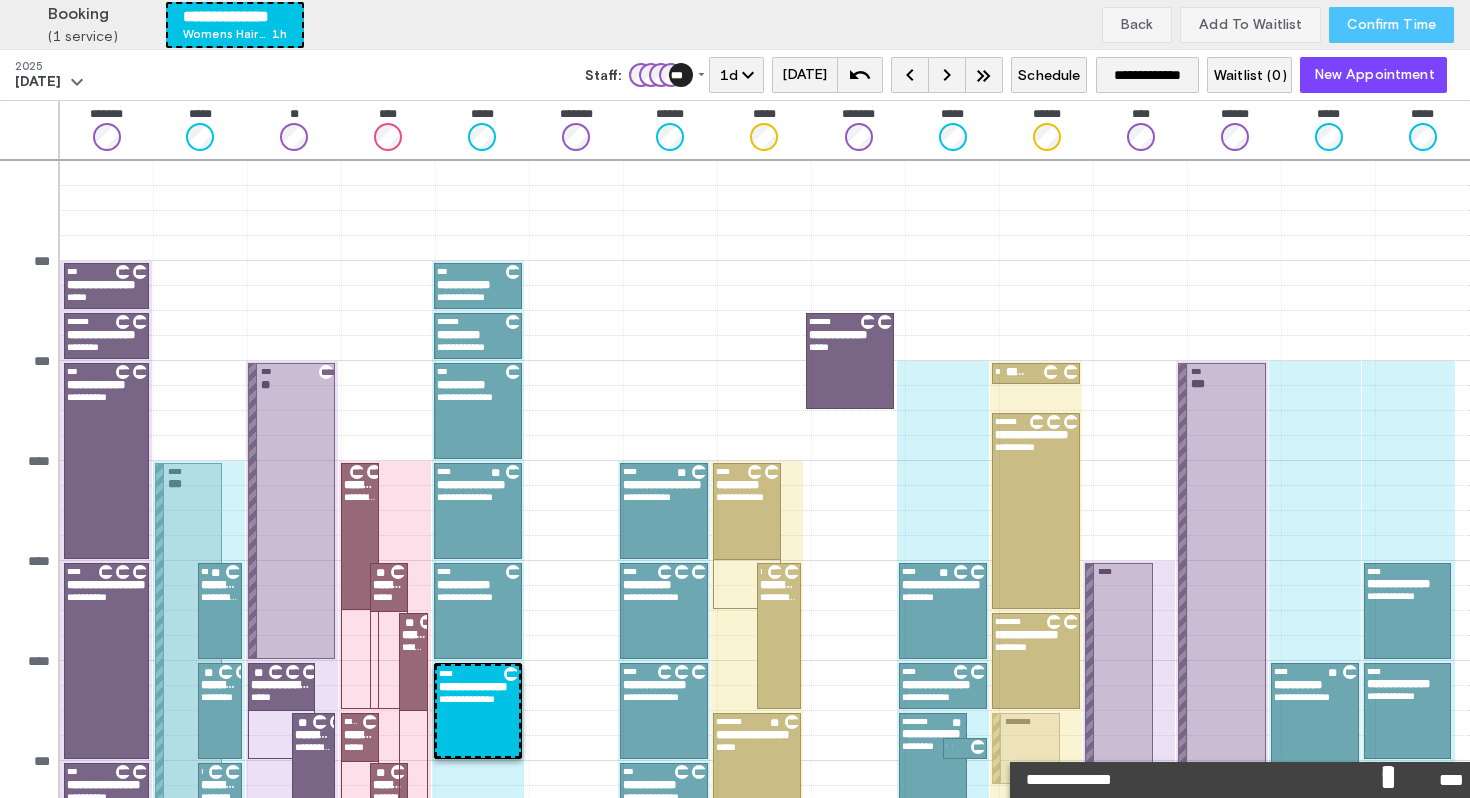 click on "Confirm Time" at bounding box center (1391, 25) 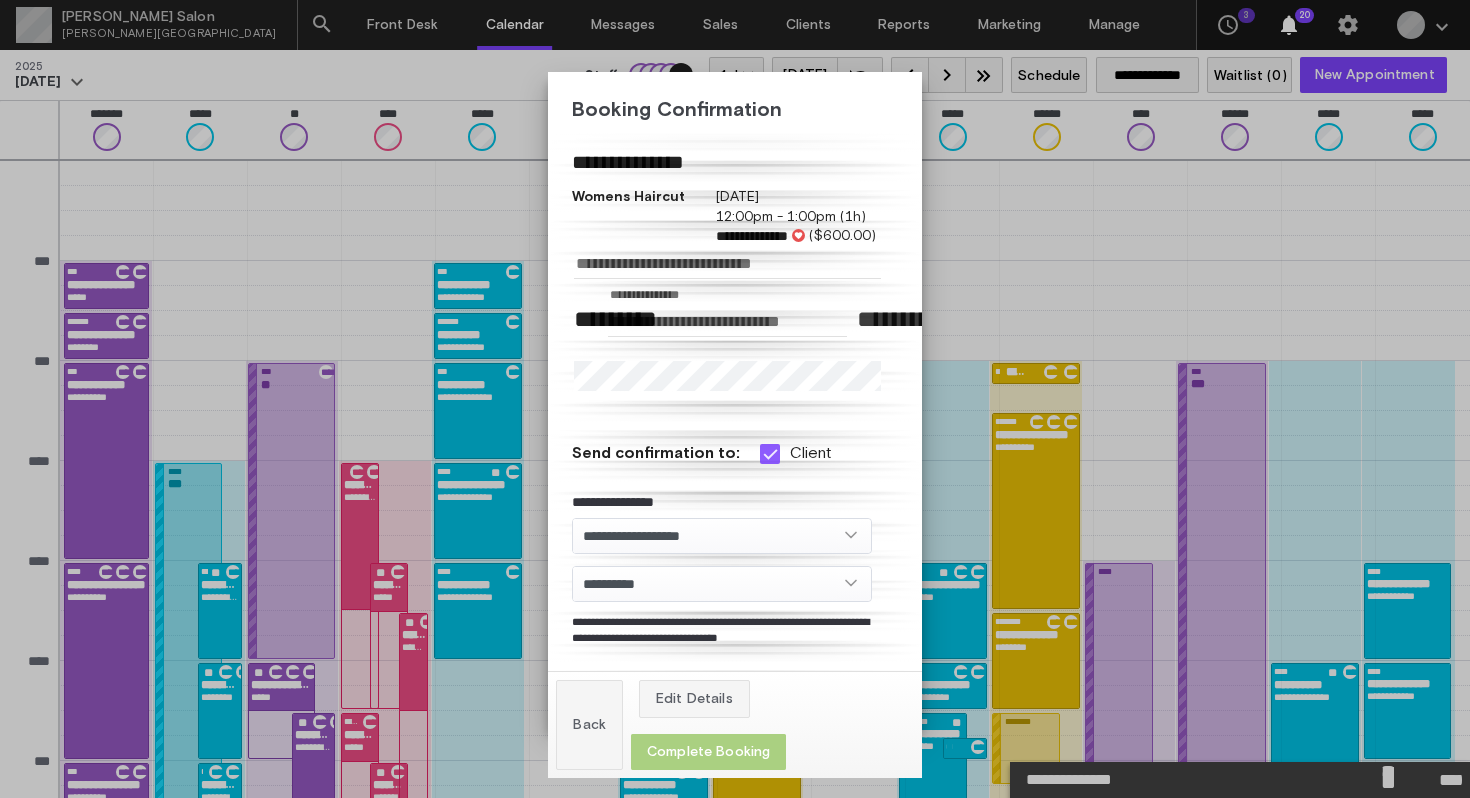 click on "Complete Booking" 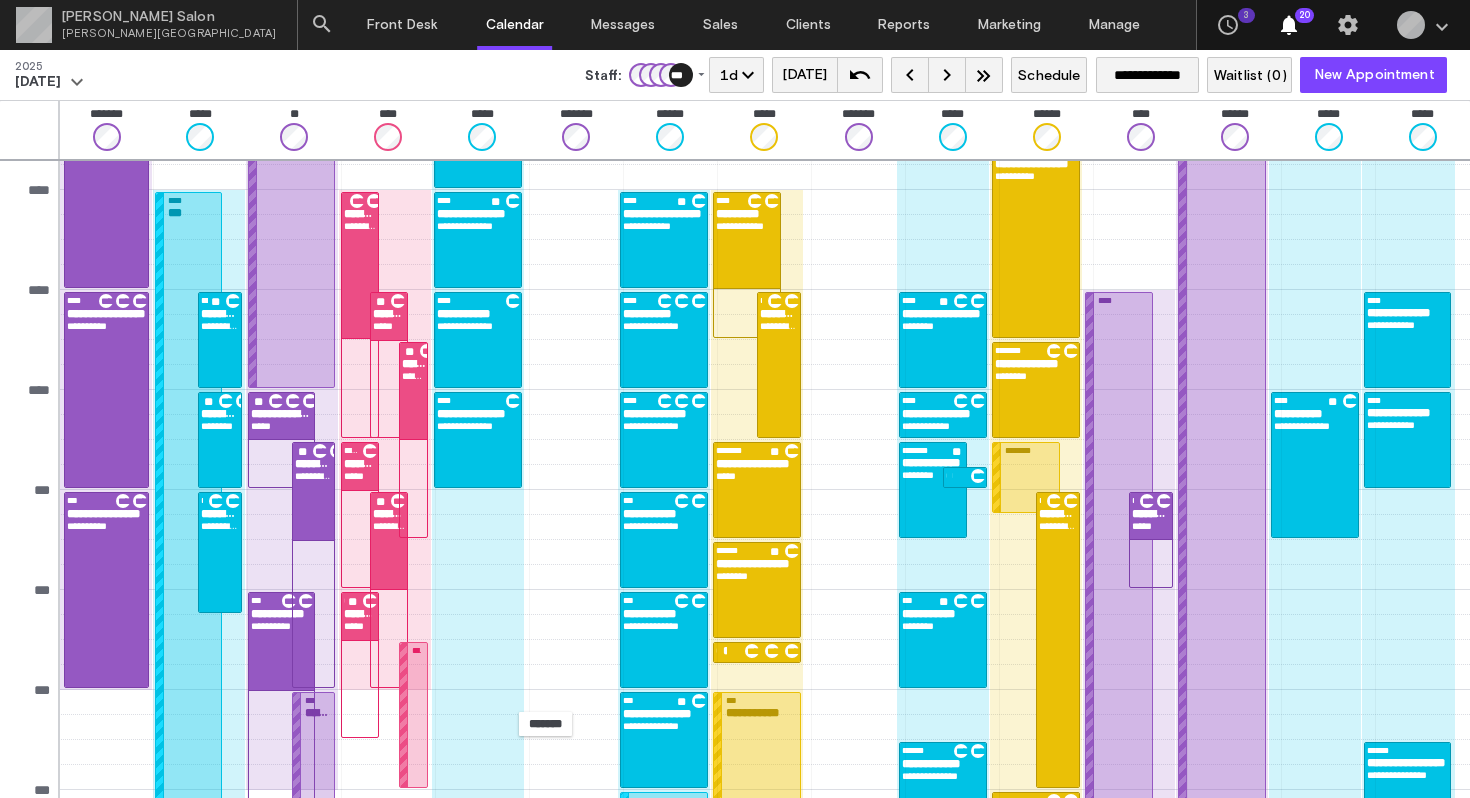 scroll, scrollTop: 308, scrollLeft: 0, axis: vertical 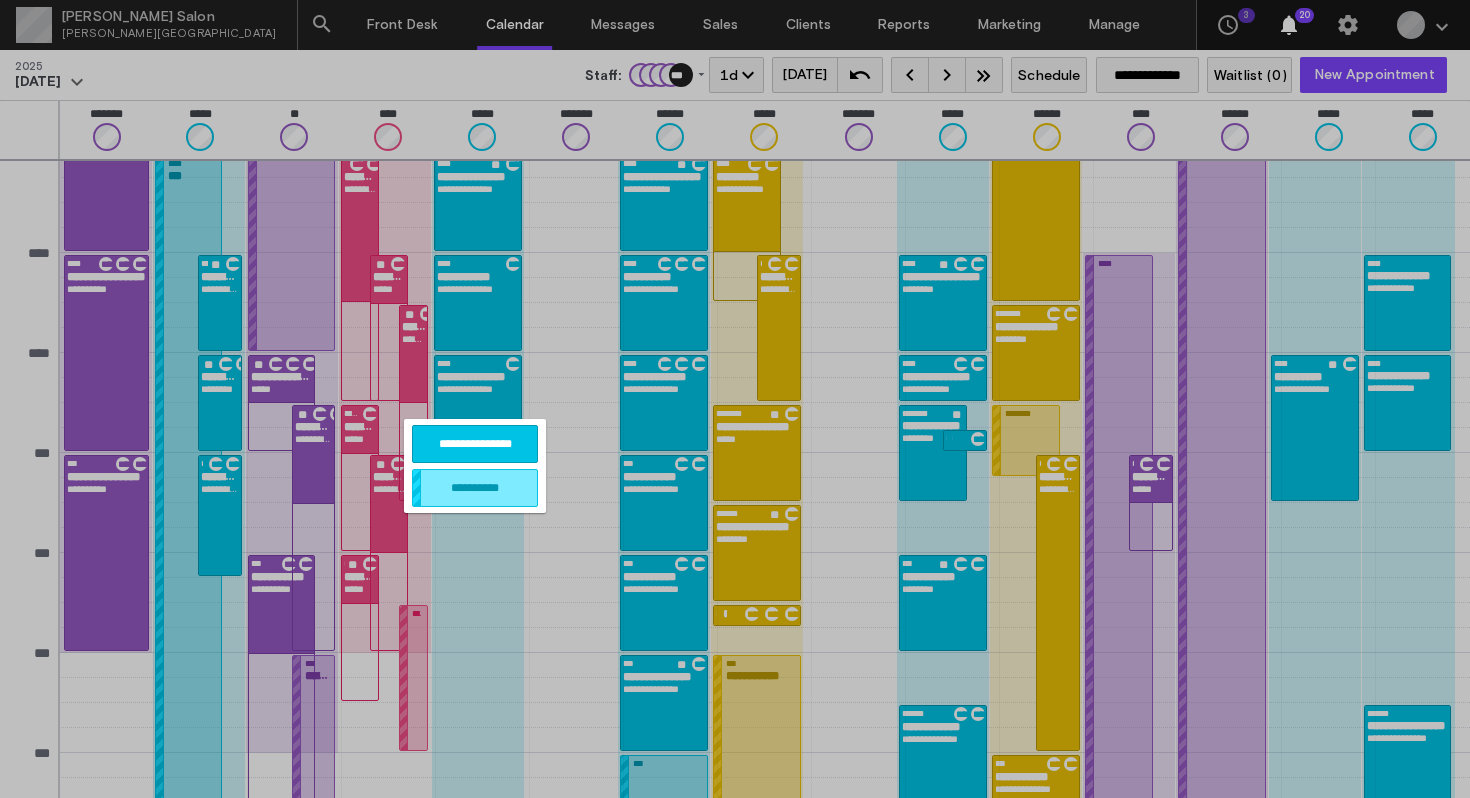 click on "**********" at bounding box center (475, 444) 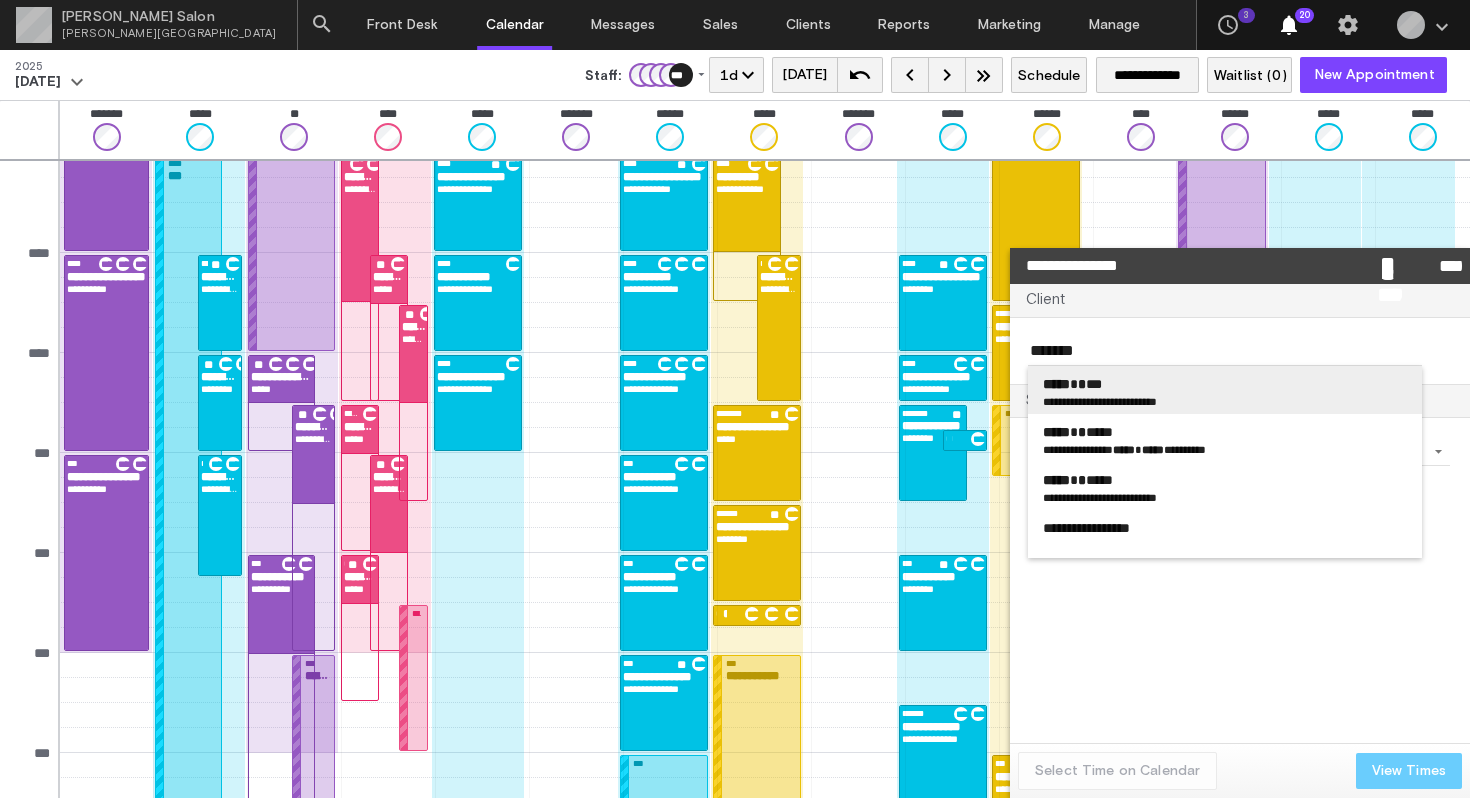 click on "**********" at bounding box center (1071, 401) 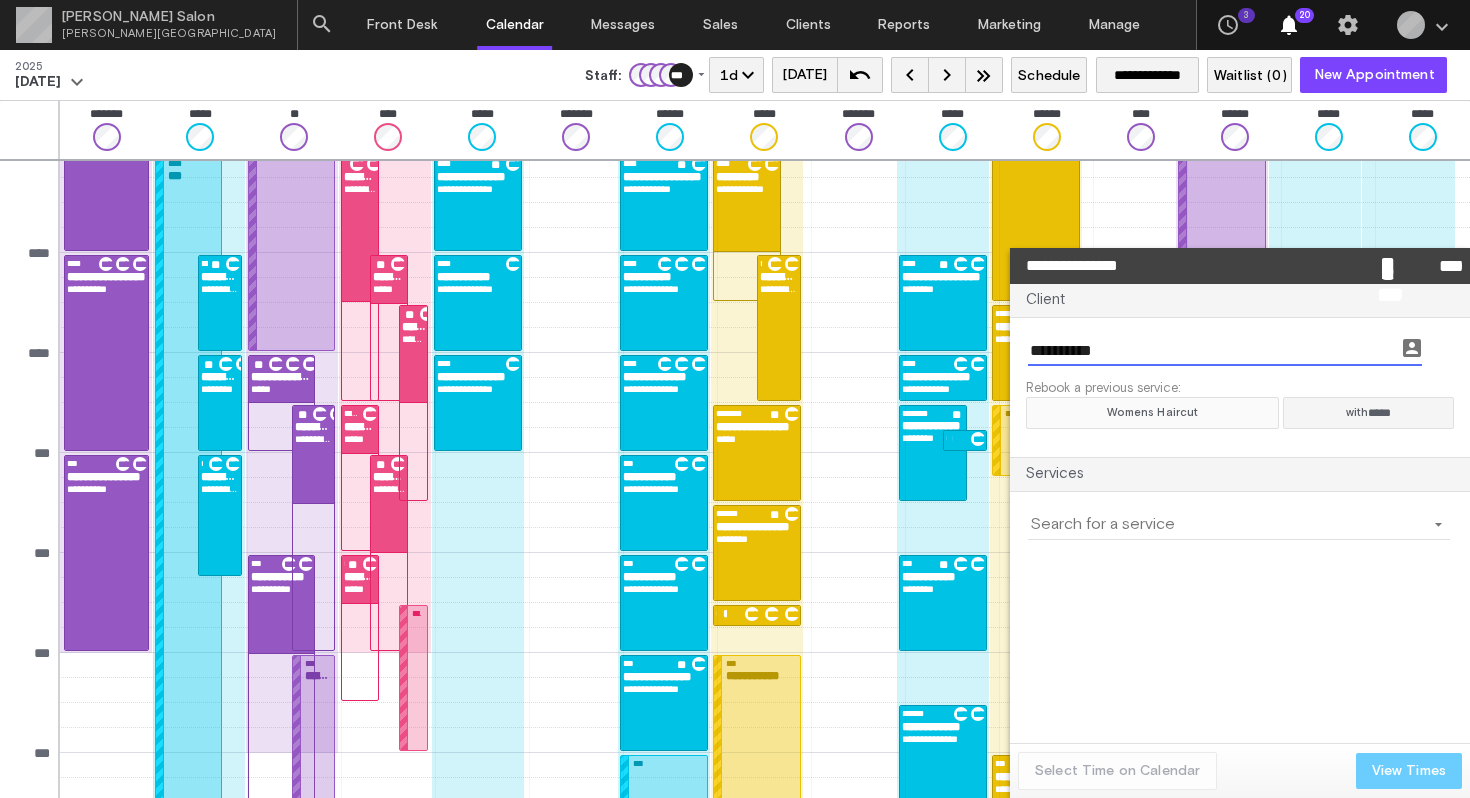 click on "Womens Haircut" 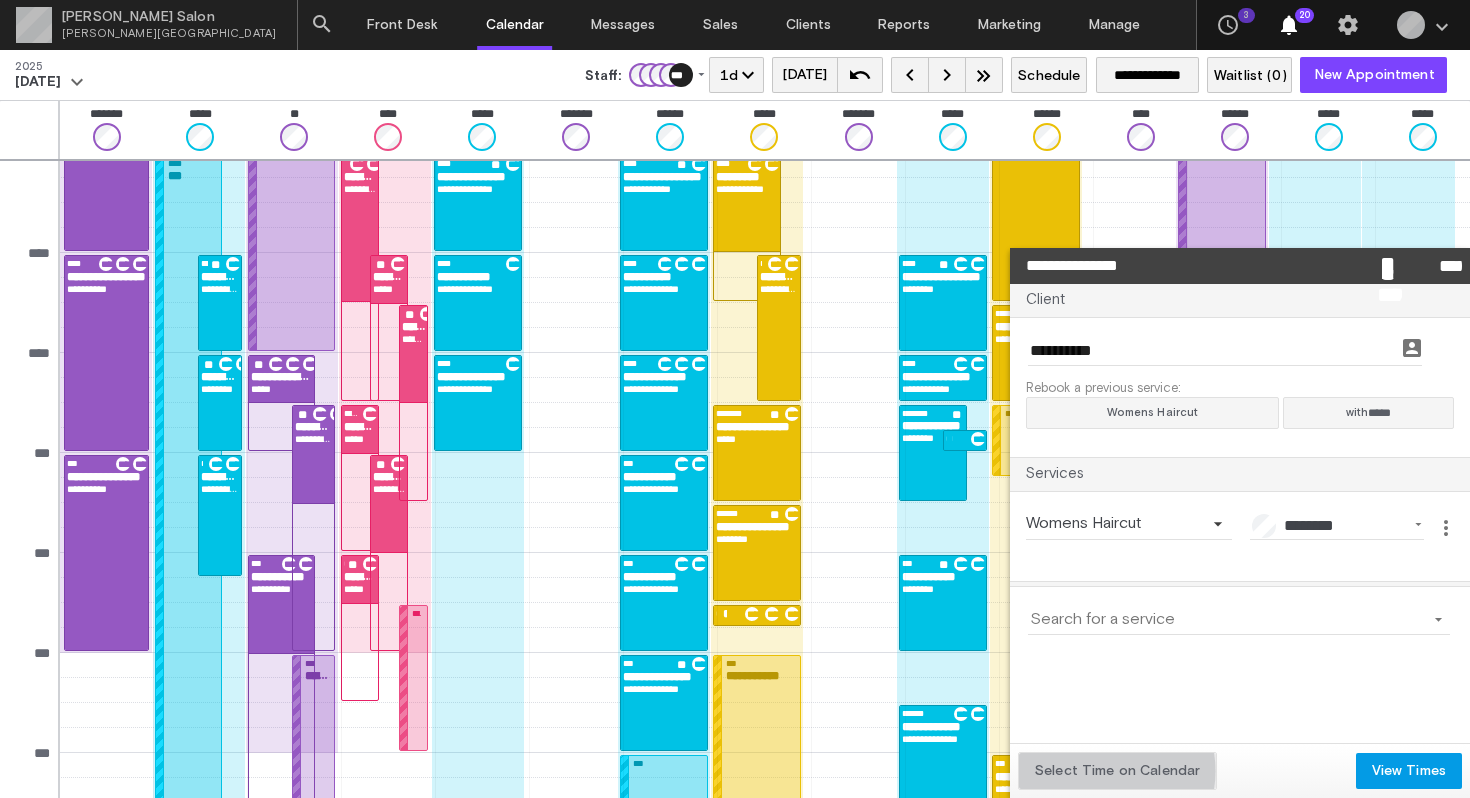 click on "Select Time on Calendar" 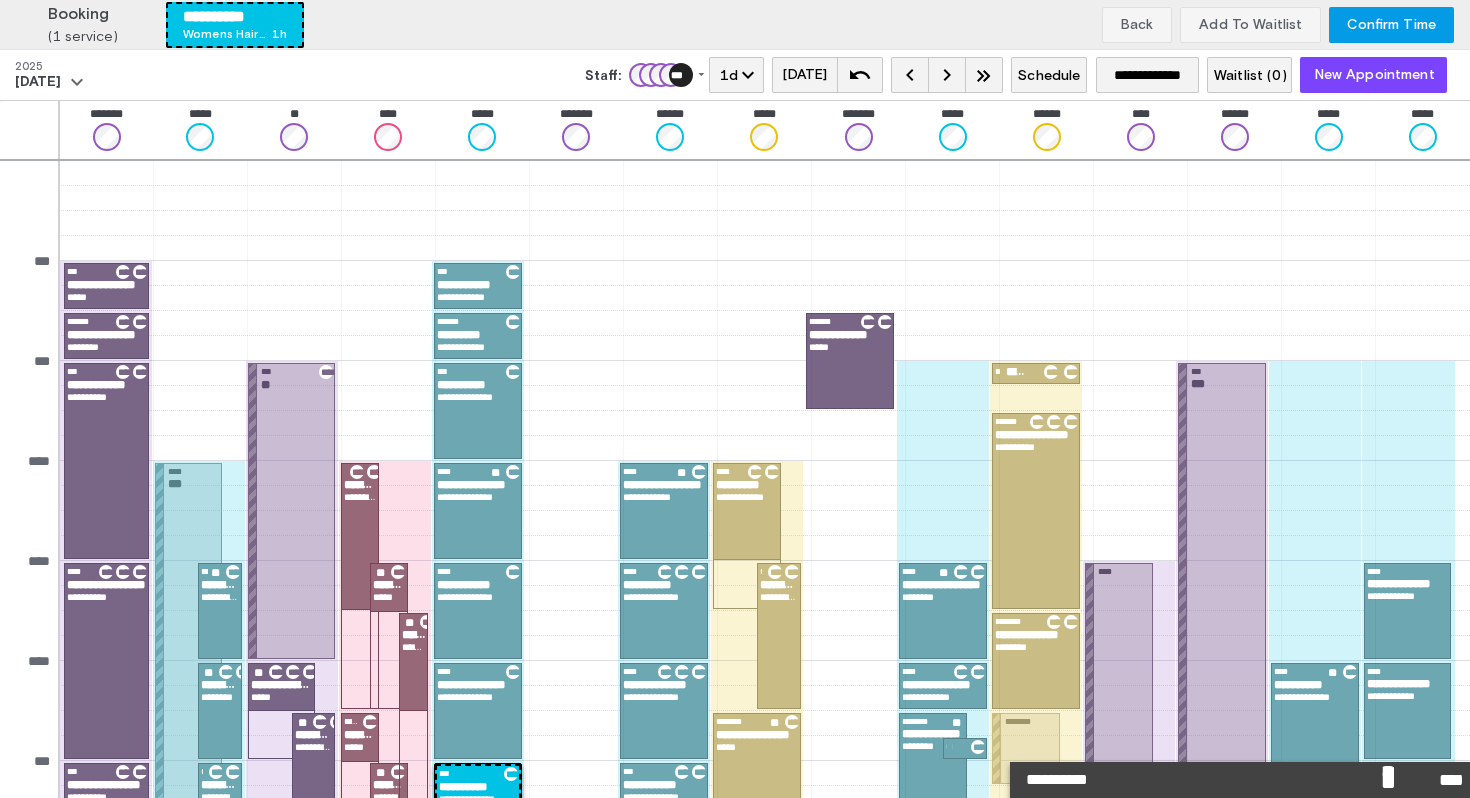 scroll, scrollTop: 308, scrollLeft: 0, axis: vertical 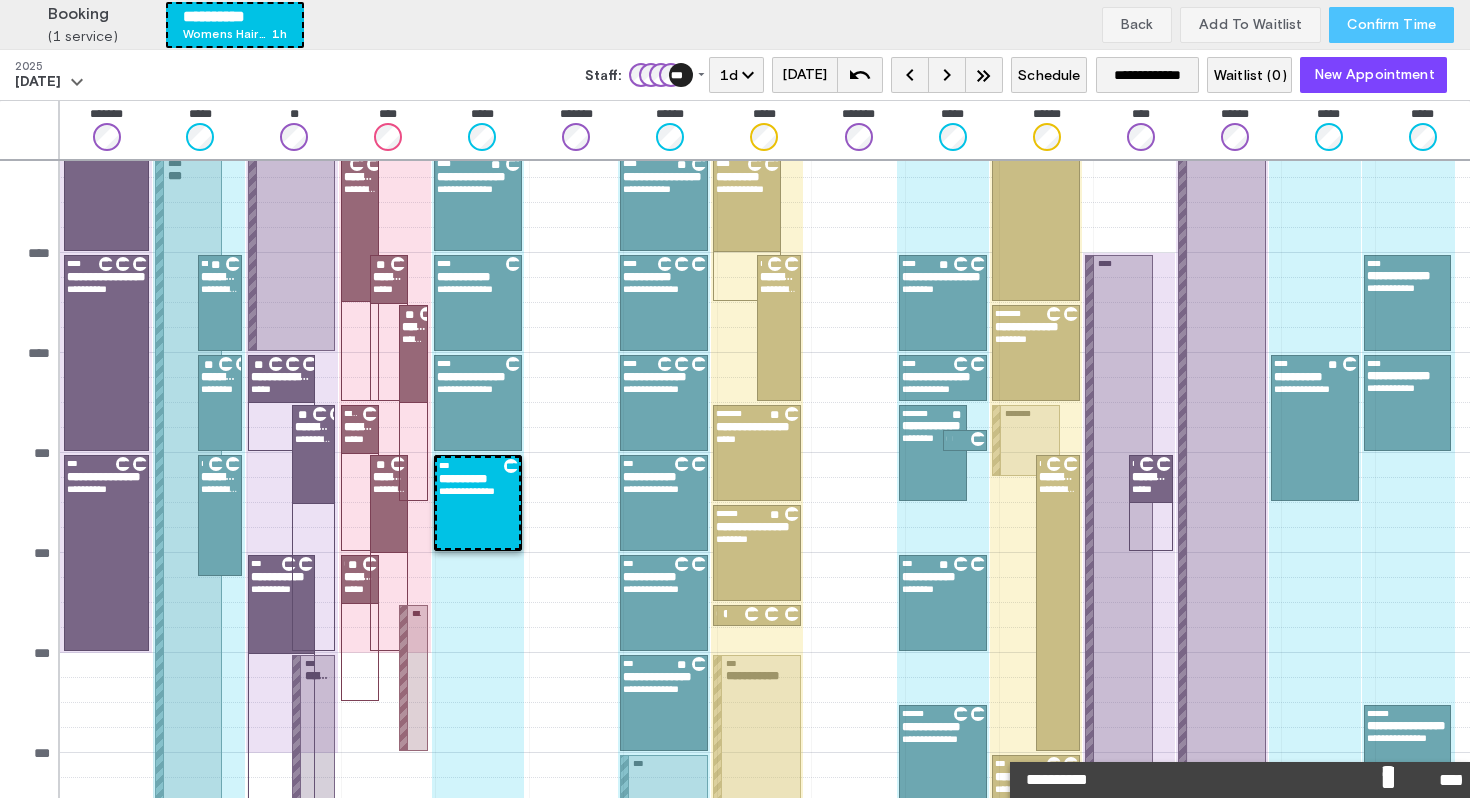 click on "Confirm Time" at bounding box center [1391, 25] 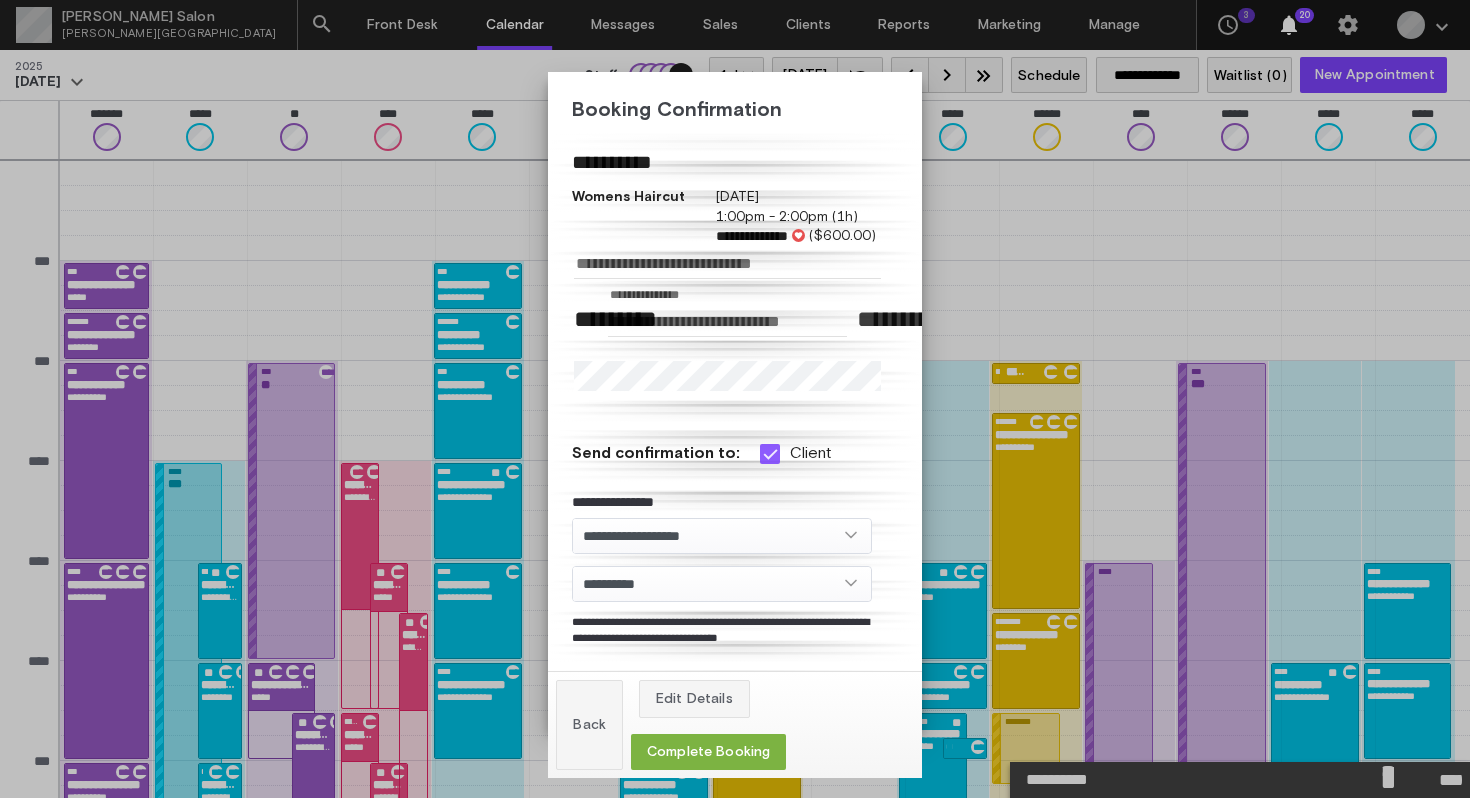 scroll, scrollTop: 308, scrollLeft: 0, axis: vertical 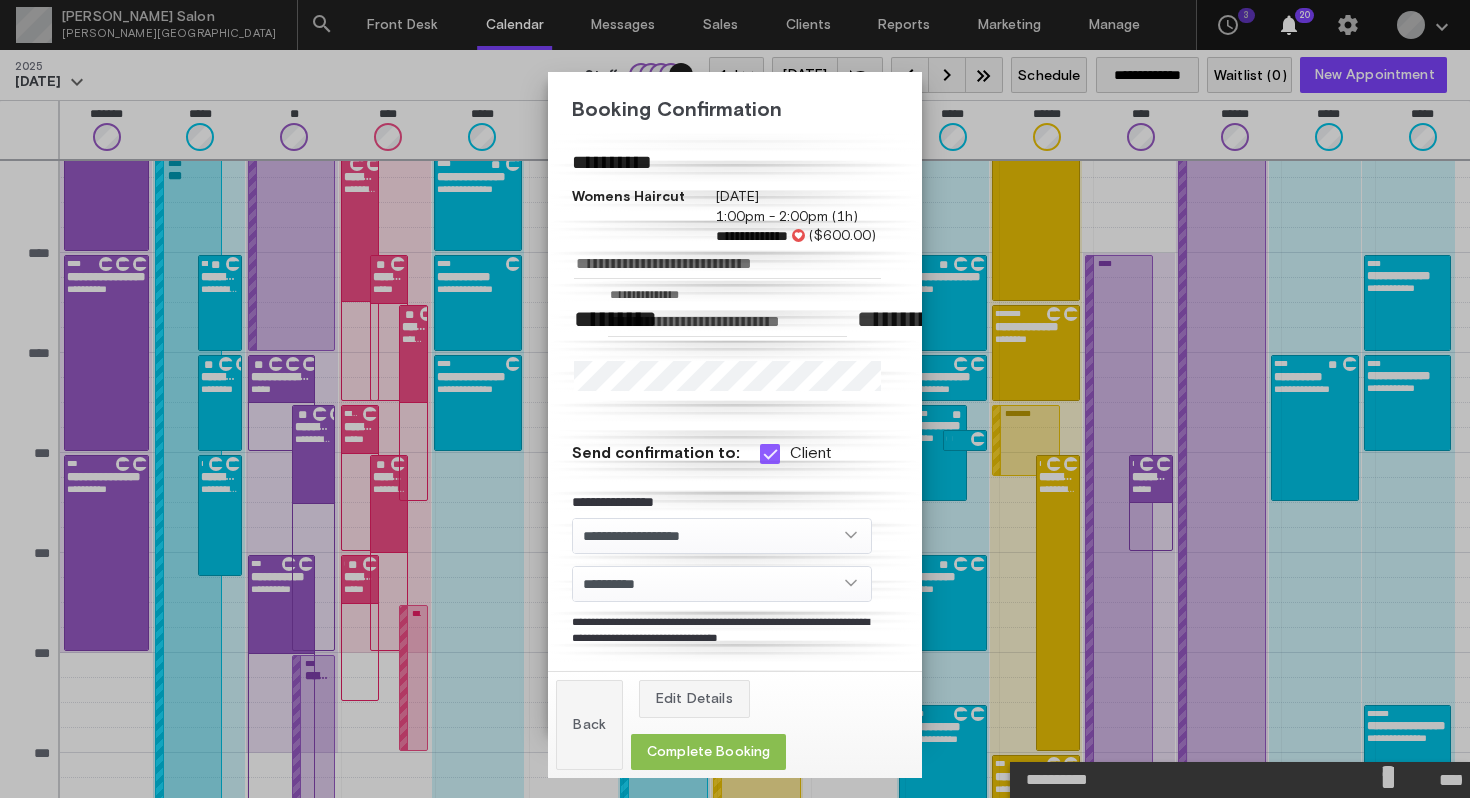 click on "Complete Booking" 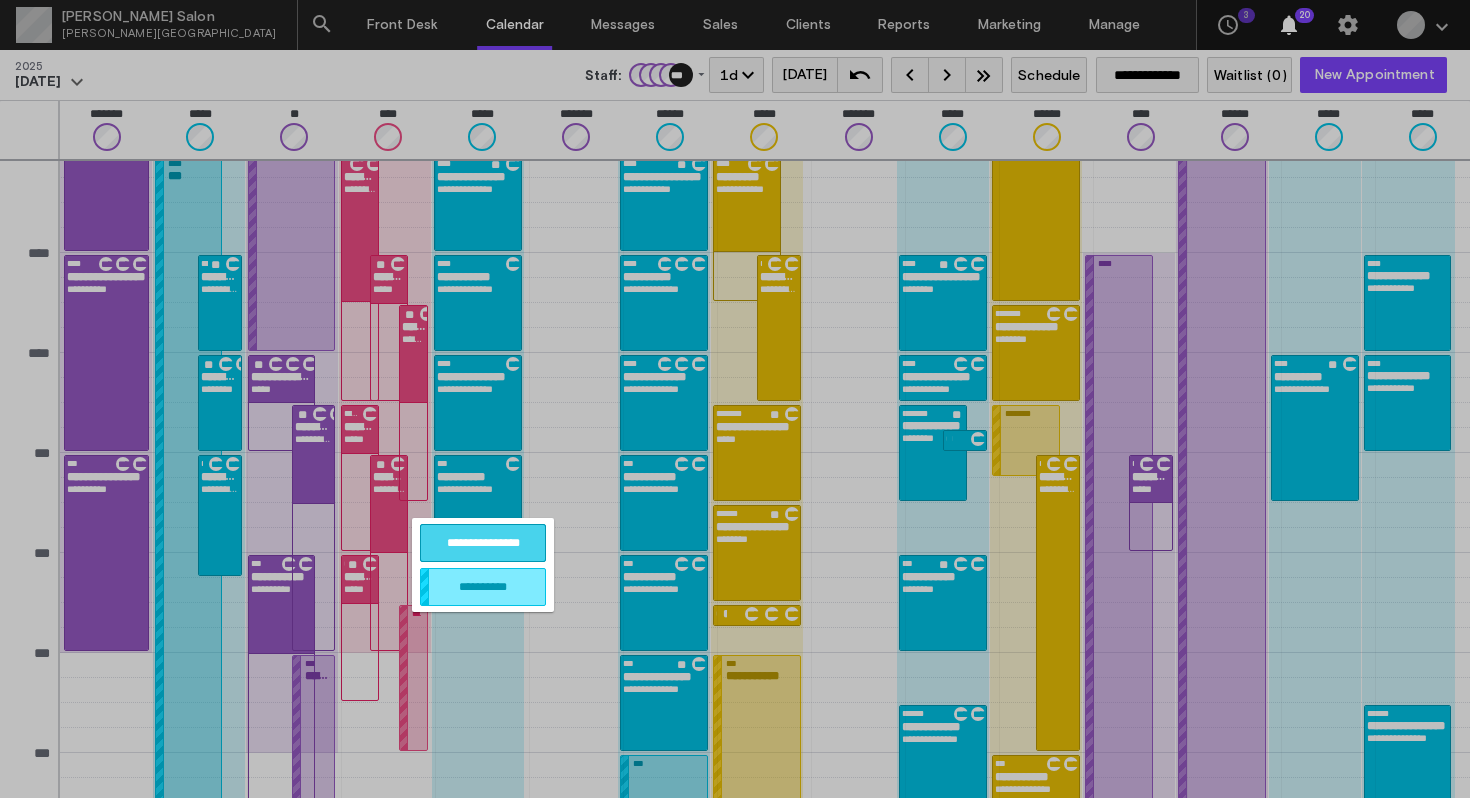 click on "**********" at bounding box center [483, 543] 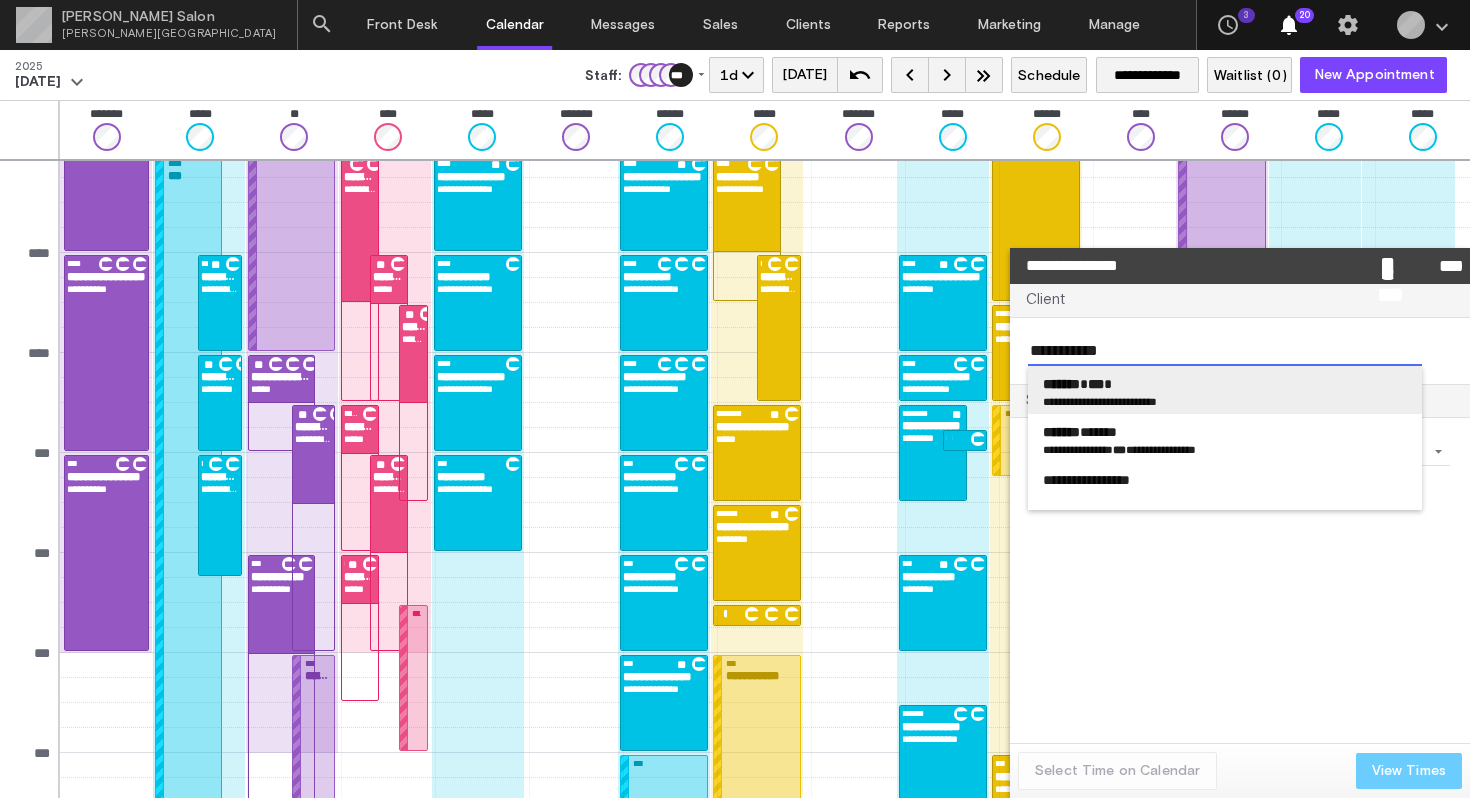 click on "***" at bounding box center [1096, 384] 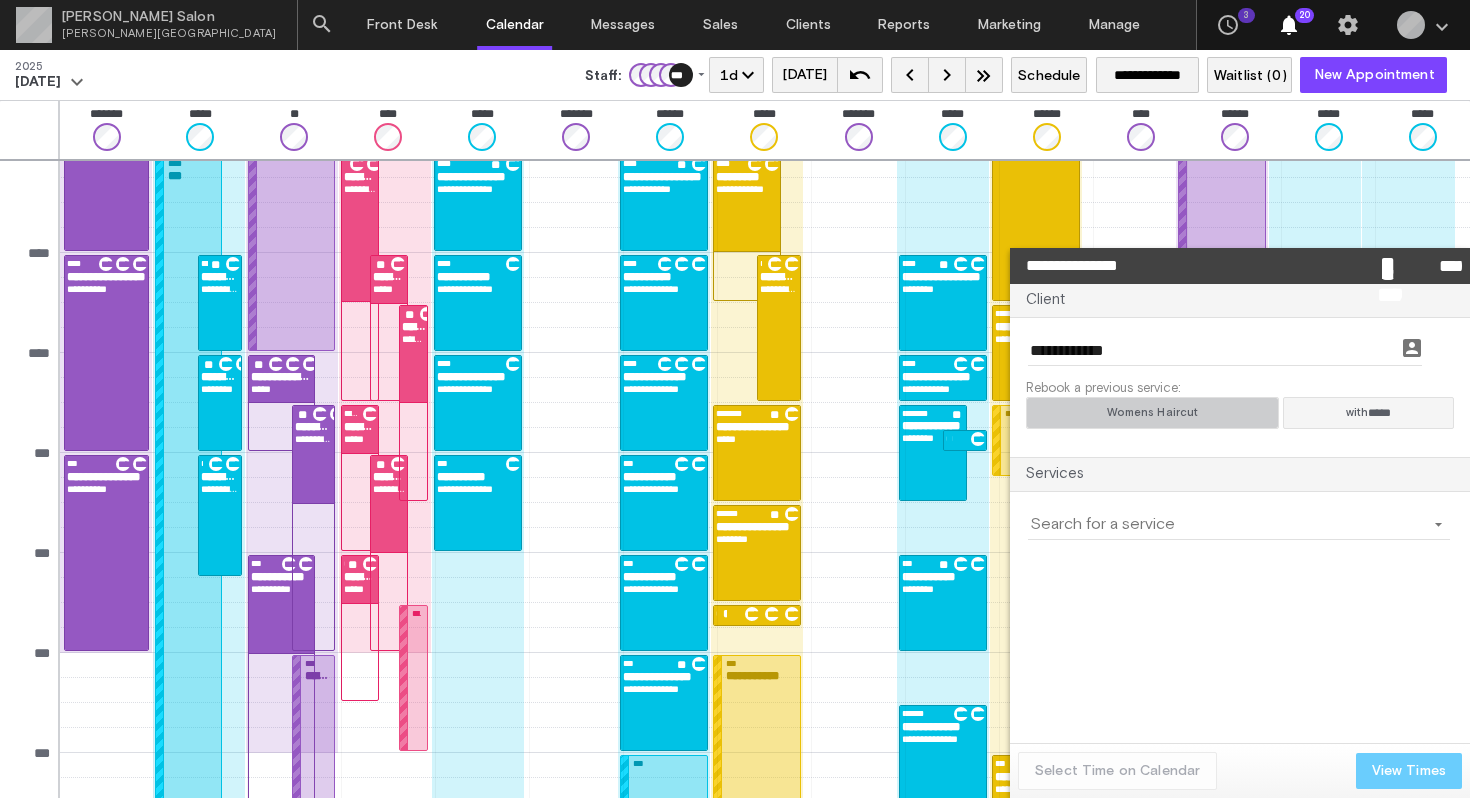 click on "Womens Haircut" 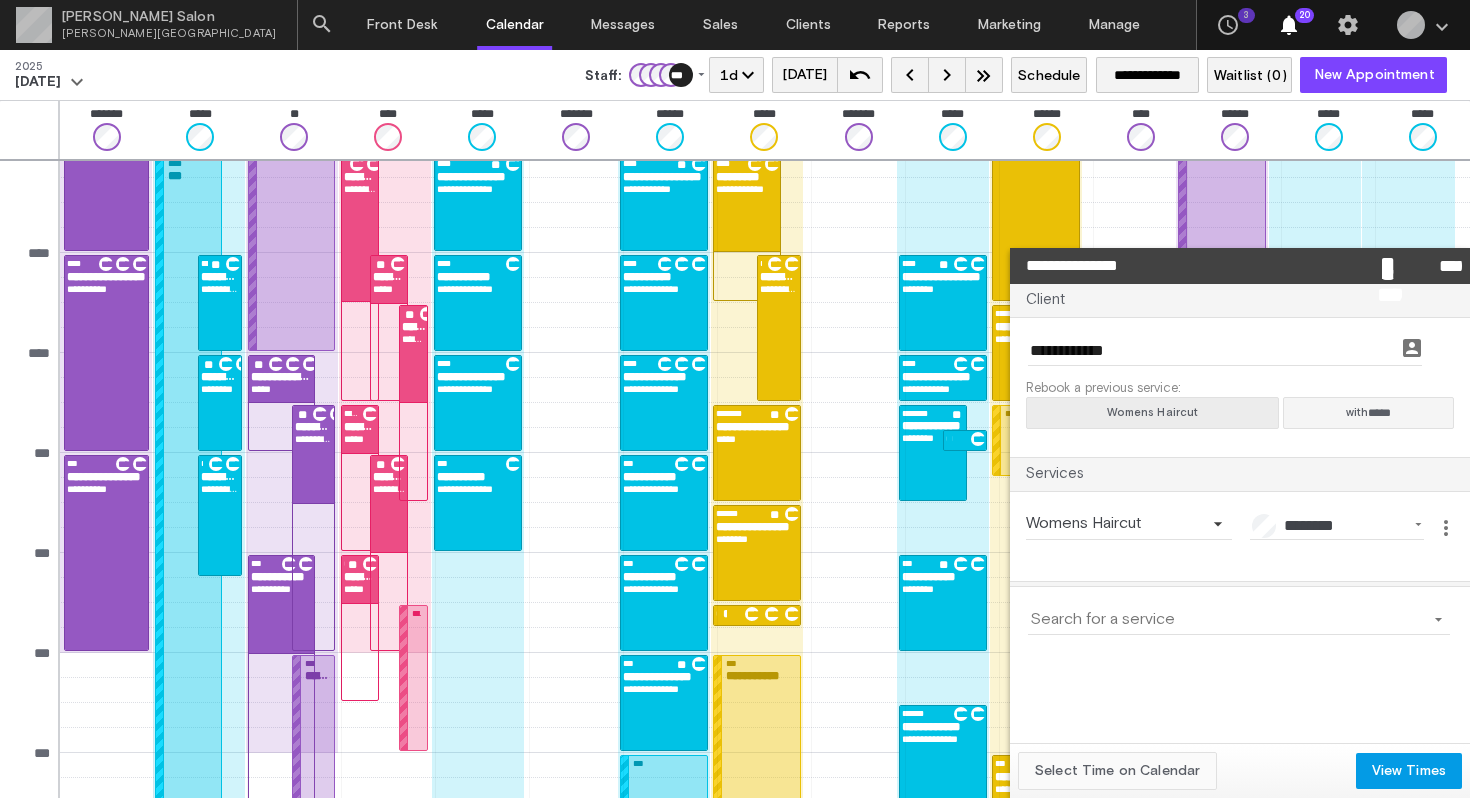 click on "Select Time on Calendar" 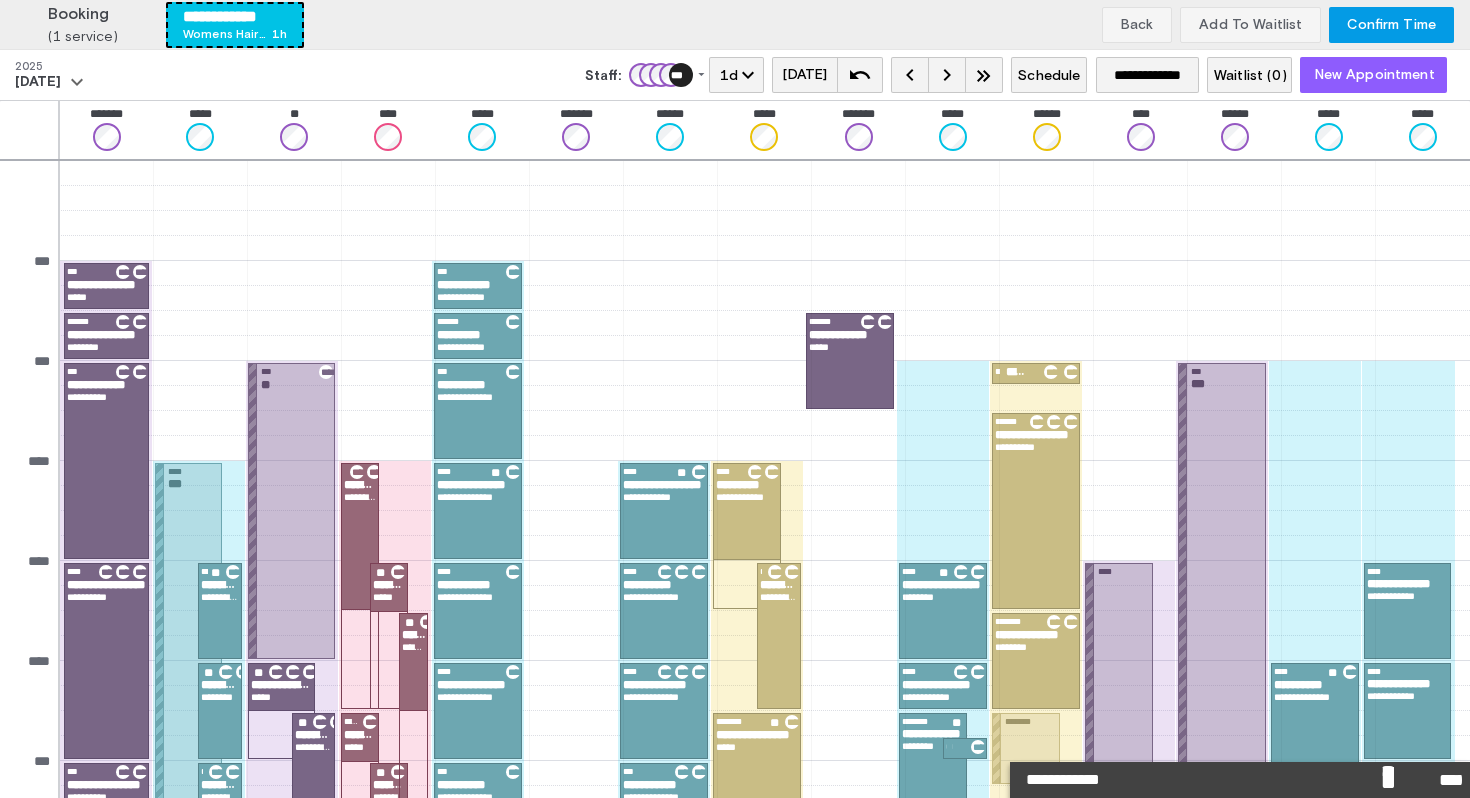 scroll, scrollTop: 308, scrollLeft: 0, axis: vertical 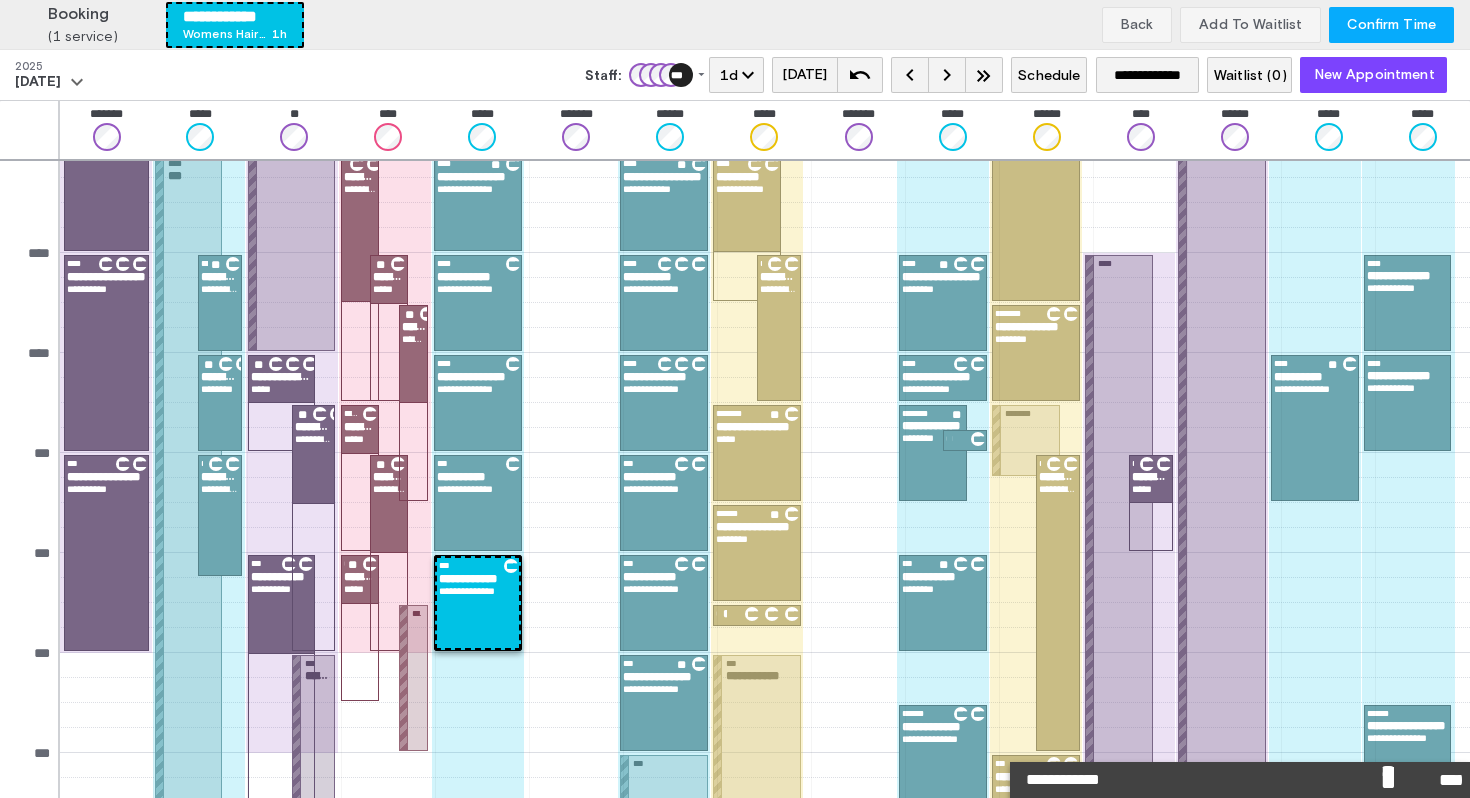 click on "Confirm Time" at bounding box center (1391, 25) 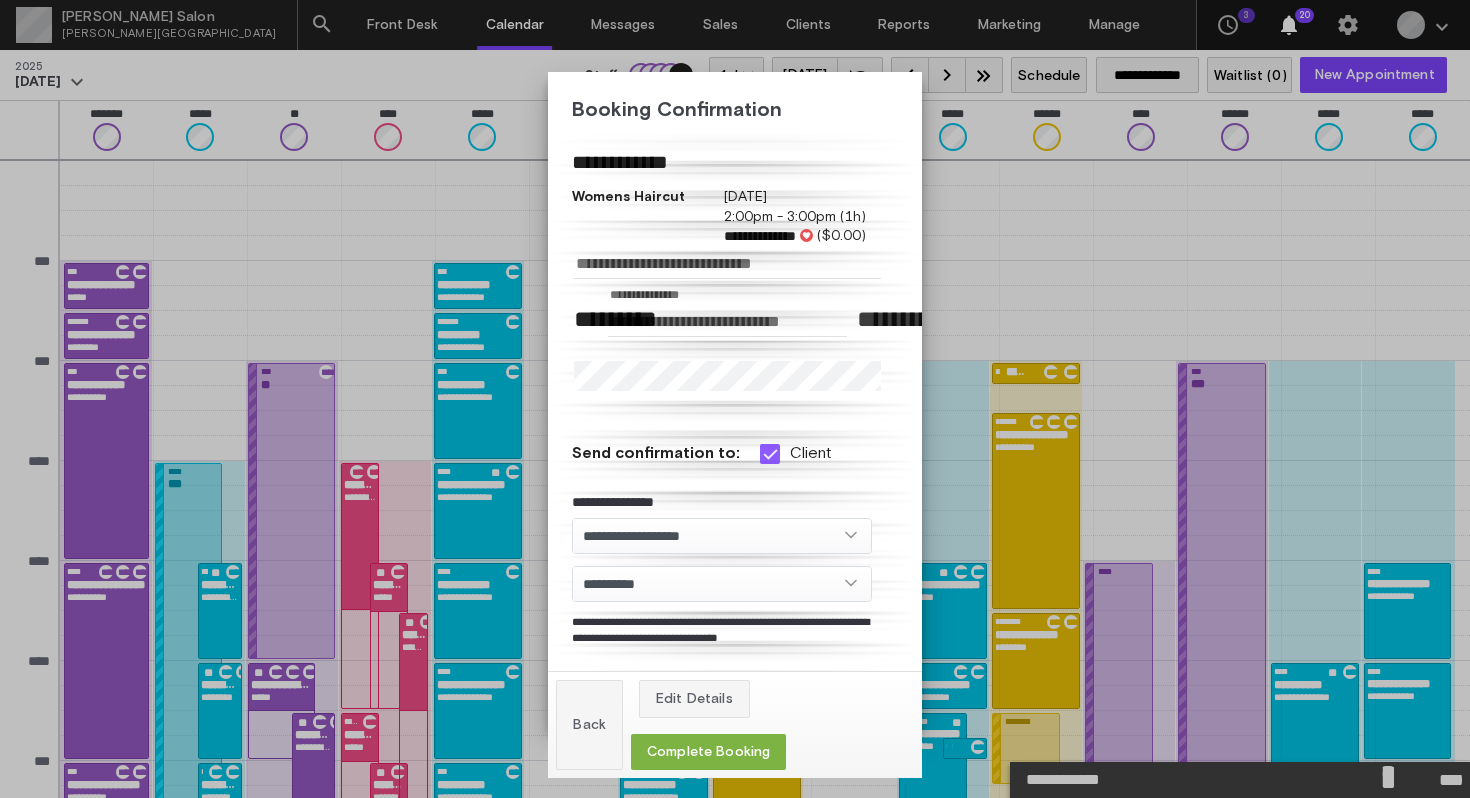 scroll, scrollTop: 308, scrollLeft: 0, axis: vertical 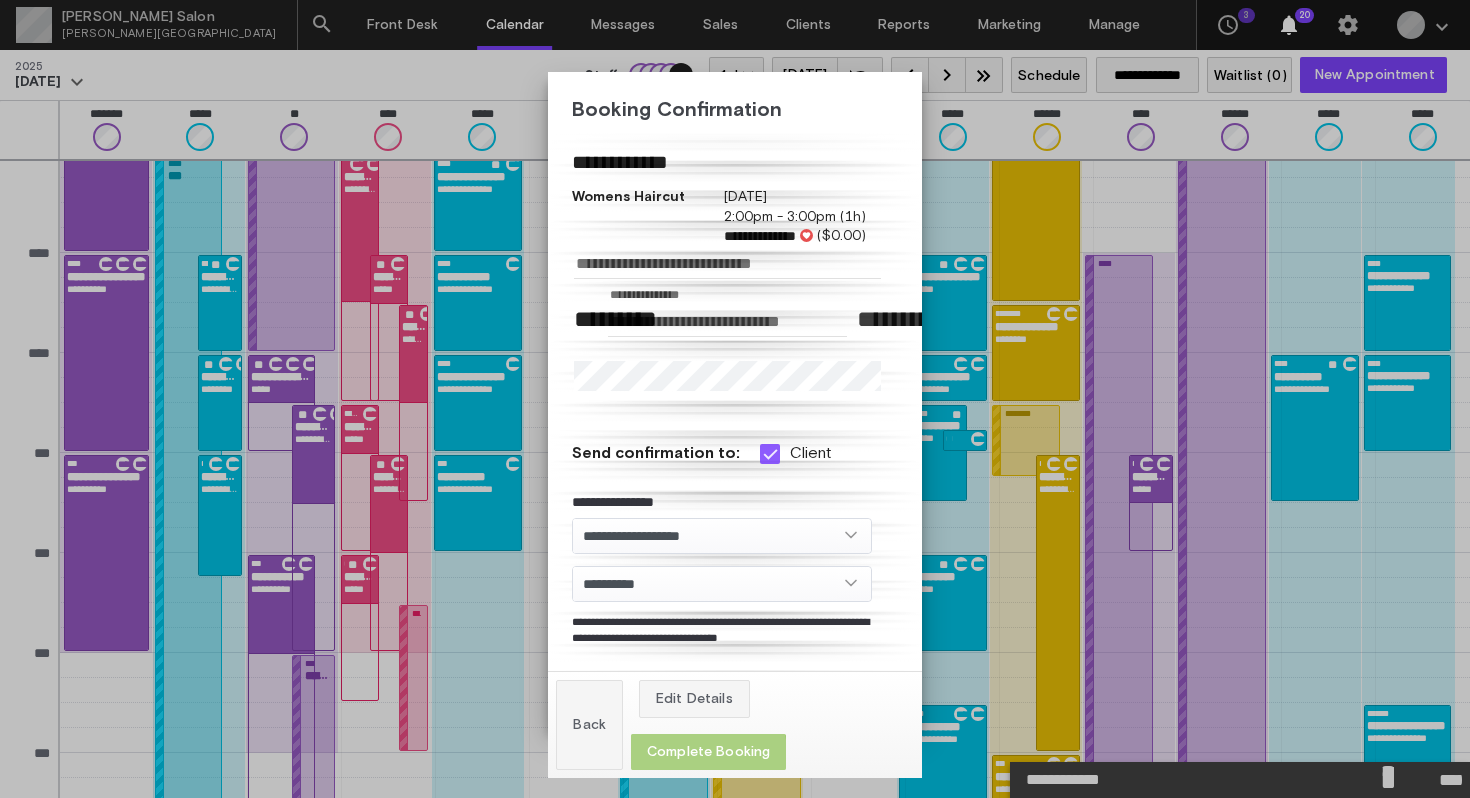 click on "Complete Booking" 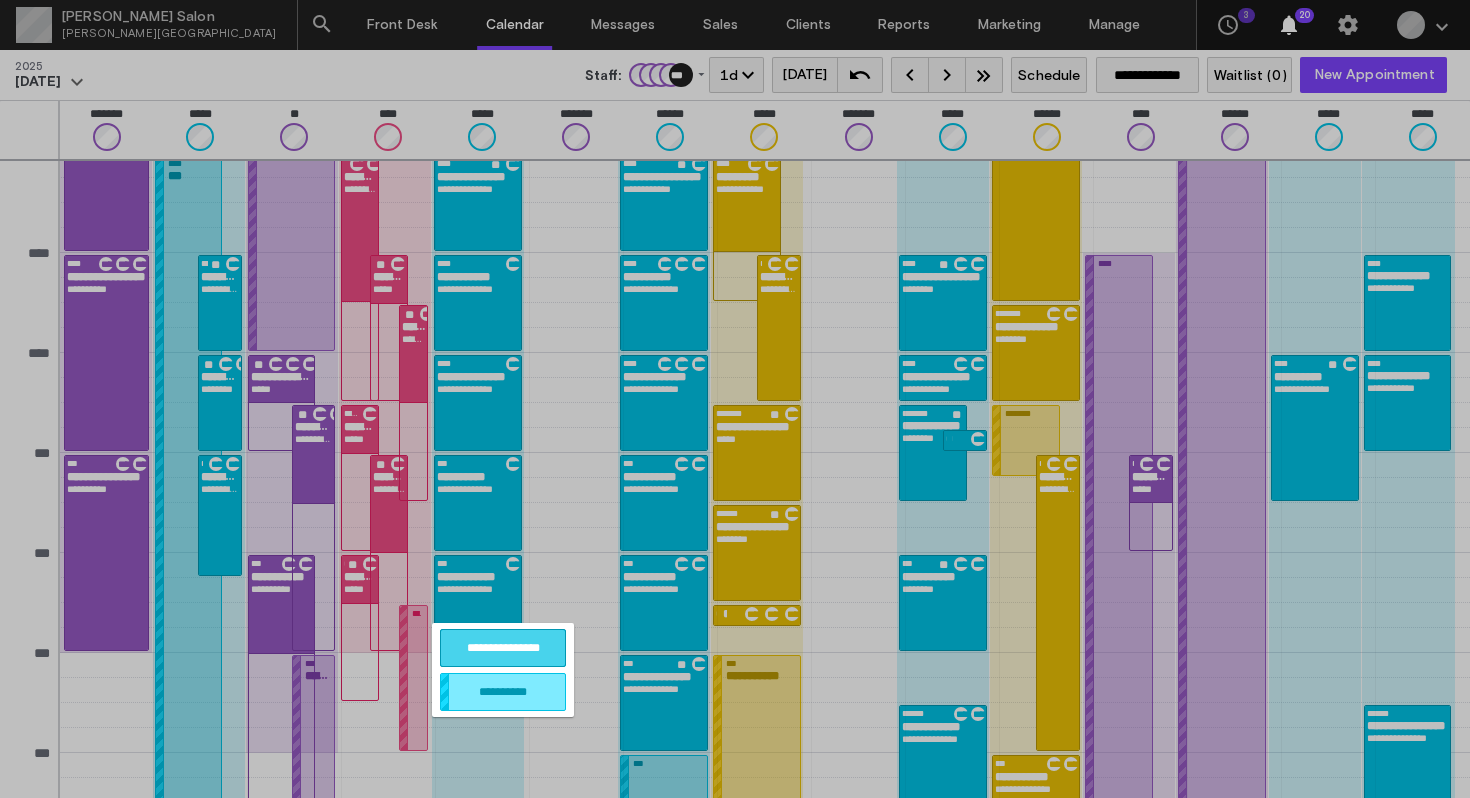 click on "**********" at bounding box center [503, 648] 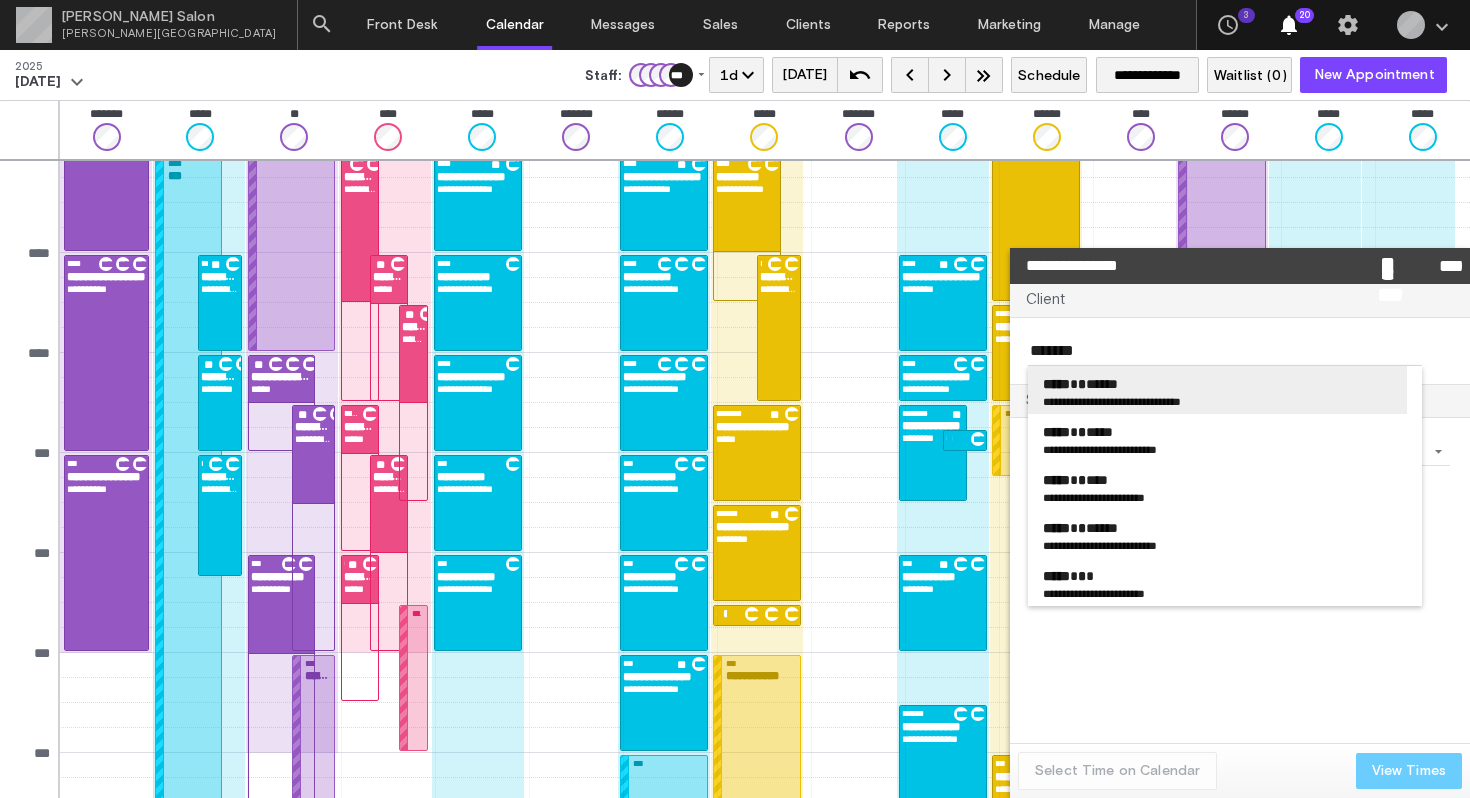 click on "**********" at bounding box center [1146, 401] 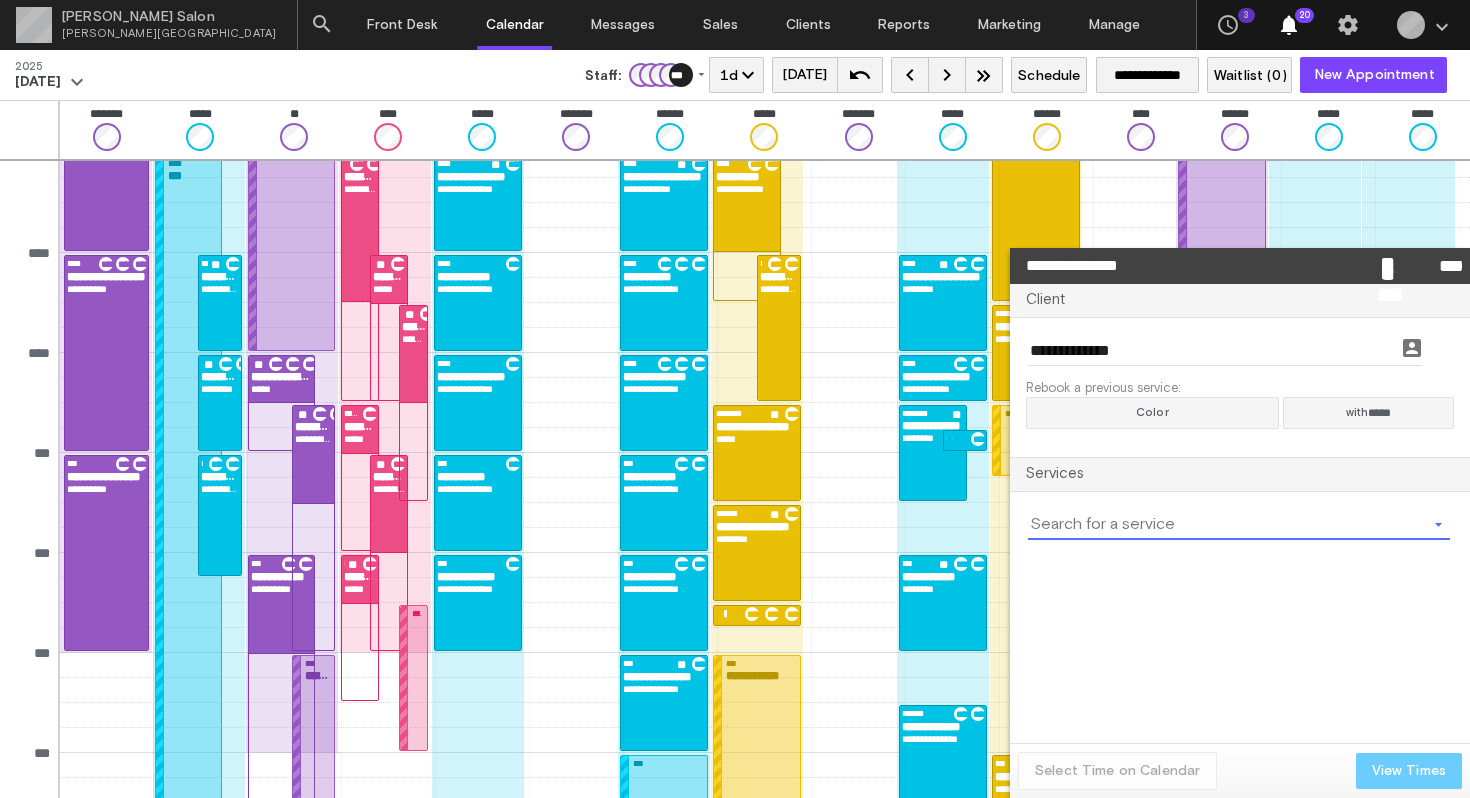 click at bounding box center (1227, 525) 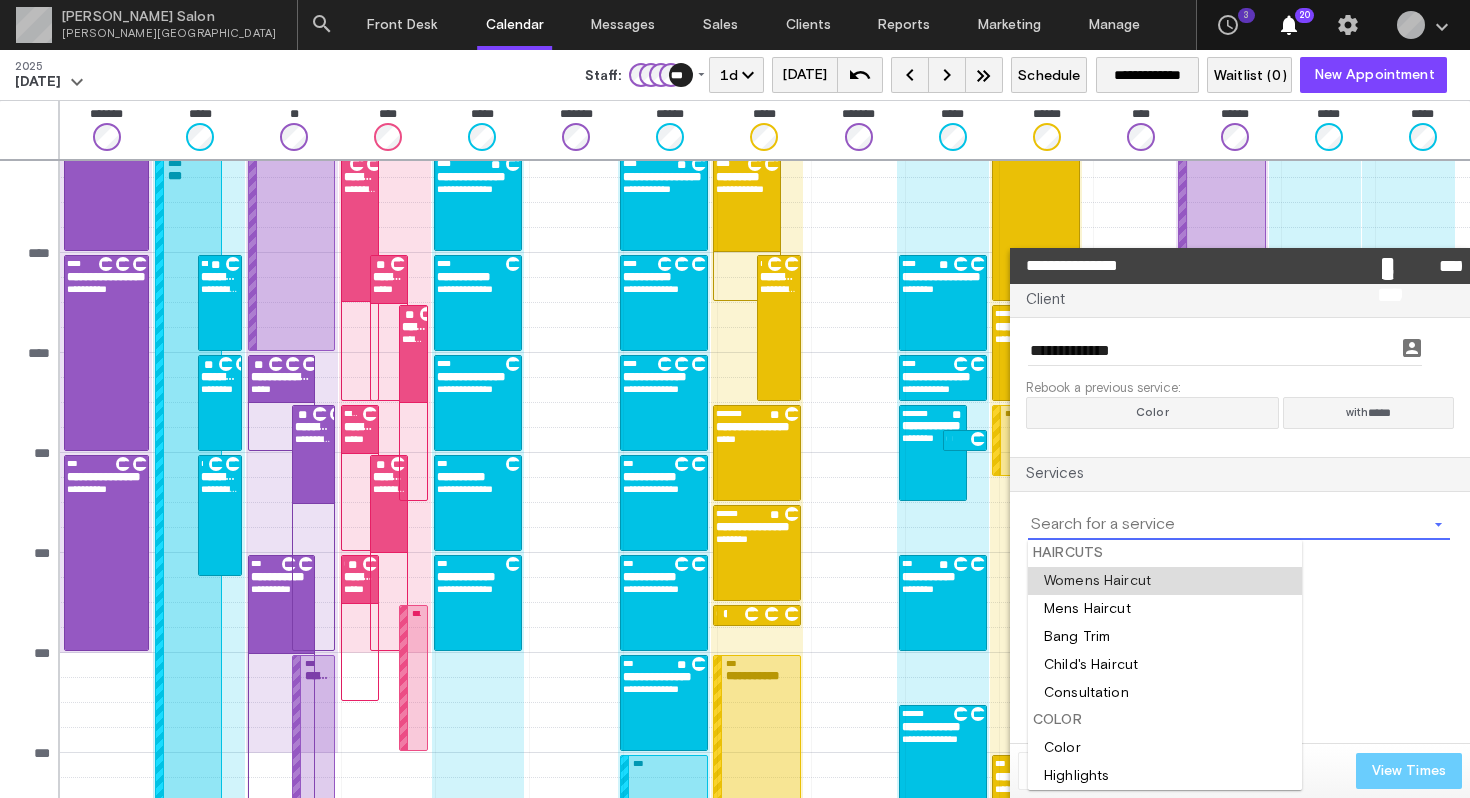 click at bounding box center (1165, 581) 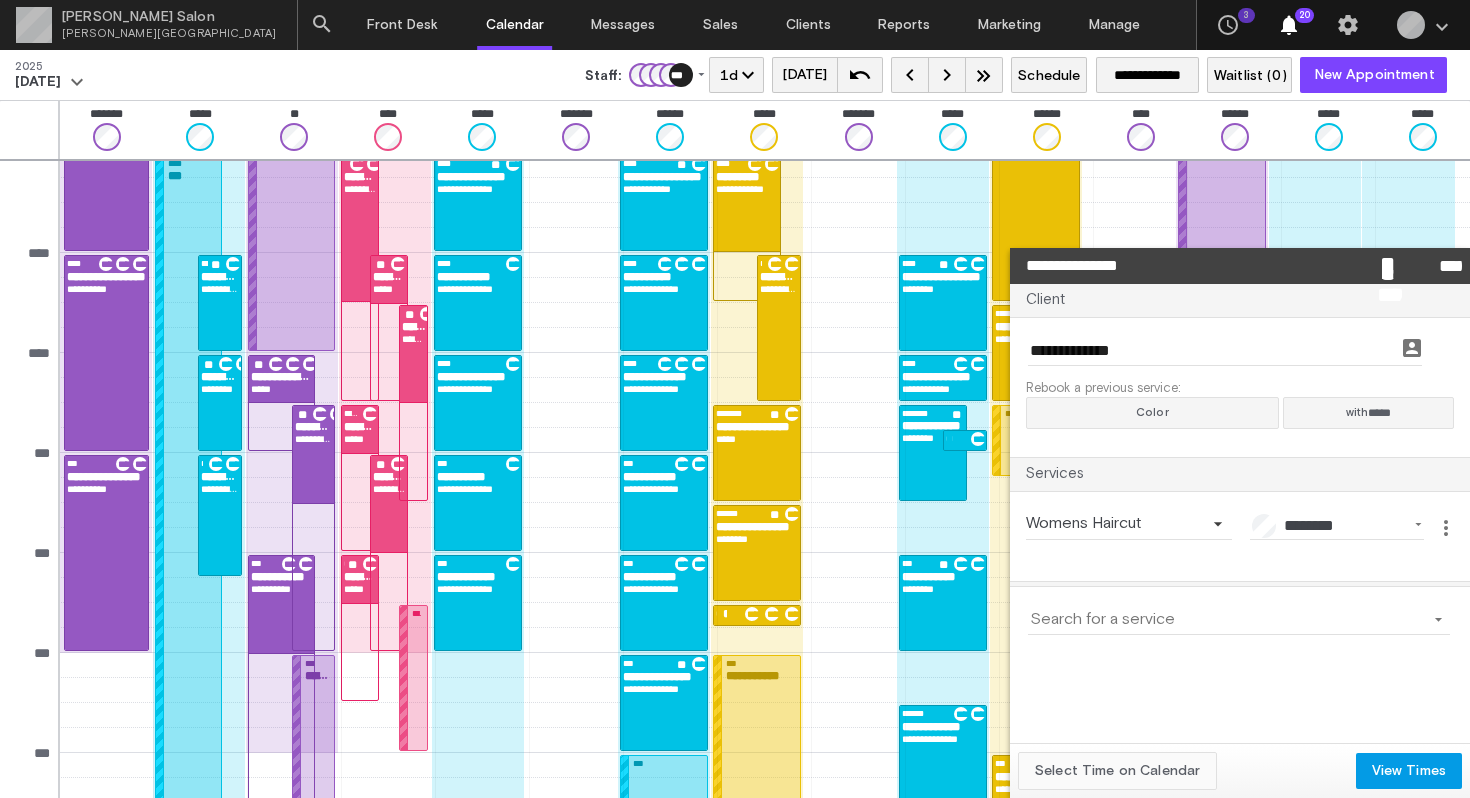 click on "Select Time on Calendar" 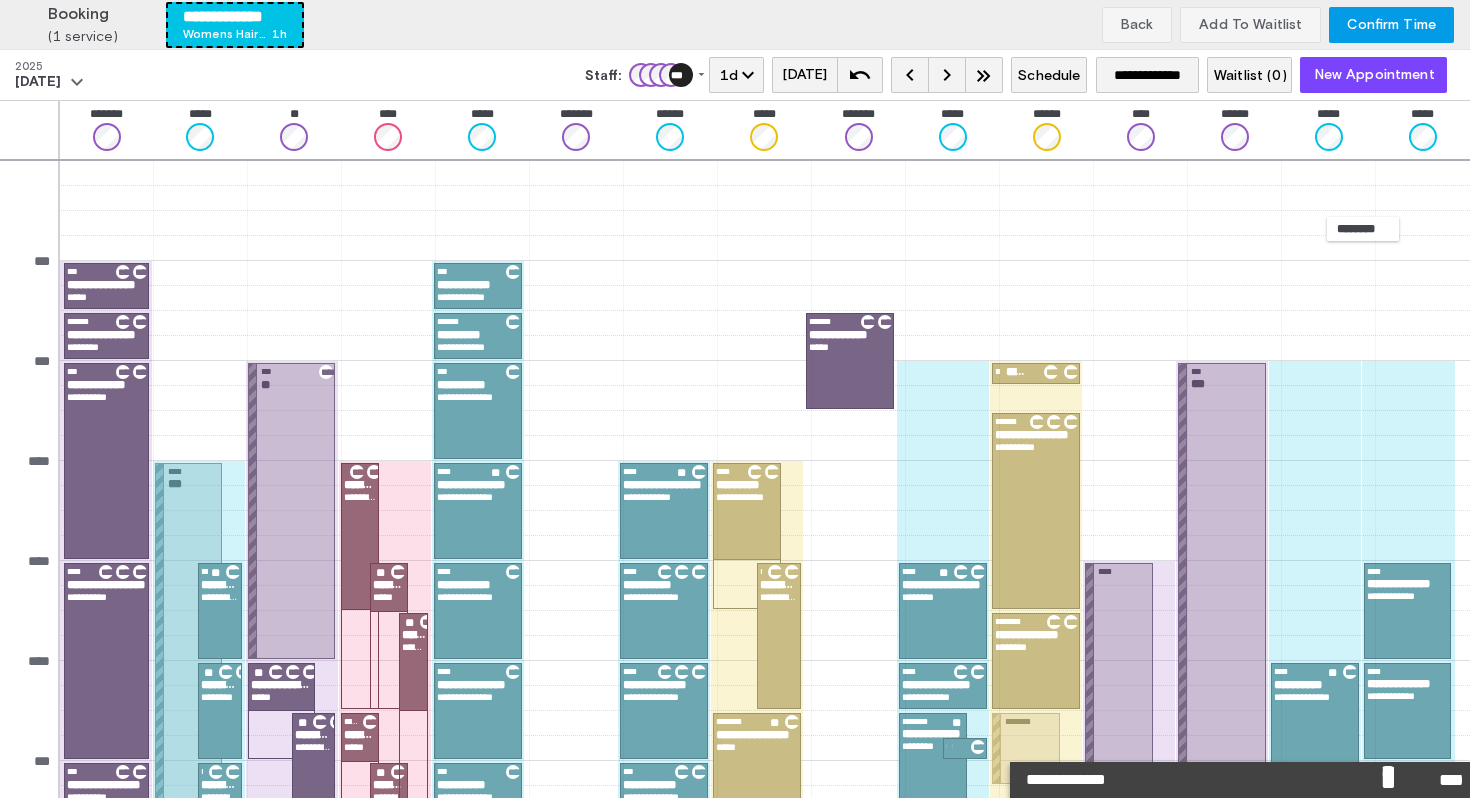 scroll, scrollTop: 308, scrollLeft: 0, axis: vertical 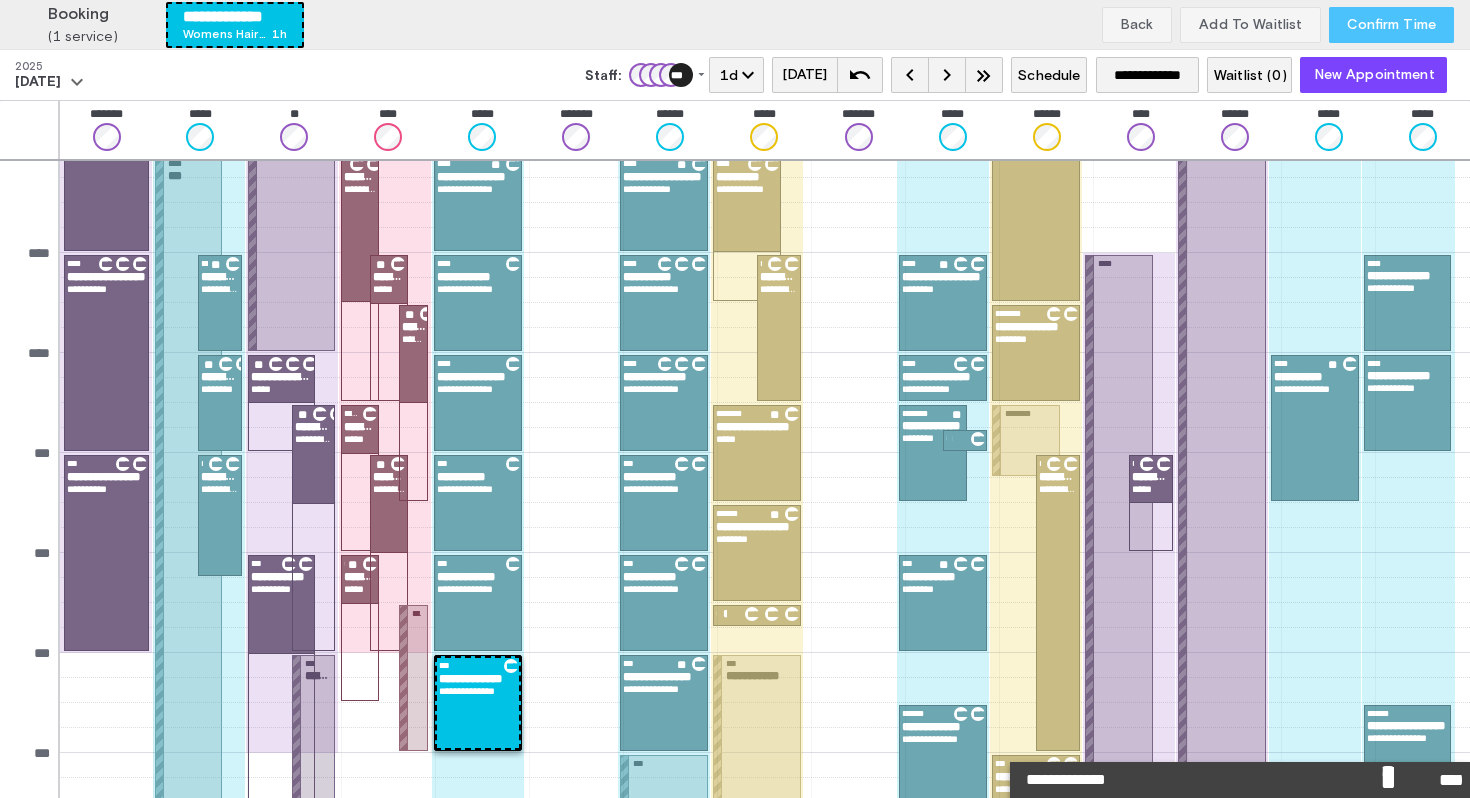 click on "Confirm Time" at bounding box center [1391, 25] 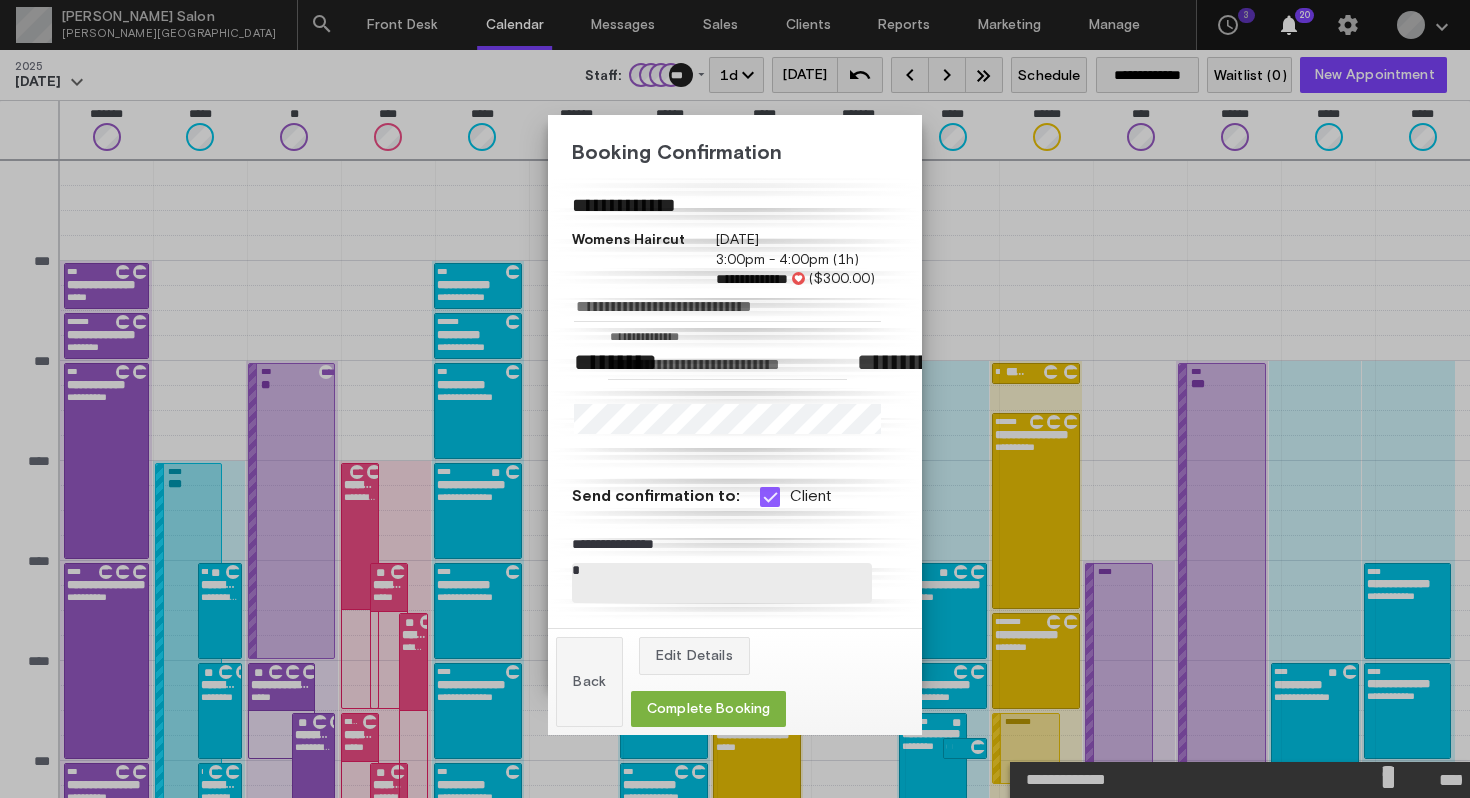scroll, scrollTop: 308, scrollLeft: 0, axis: vertical 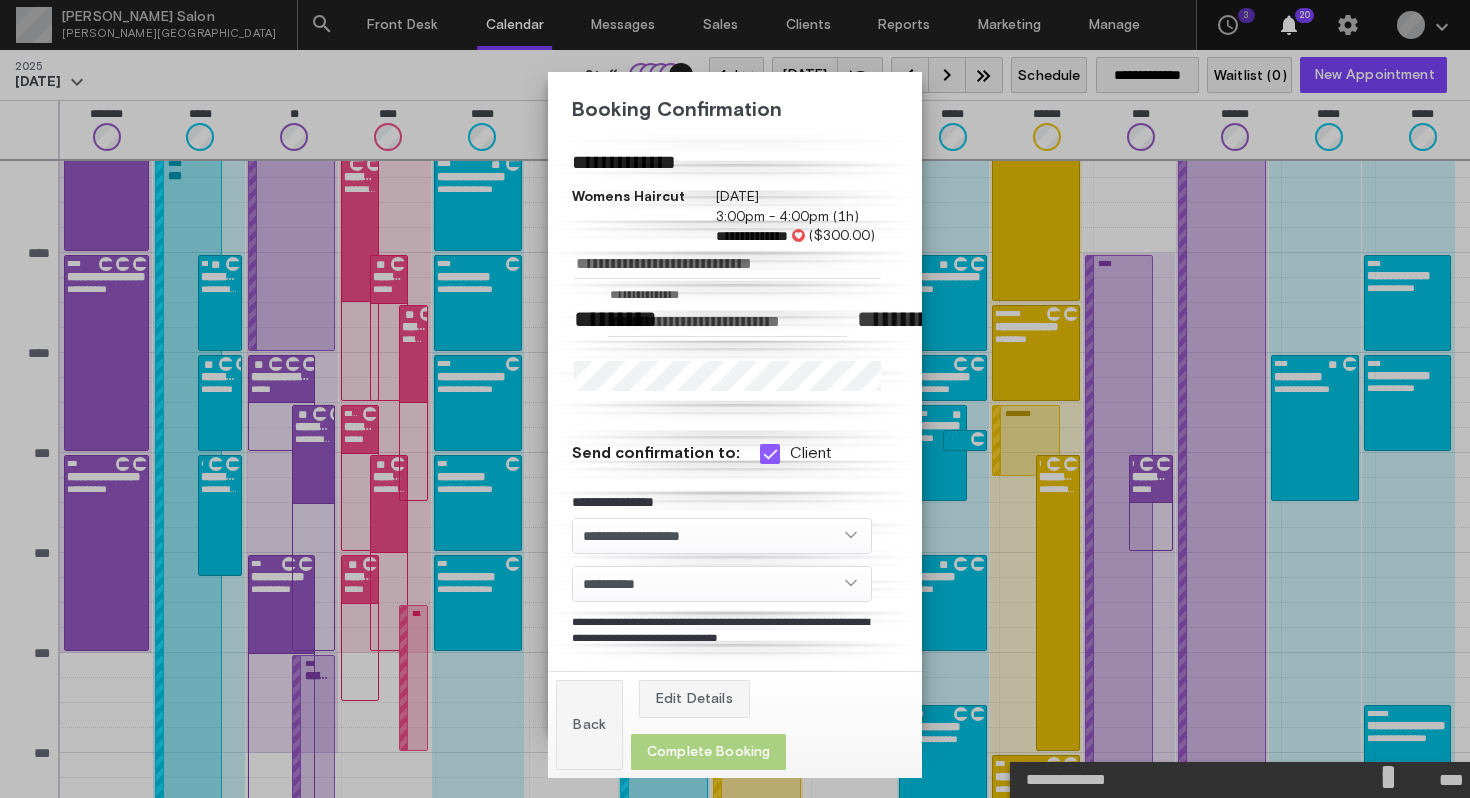 click on "Complete Booking" 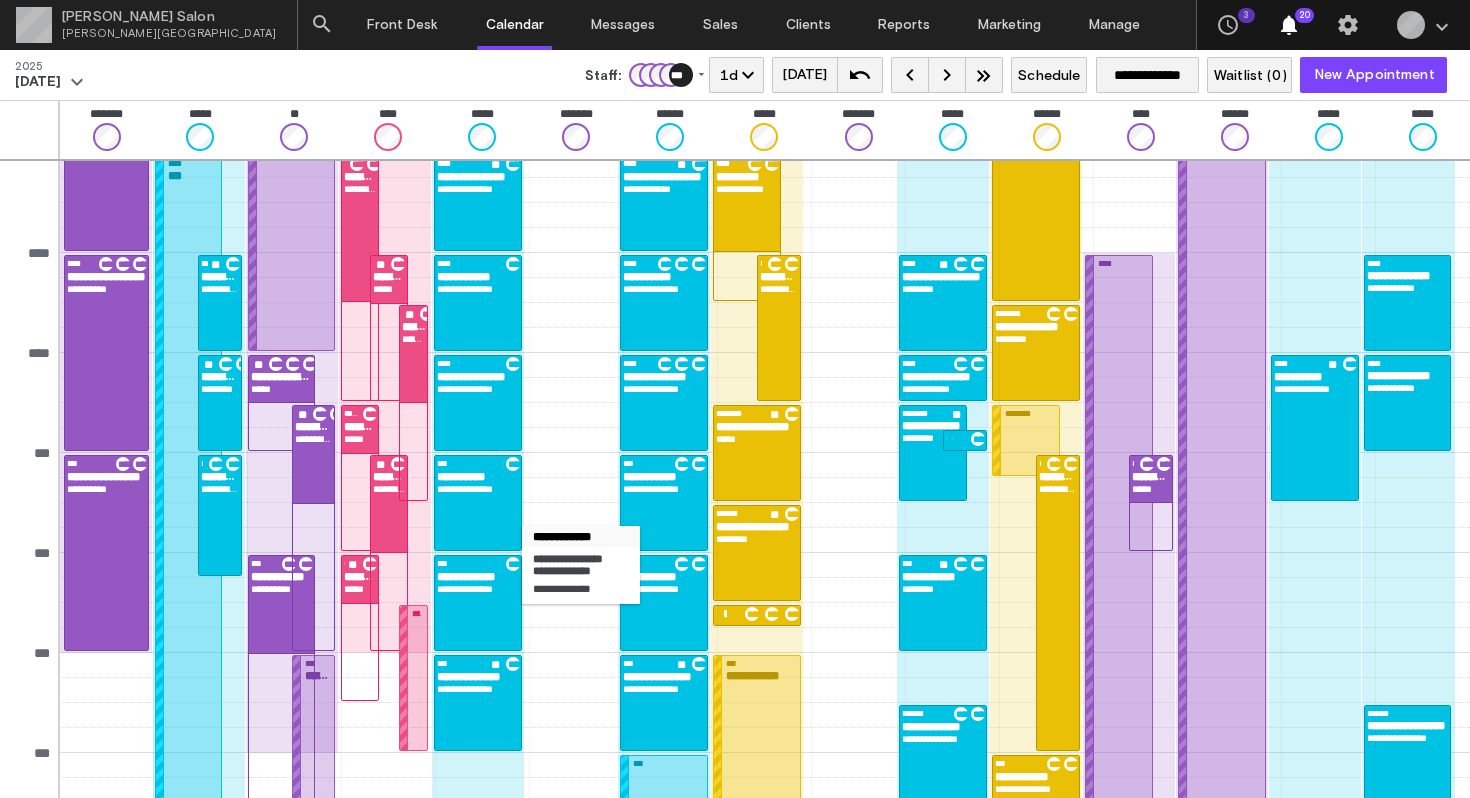 scroll, scrollTop: 575, scrollLeft: 0, axis: vertical 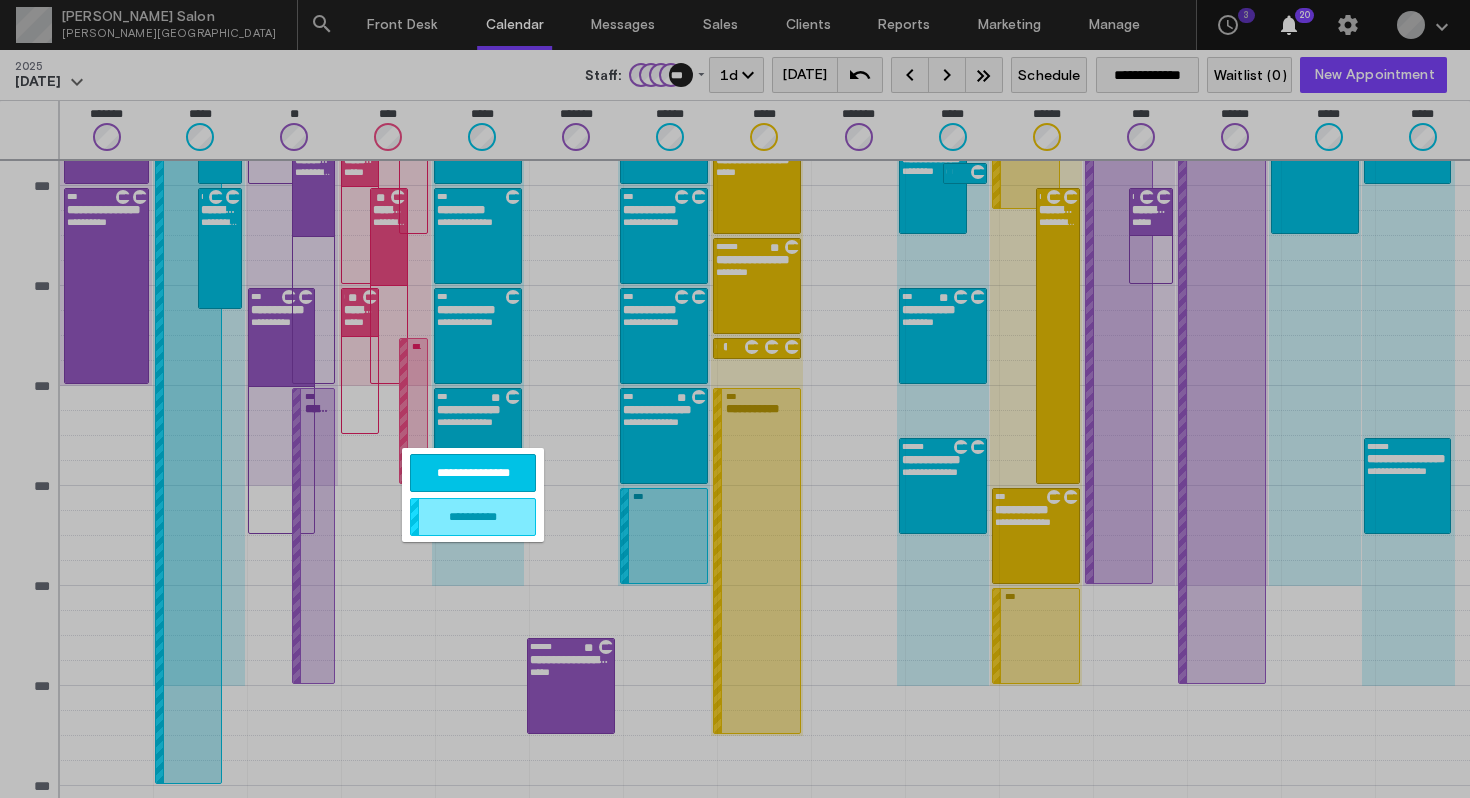 click on "**********" at bounding box center [473, 473] 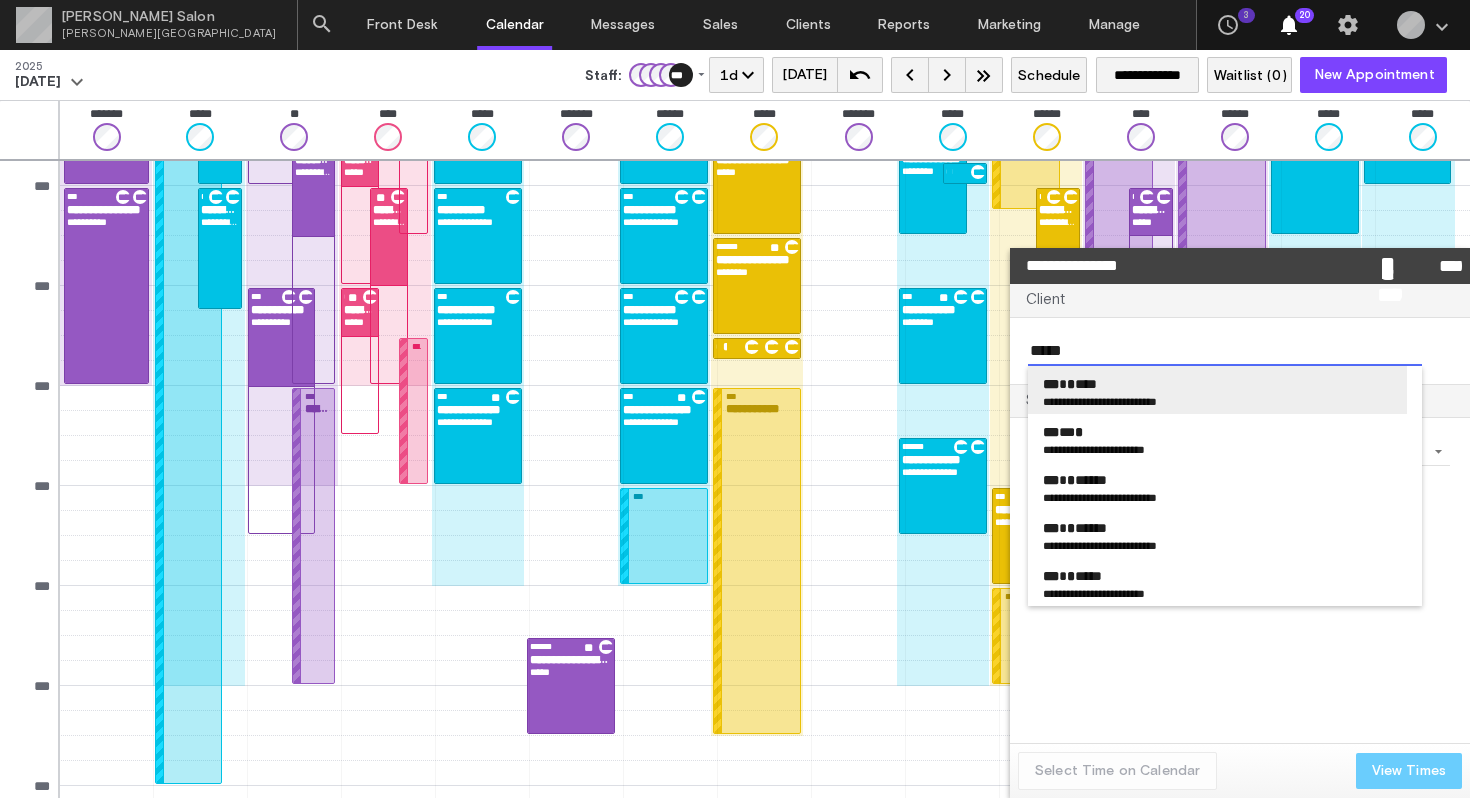 click on "**********" at bounding box center [1071, 401] 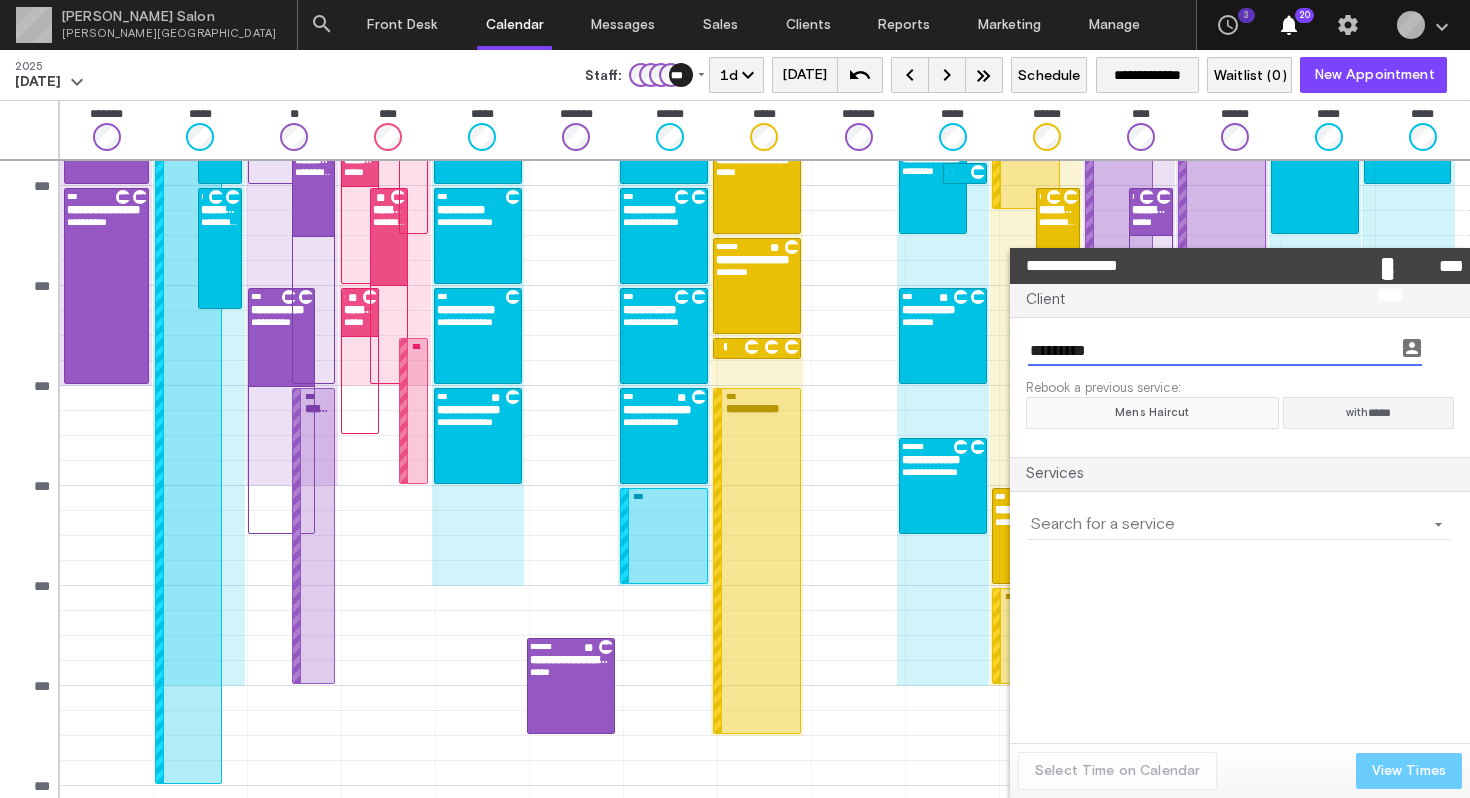 click on "Mens Haircut" 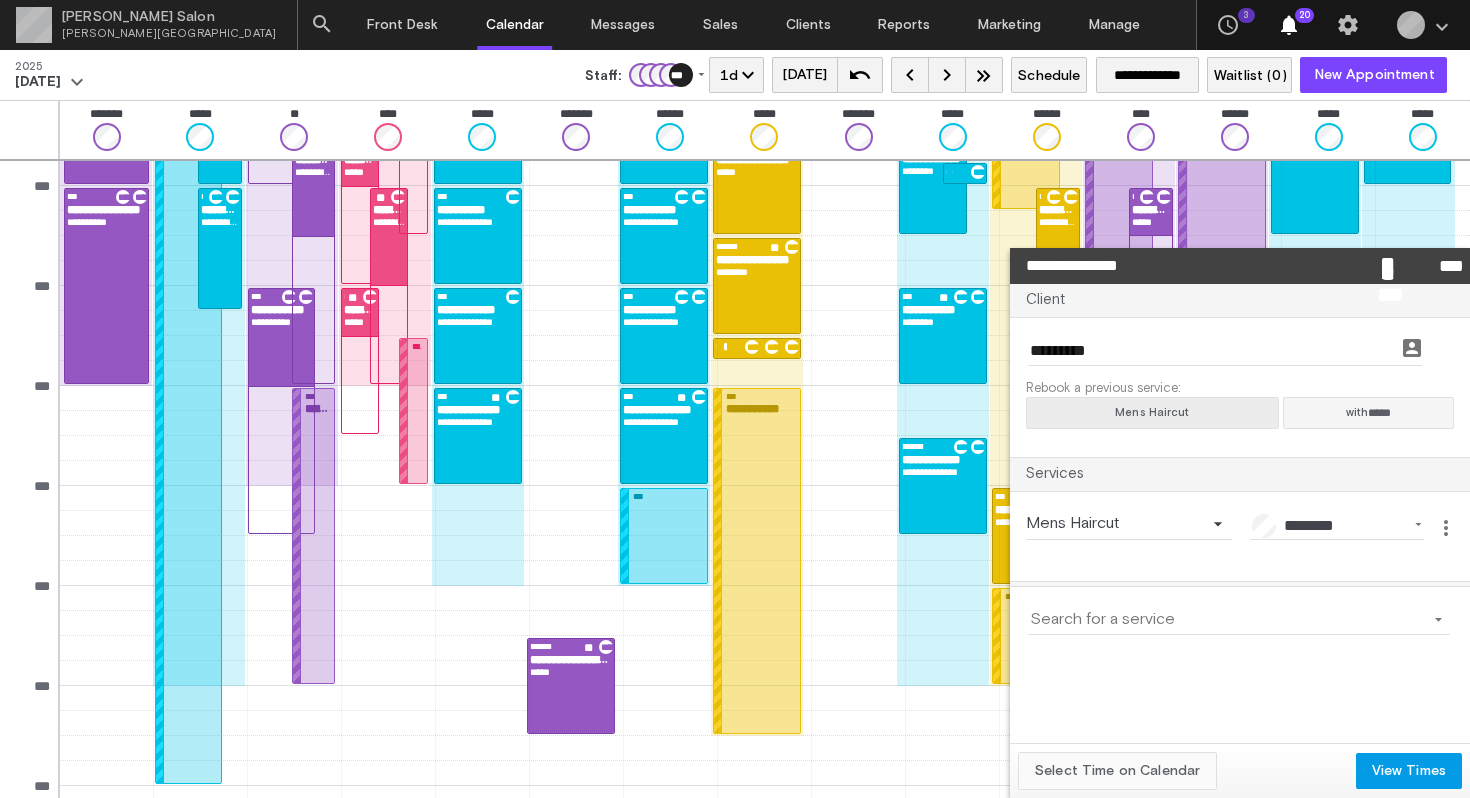 click on "Select Time on Calendar" 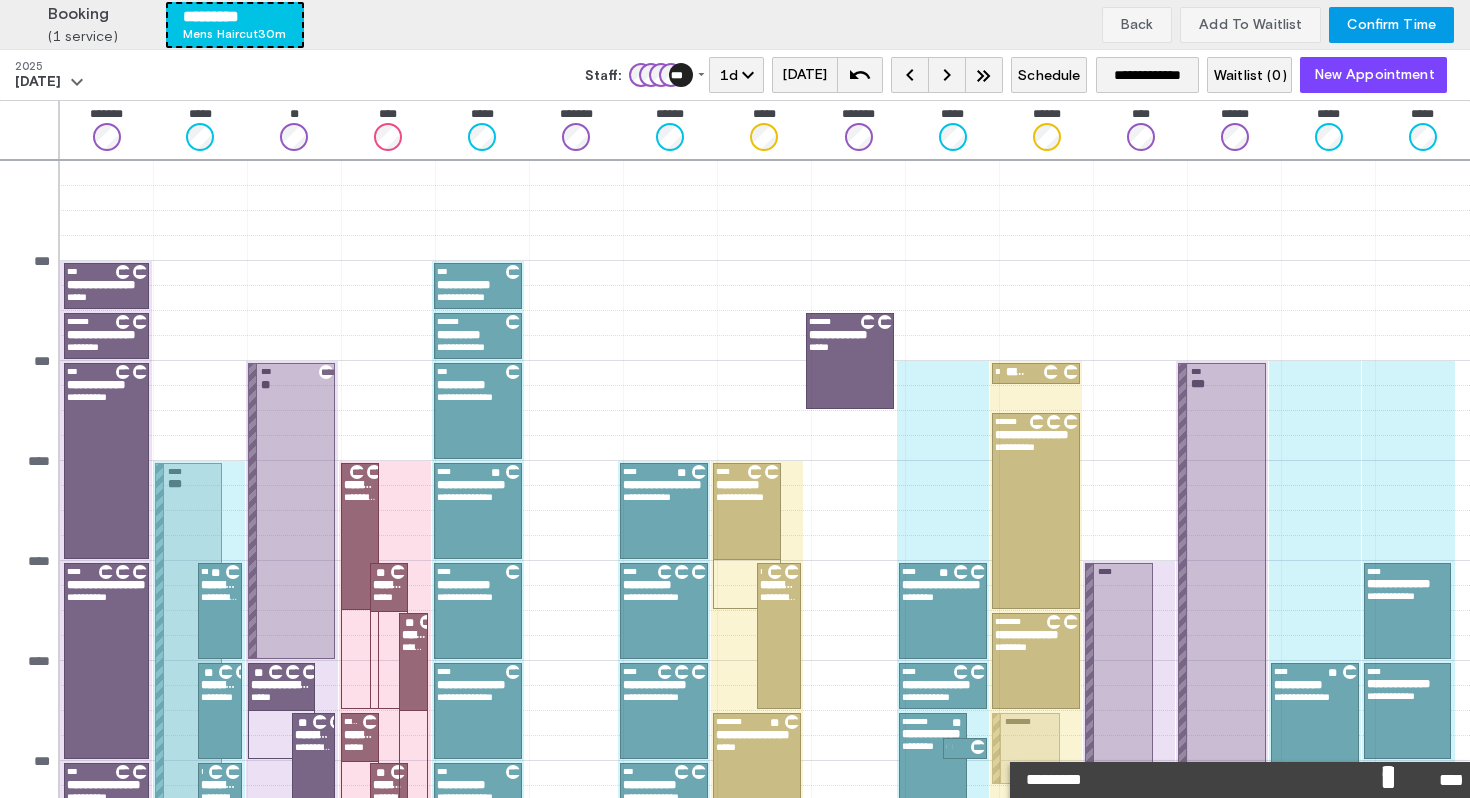 scroll, scrollTop: 575, scrollLeft: 0, axis: vertical 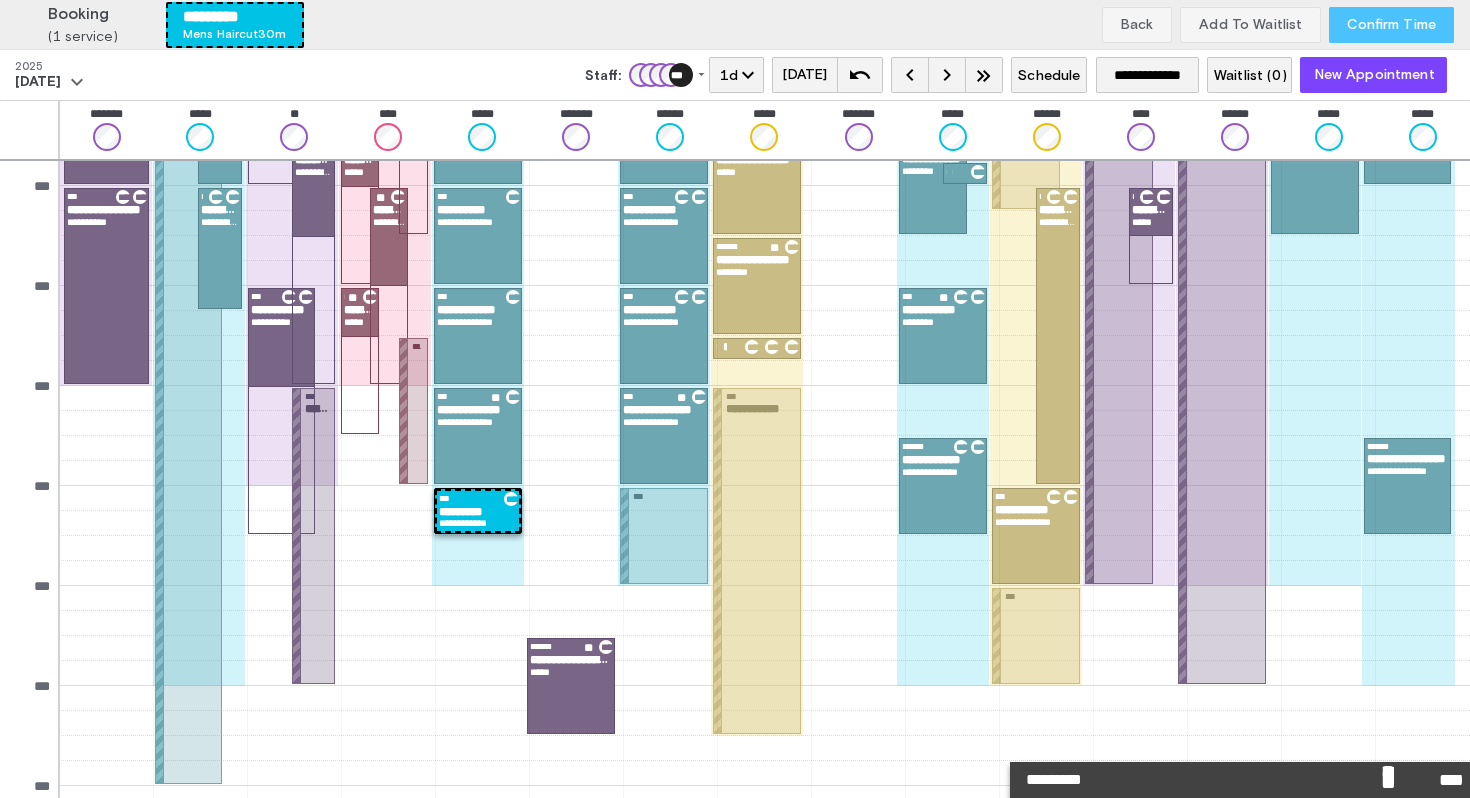 click on "Confirm Time" at bounding box center (1391, 25) 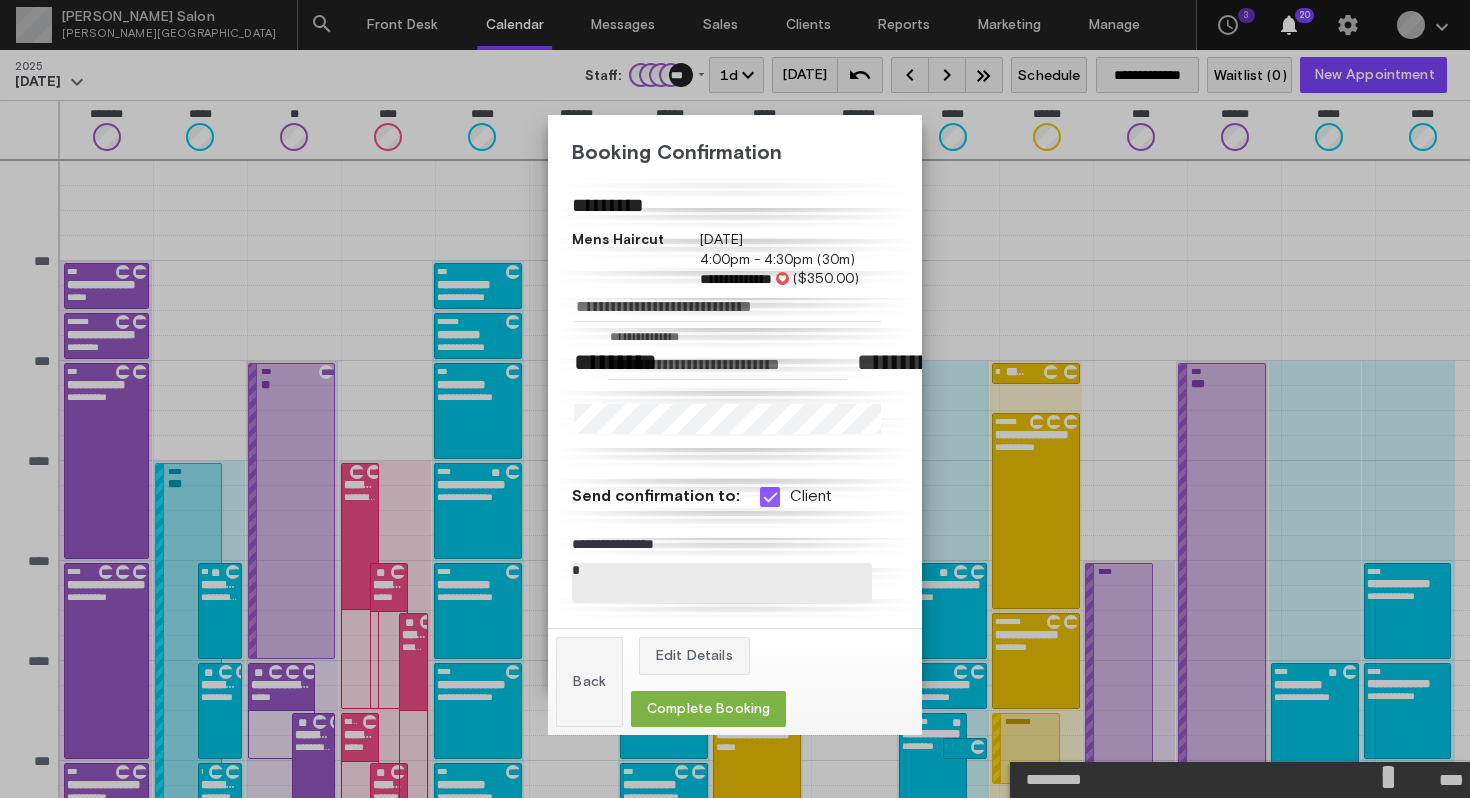 scroll, scrollTop: 575, scrollLeft: 0, axis: vertical 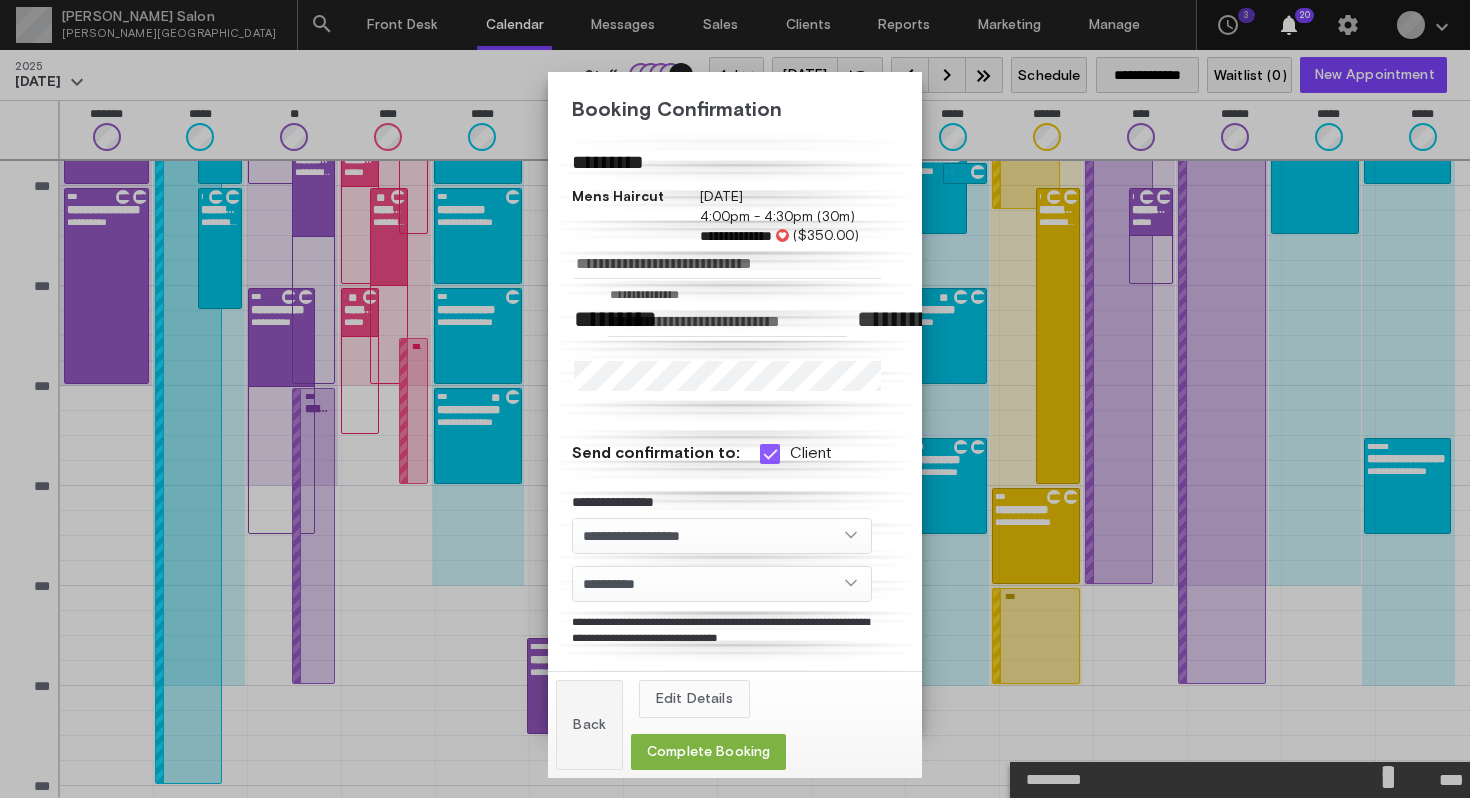 click on "Edit Details" 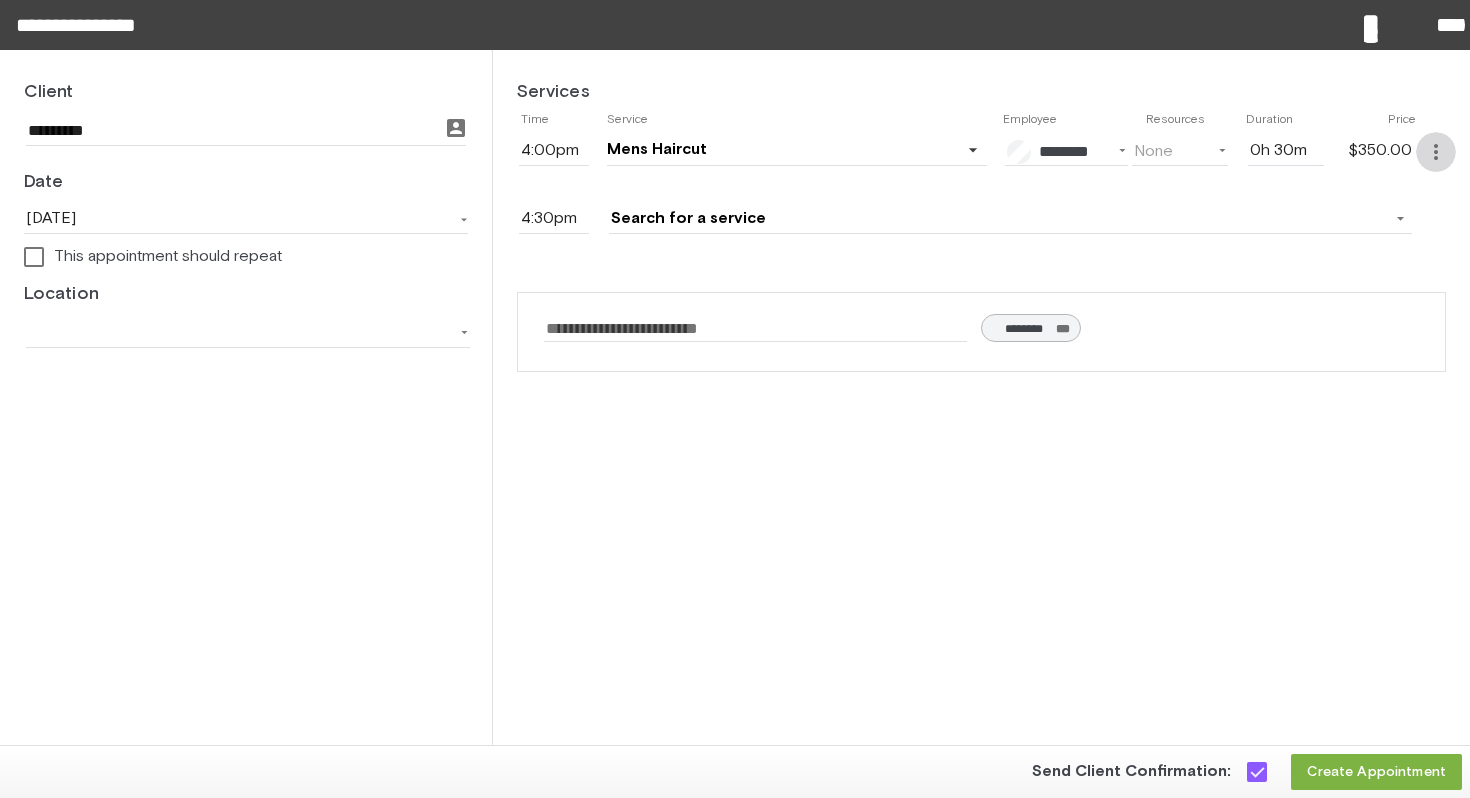 click on "more_vert" 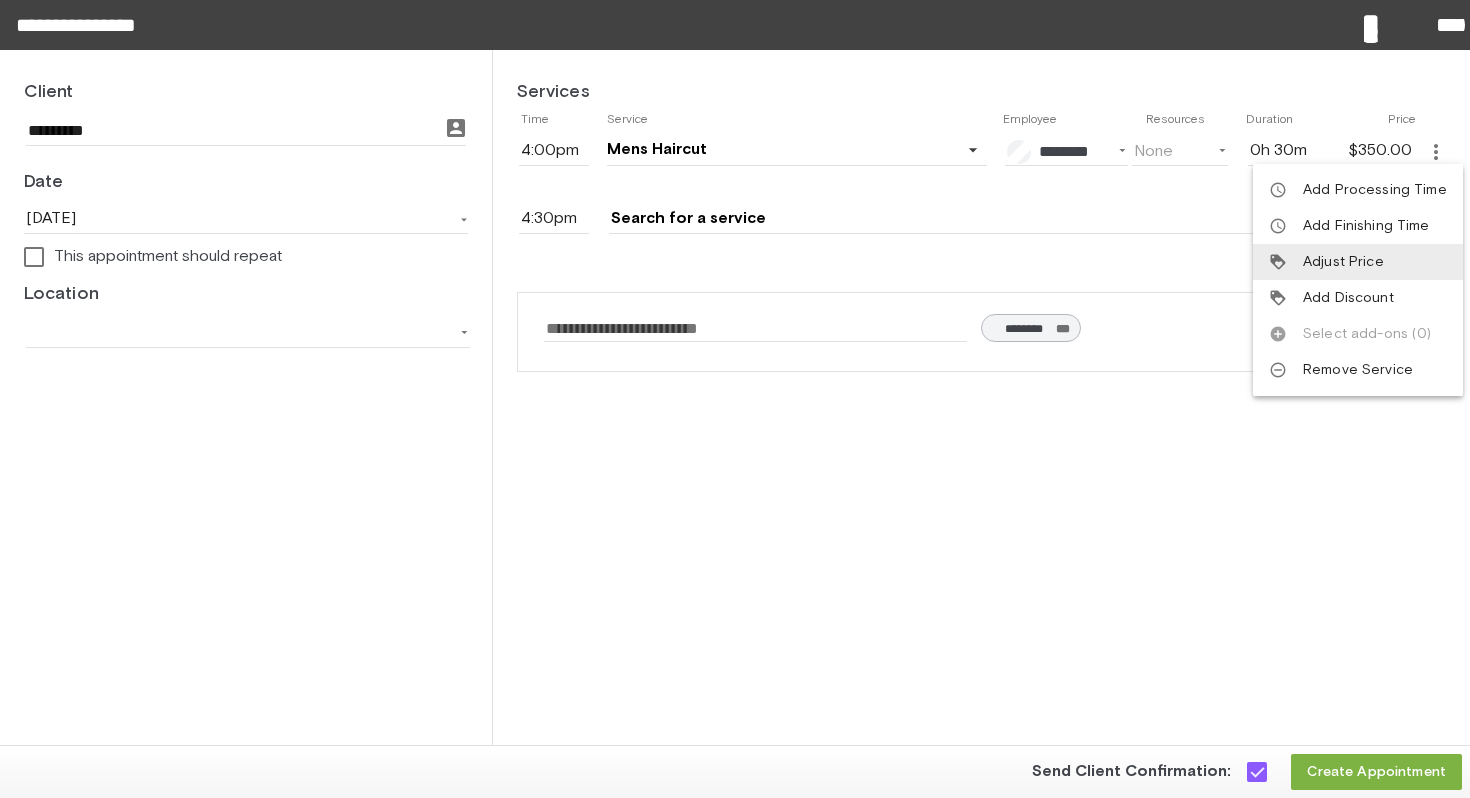 drag, startPoint x: 1383, startPoint y: 288, endPoint x: 1377, endPoint y: 259, distance: 29.614185 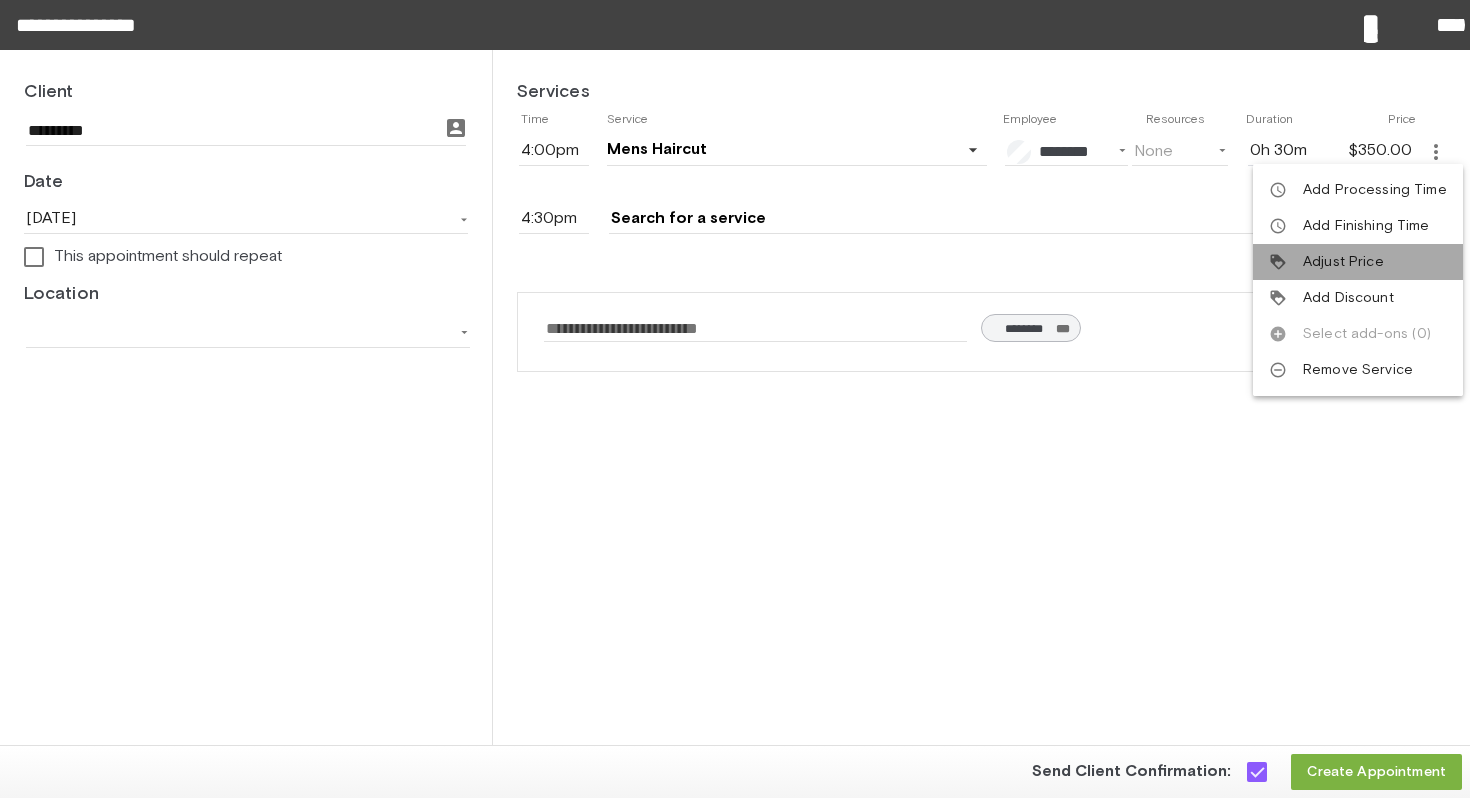 click on "Adjust Price" at bounding box center (1343, 262) 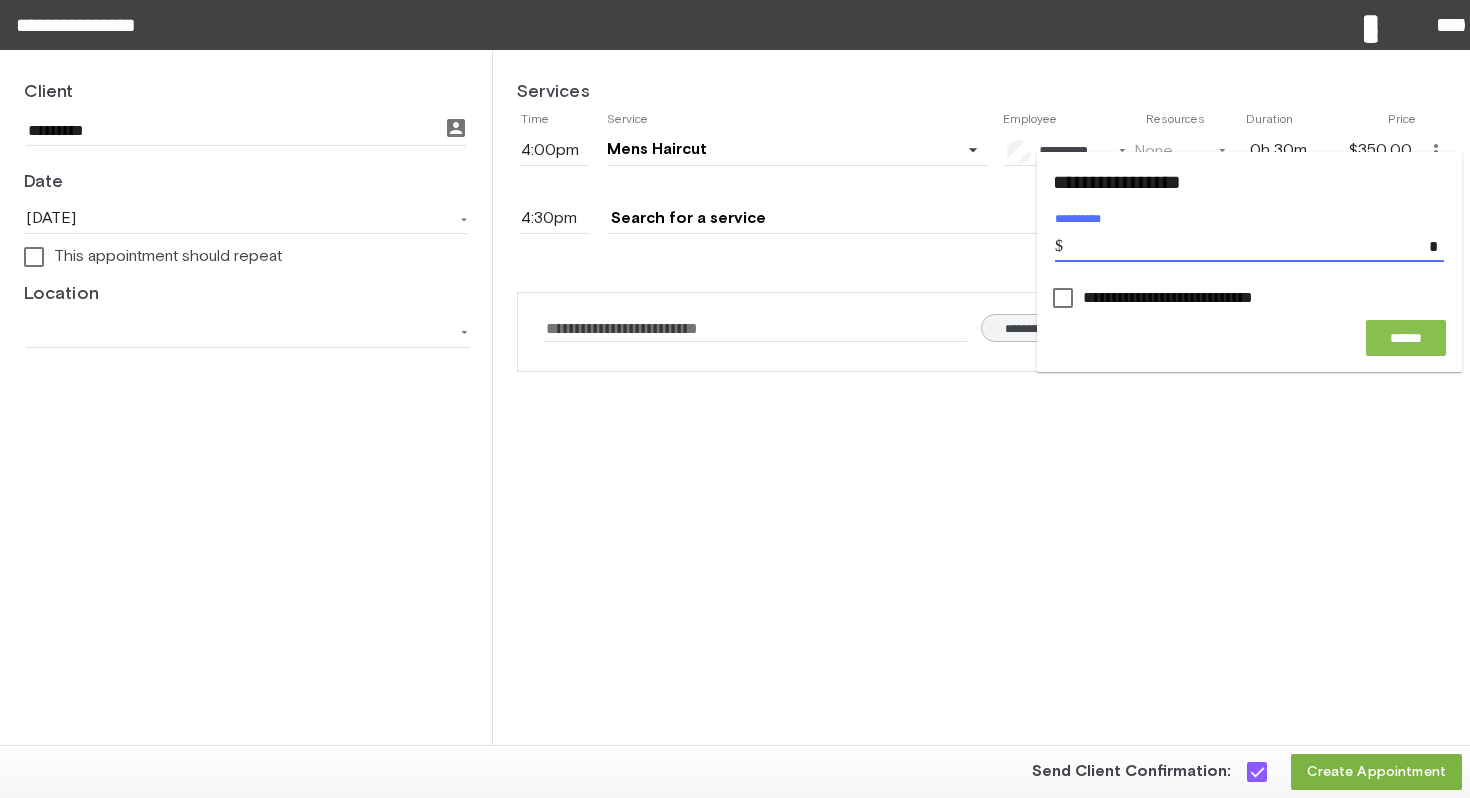 type on "****" 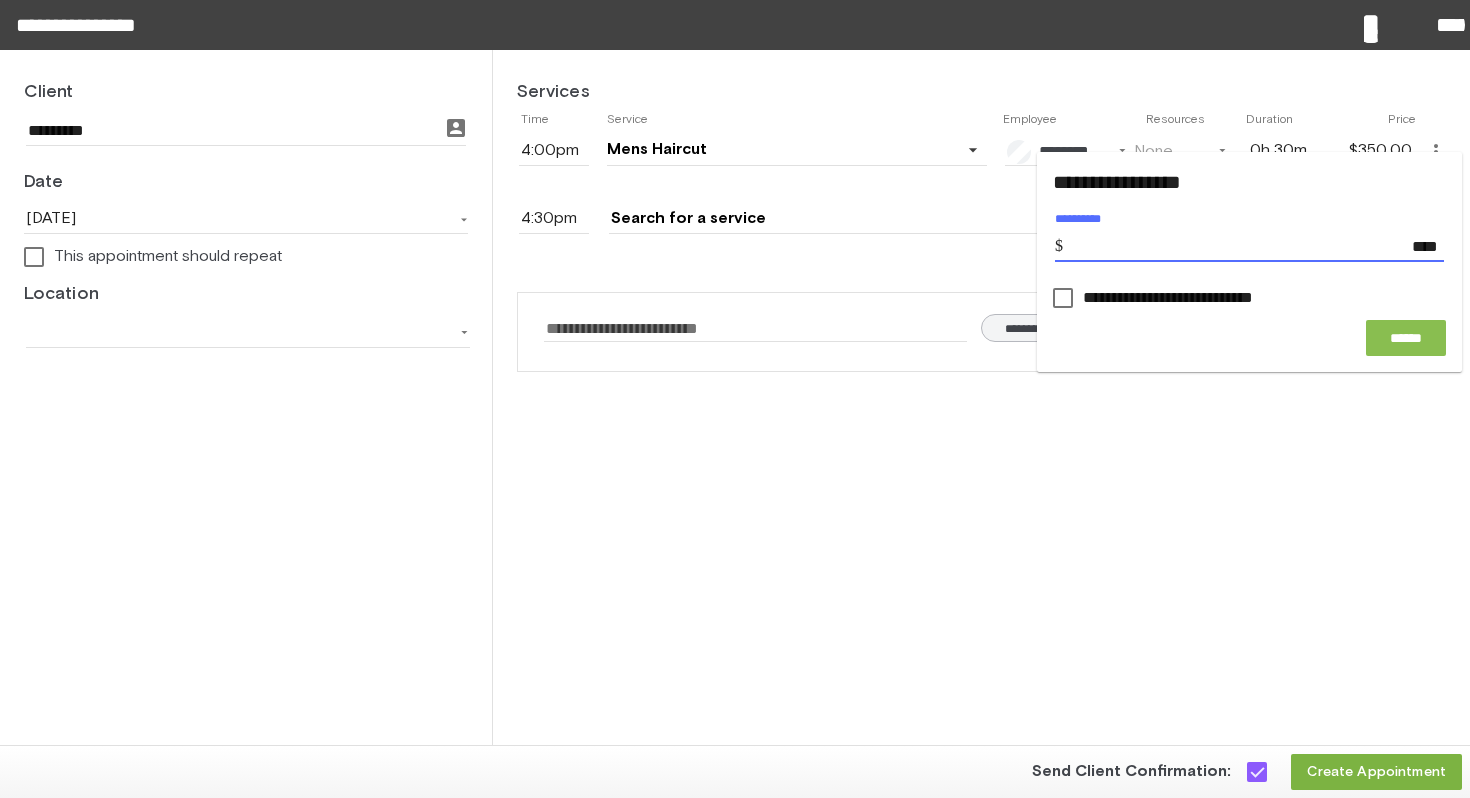 click on "******" 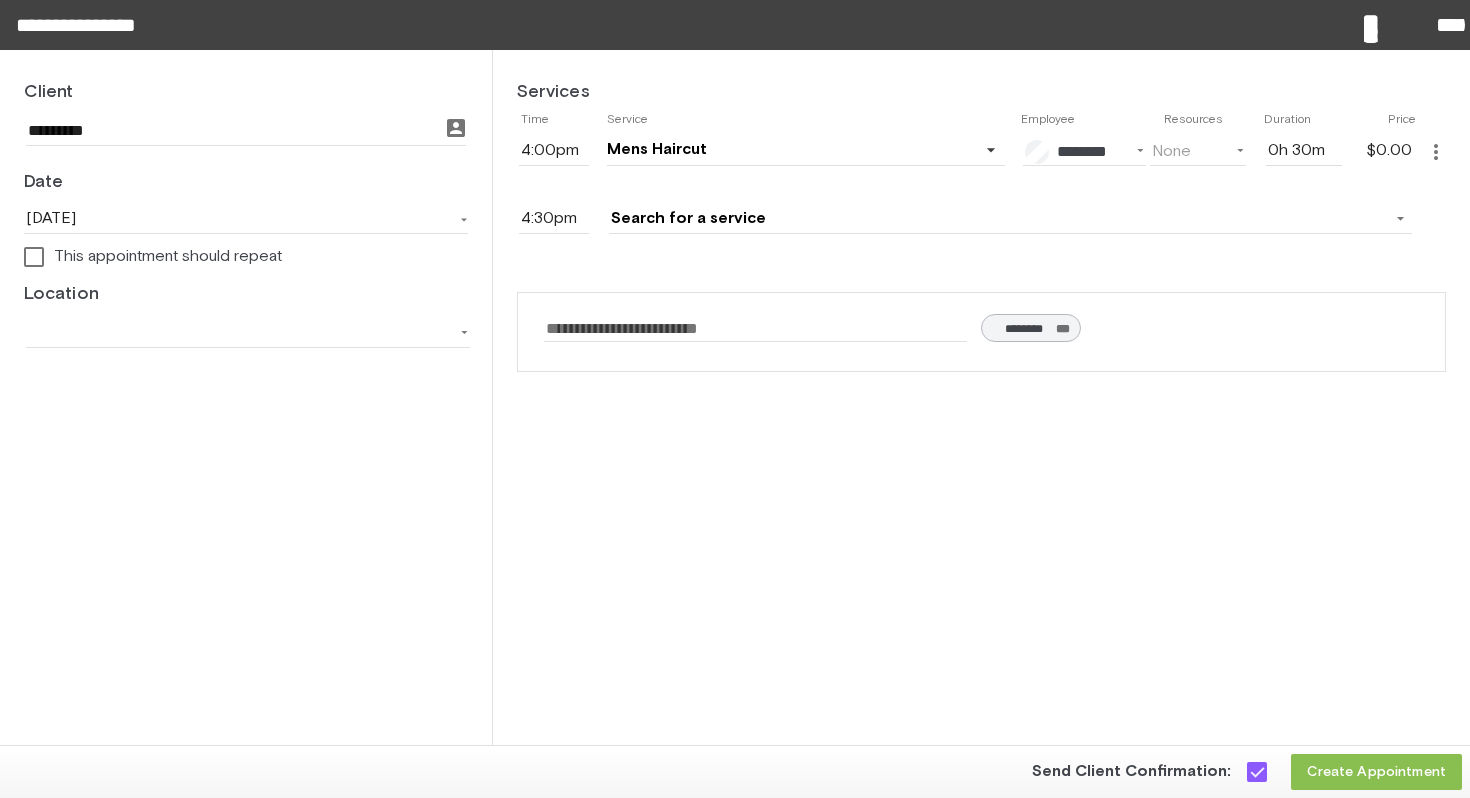 click on "Create Appointment" 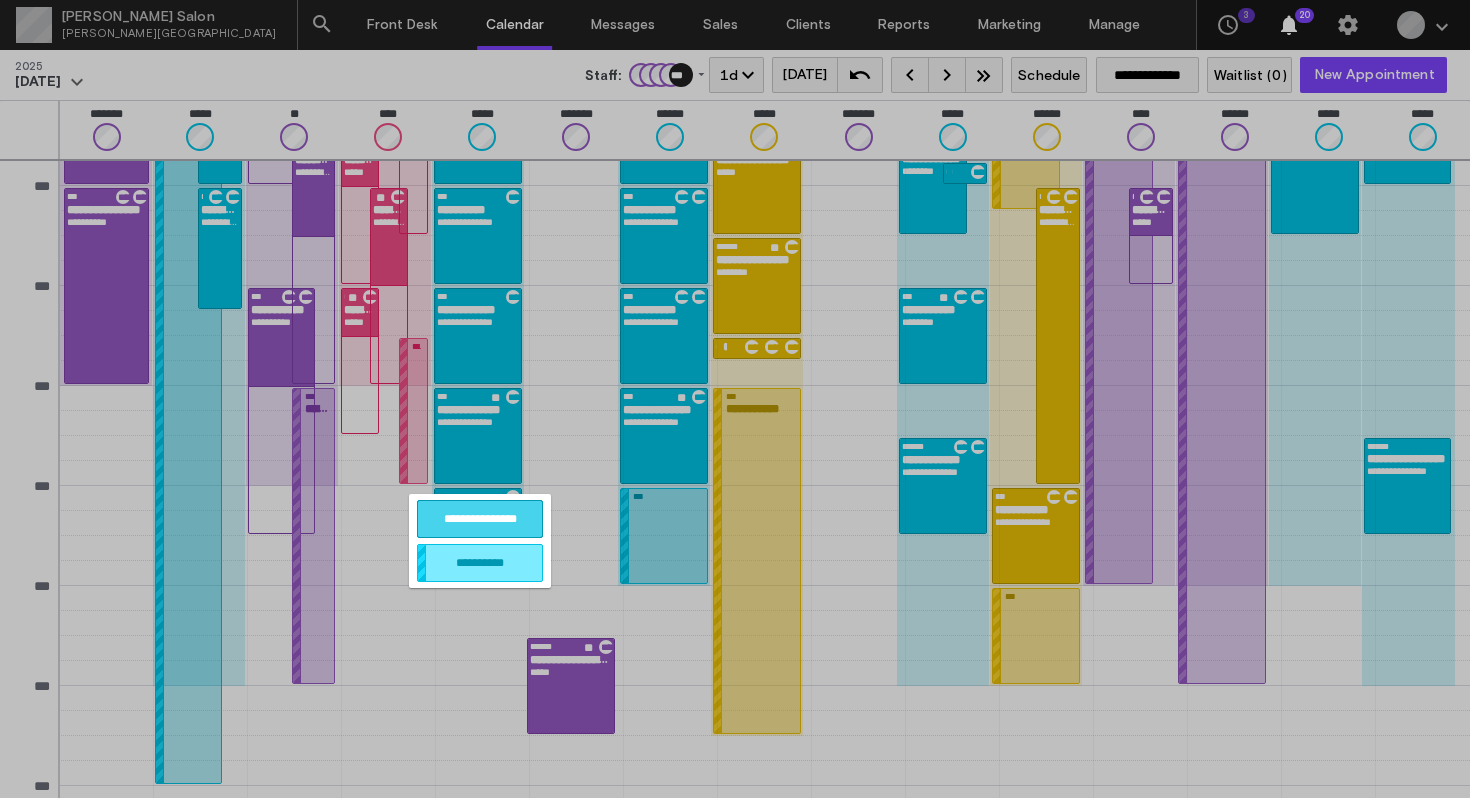 click on "**********" at bounding box center (480, 519) 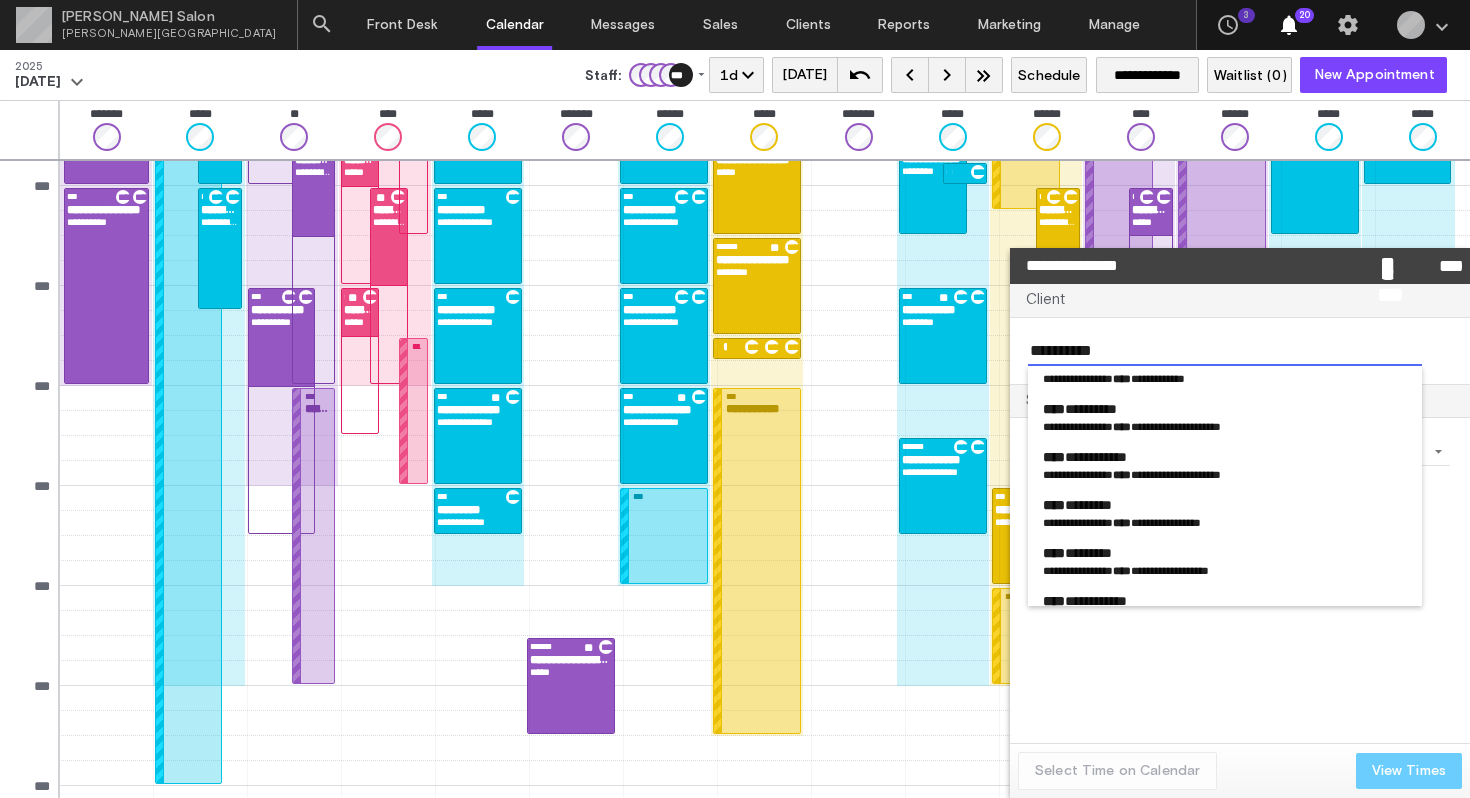scroll, scrollTop: 768, scrollLeft: 0, axis: vertical 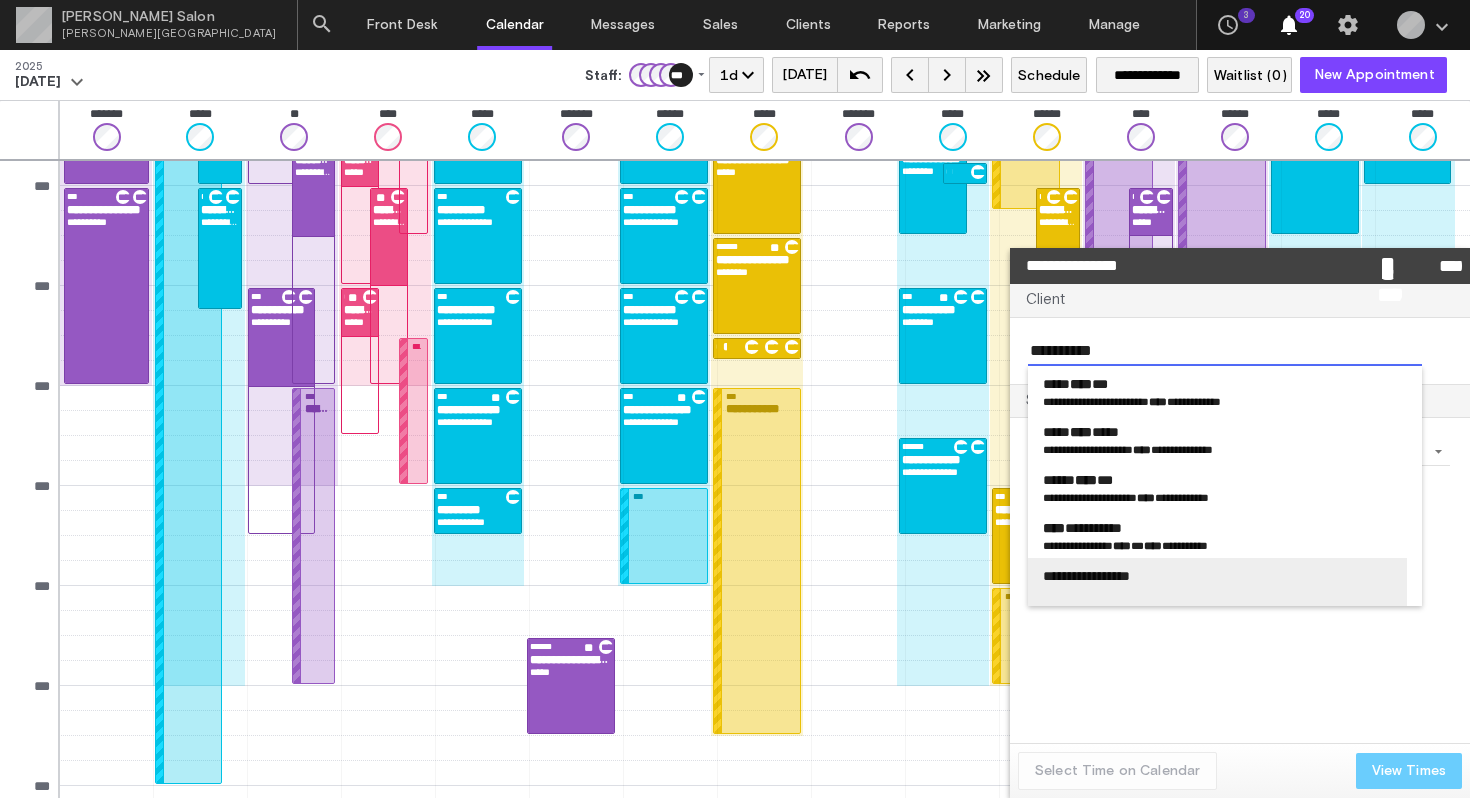 type on "*********" 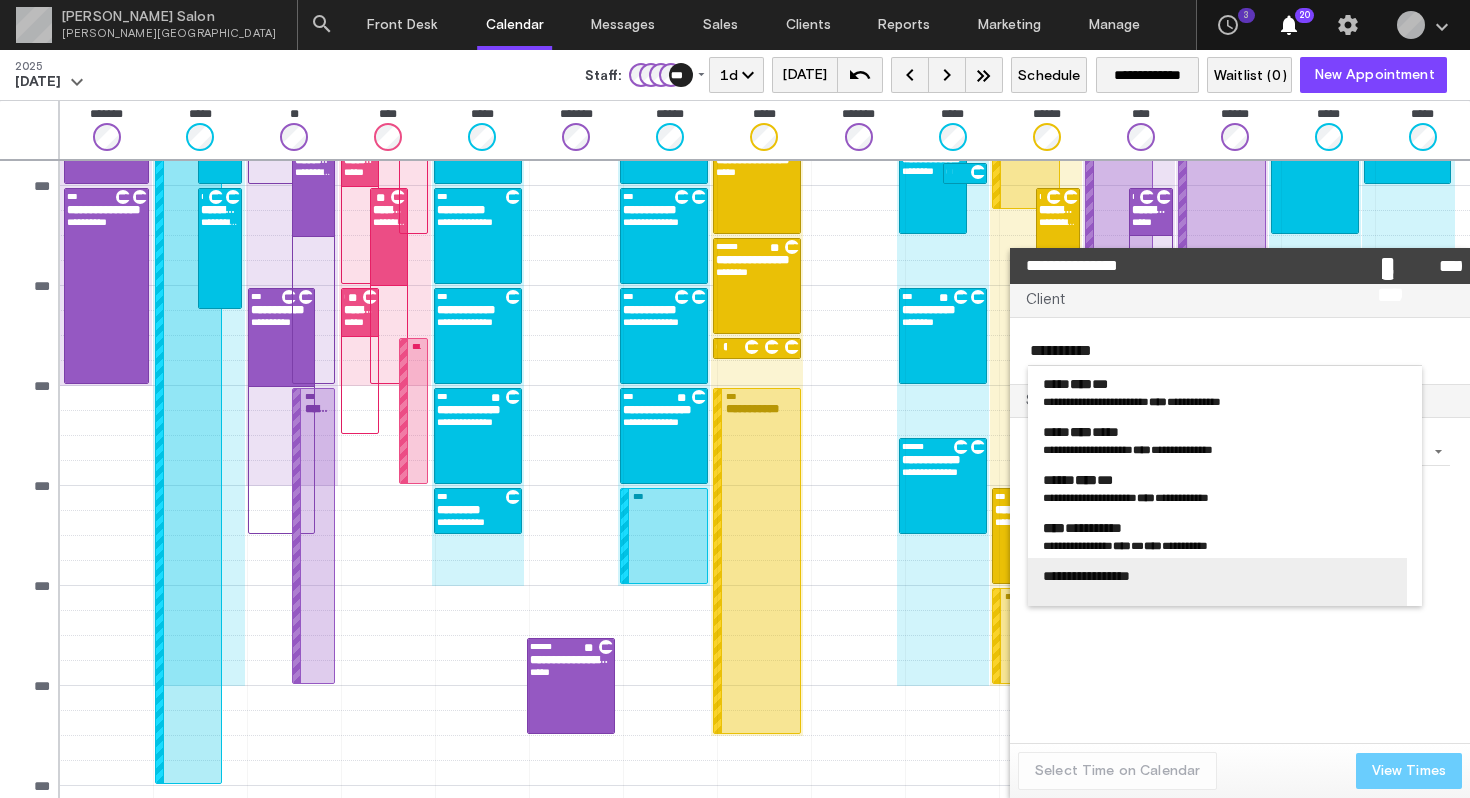 click on "**********" at bounding box center (1217, 576) 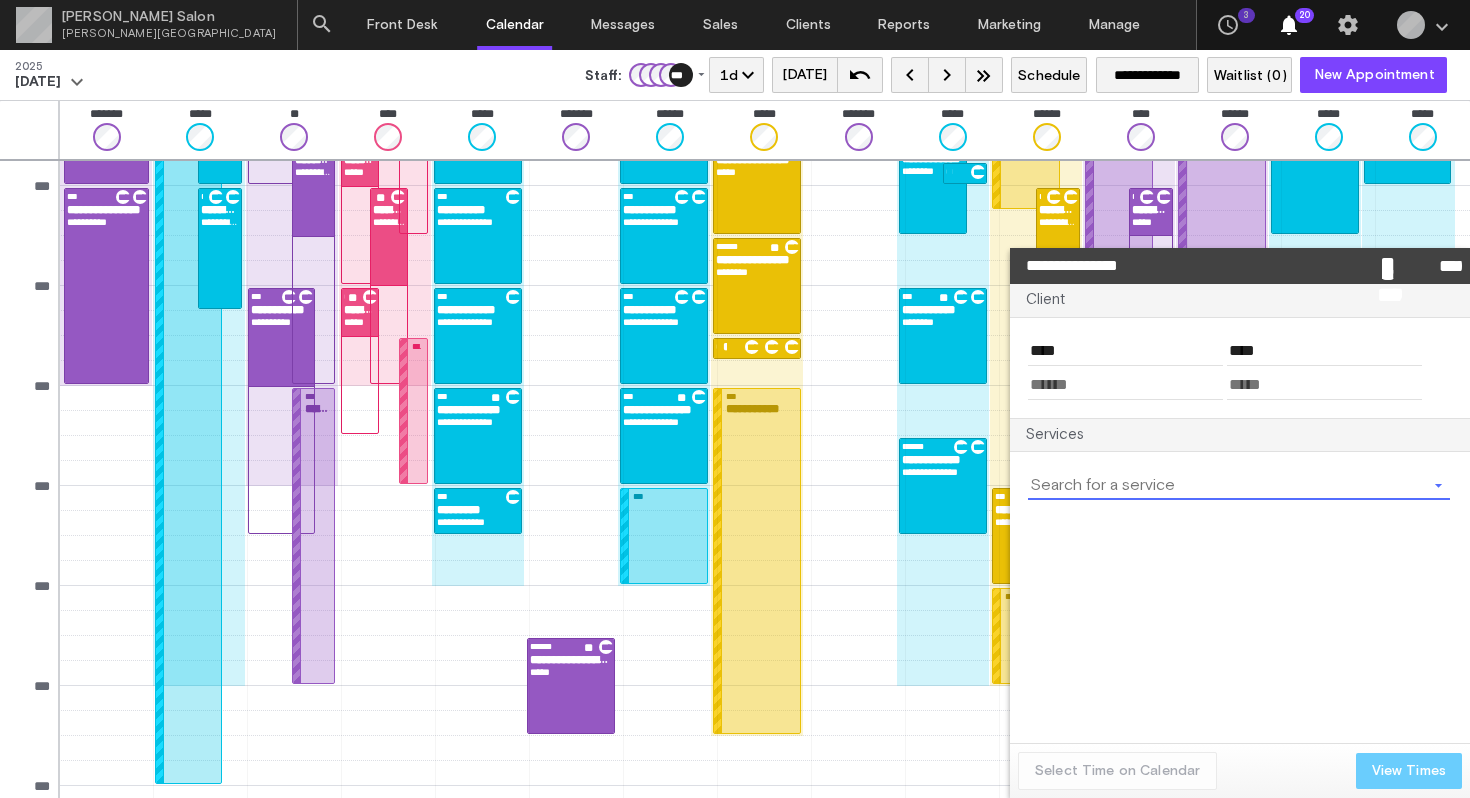 click at bounding box center [1227, 485] 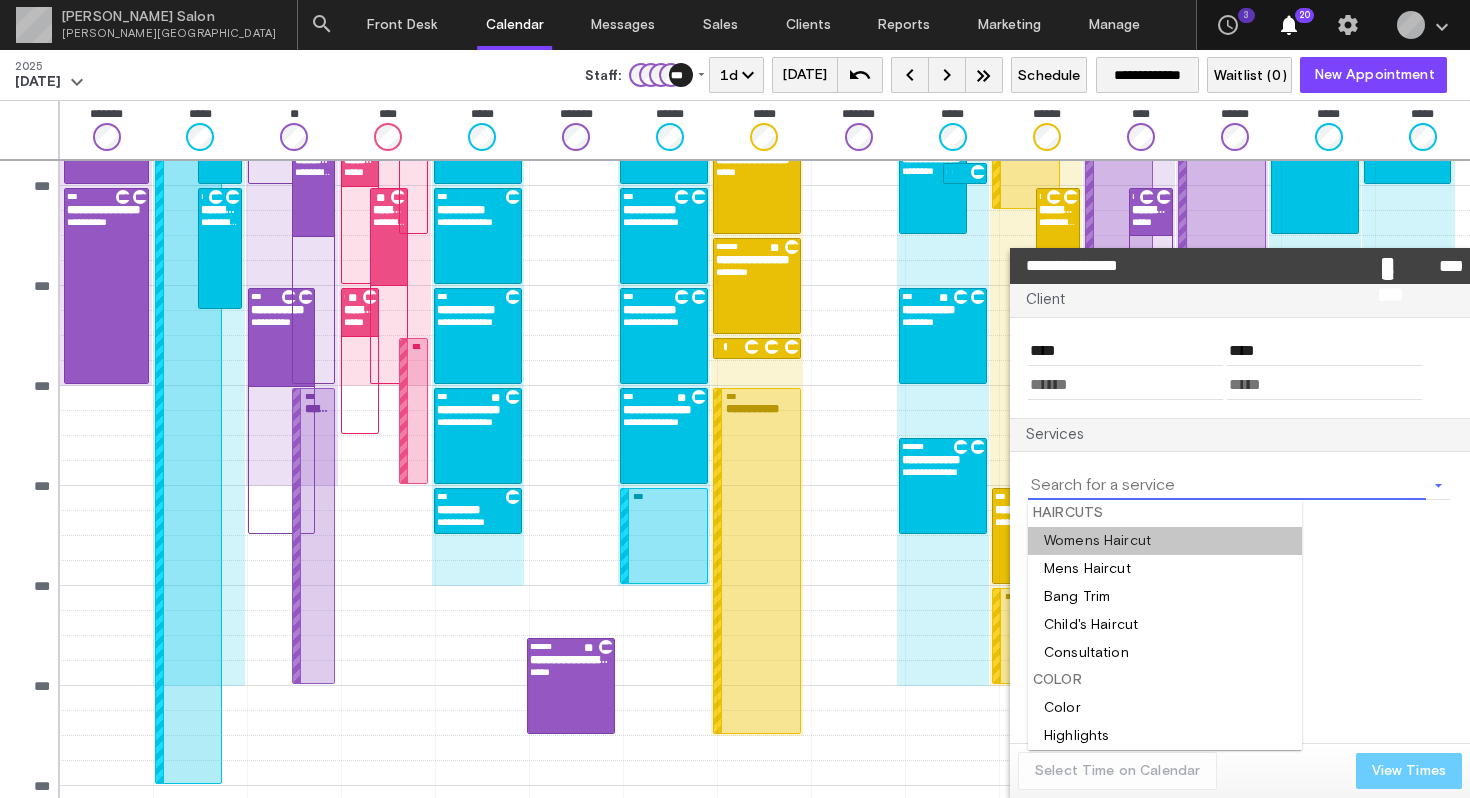click at bounding box center [1165, 541] 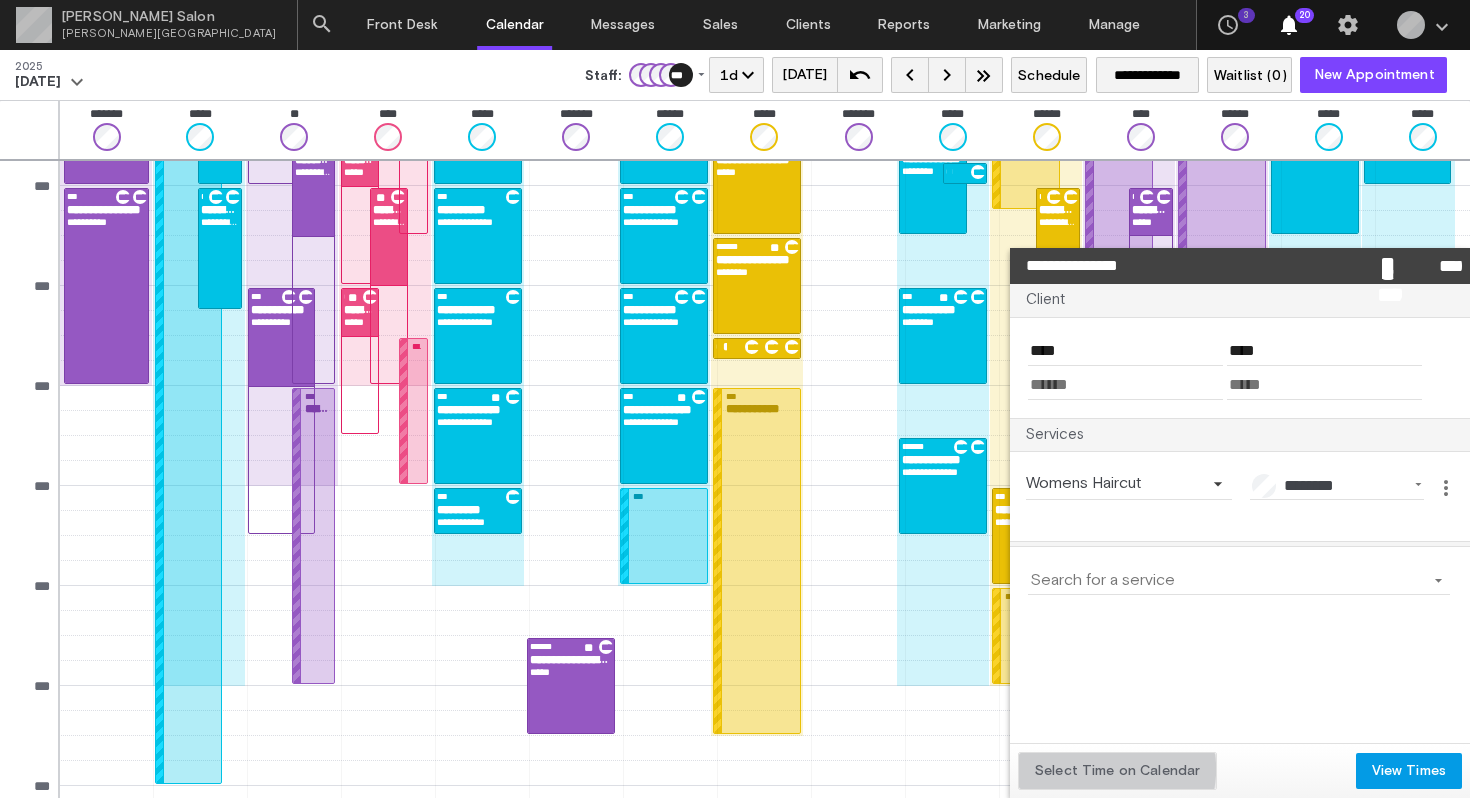 click on "Select Time on Calendar" 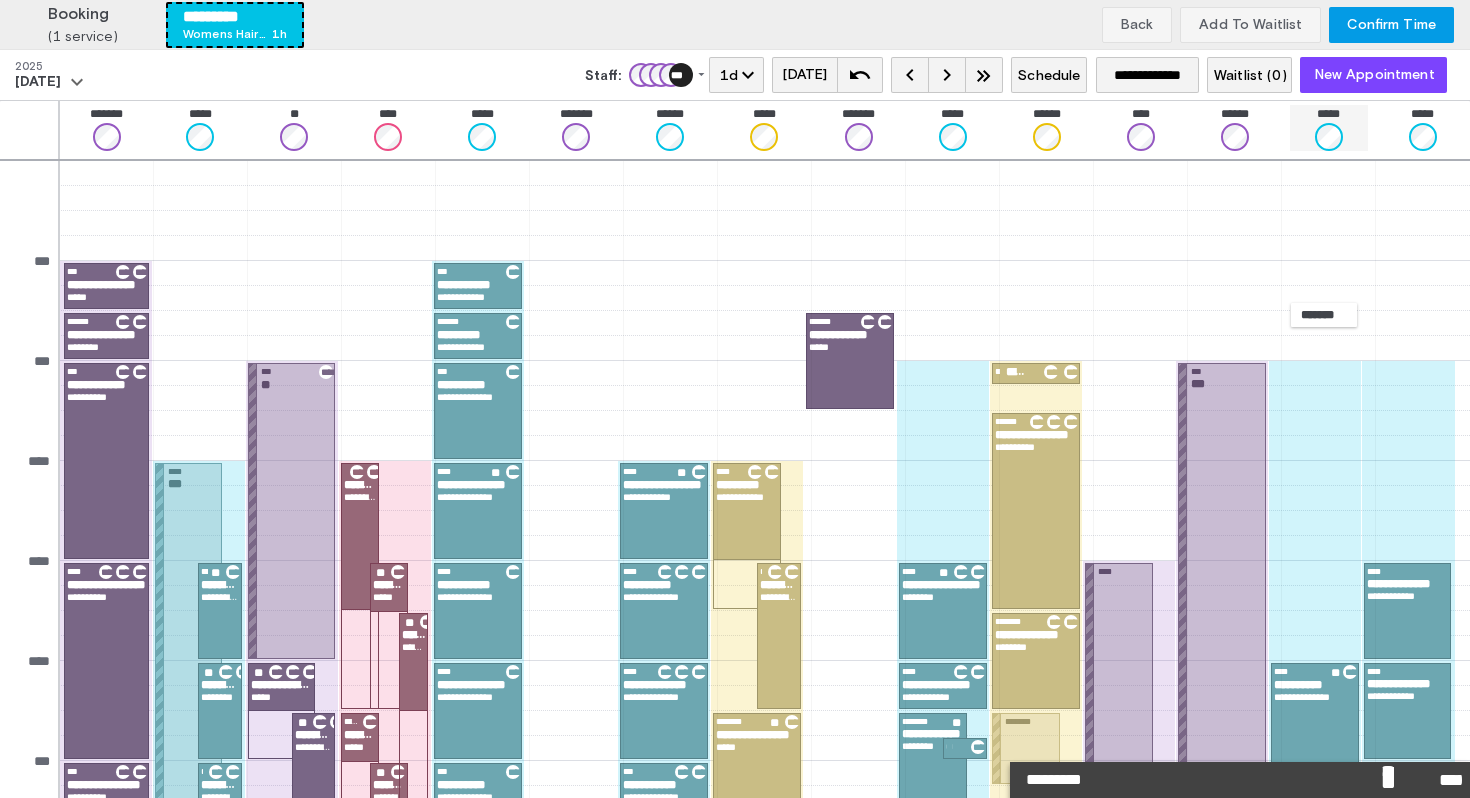 scroll, scrollTop: 575, scrollLeft: 0, axis: vertical 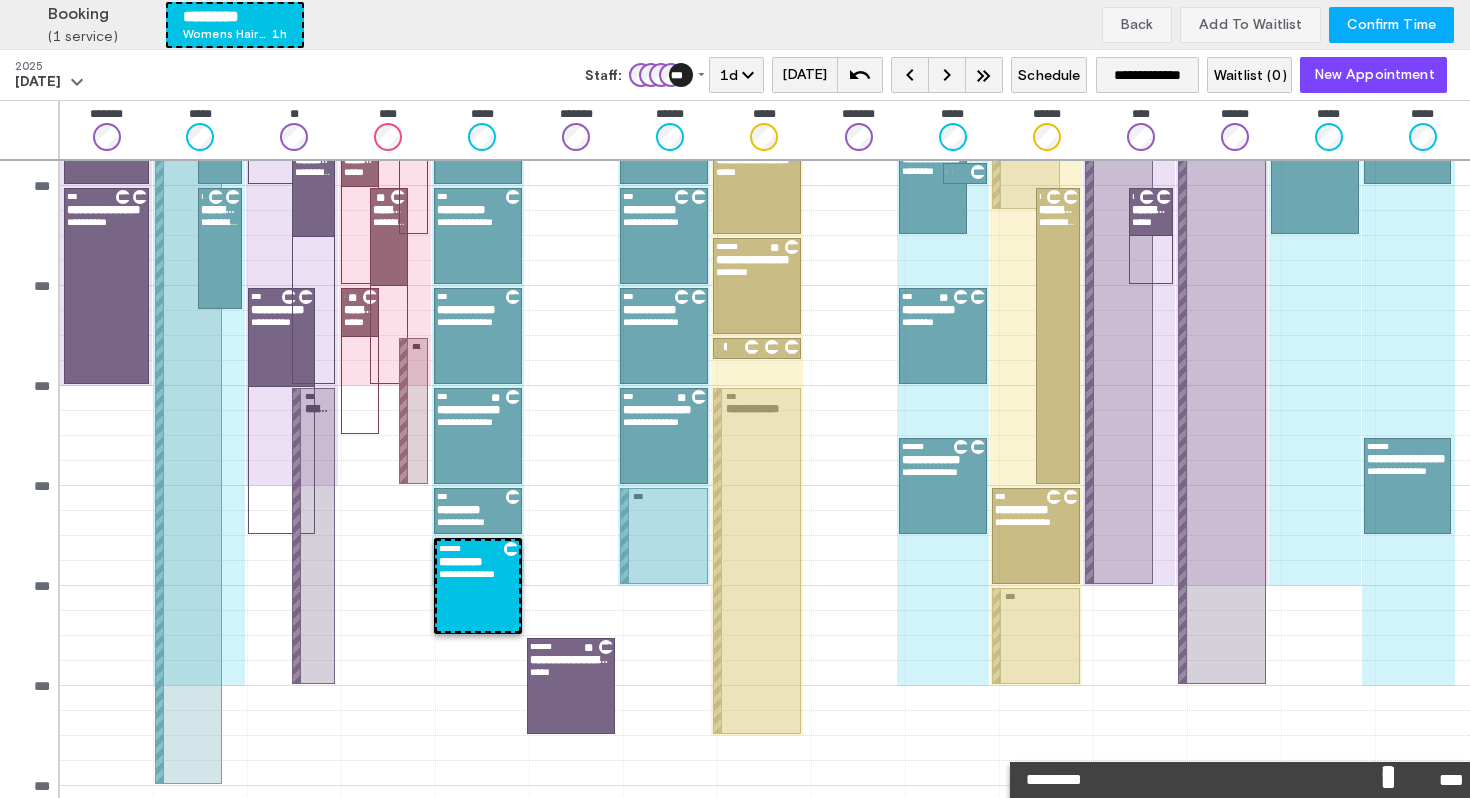 click on "Confirm Time" at bounding box center [1391, 25] 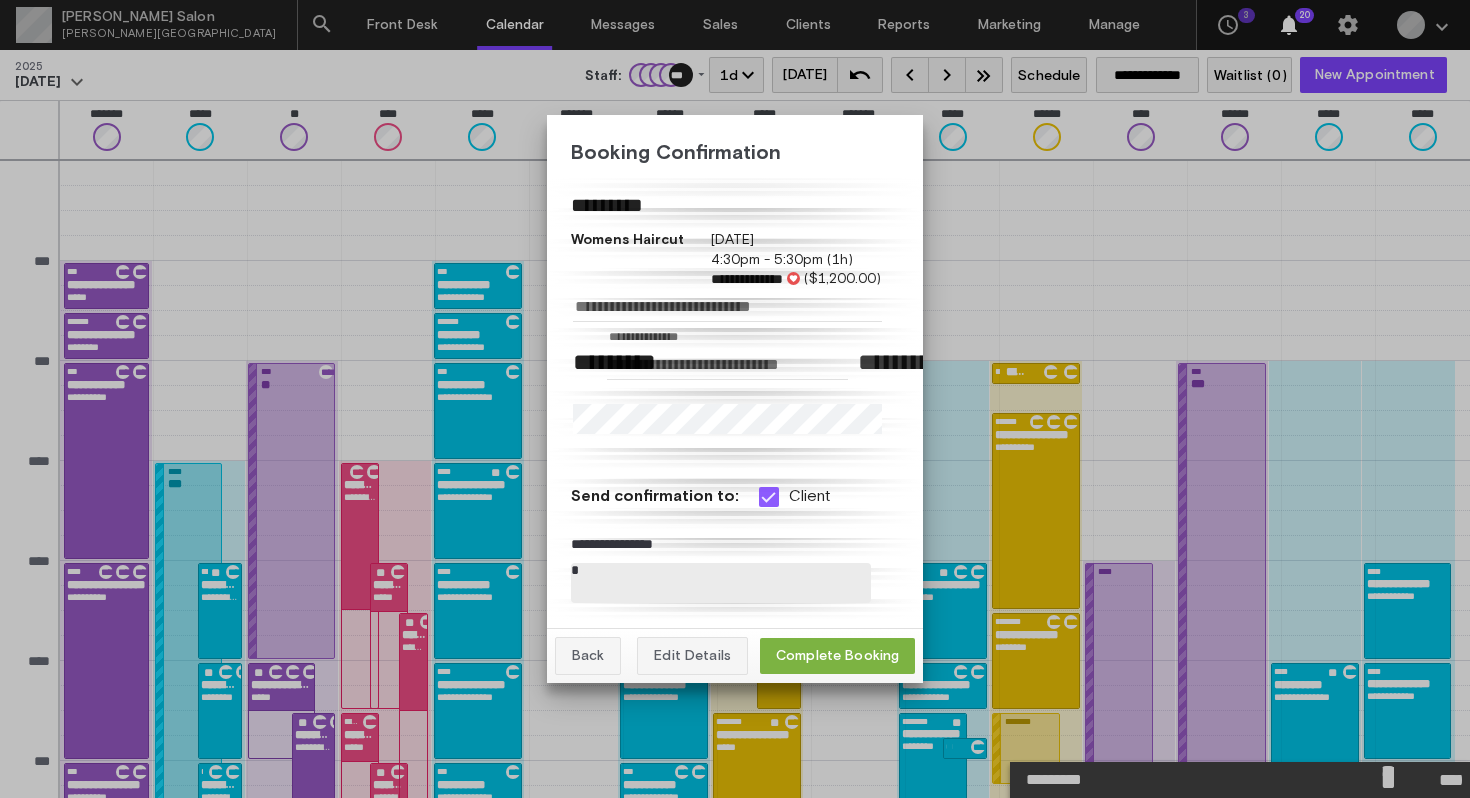 scroll, scrollTop: 575, scrollLeft: 0, axis: vertical 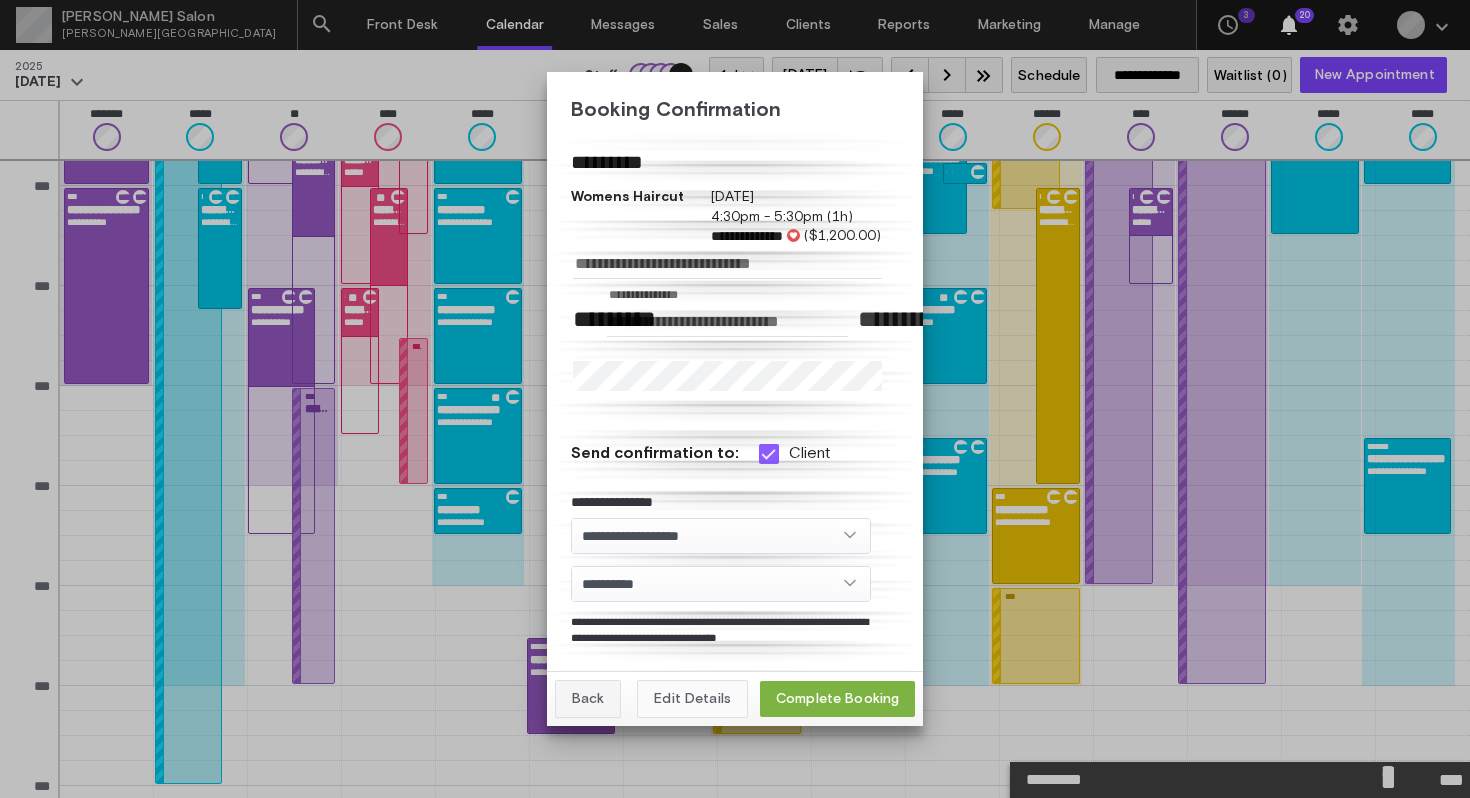 click on "Edit Details" 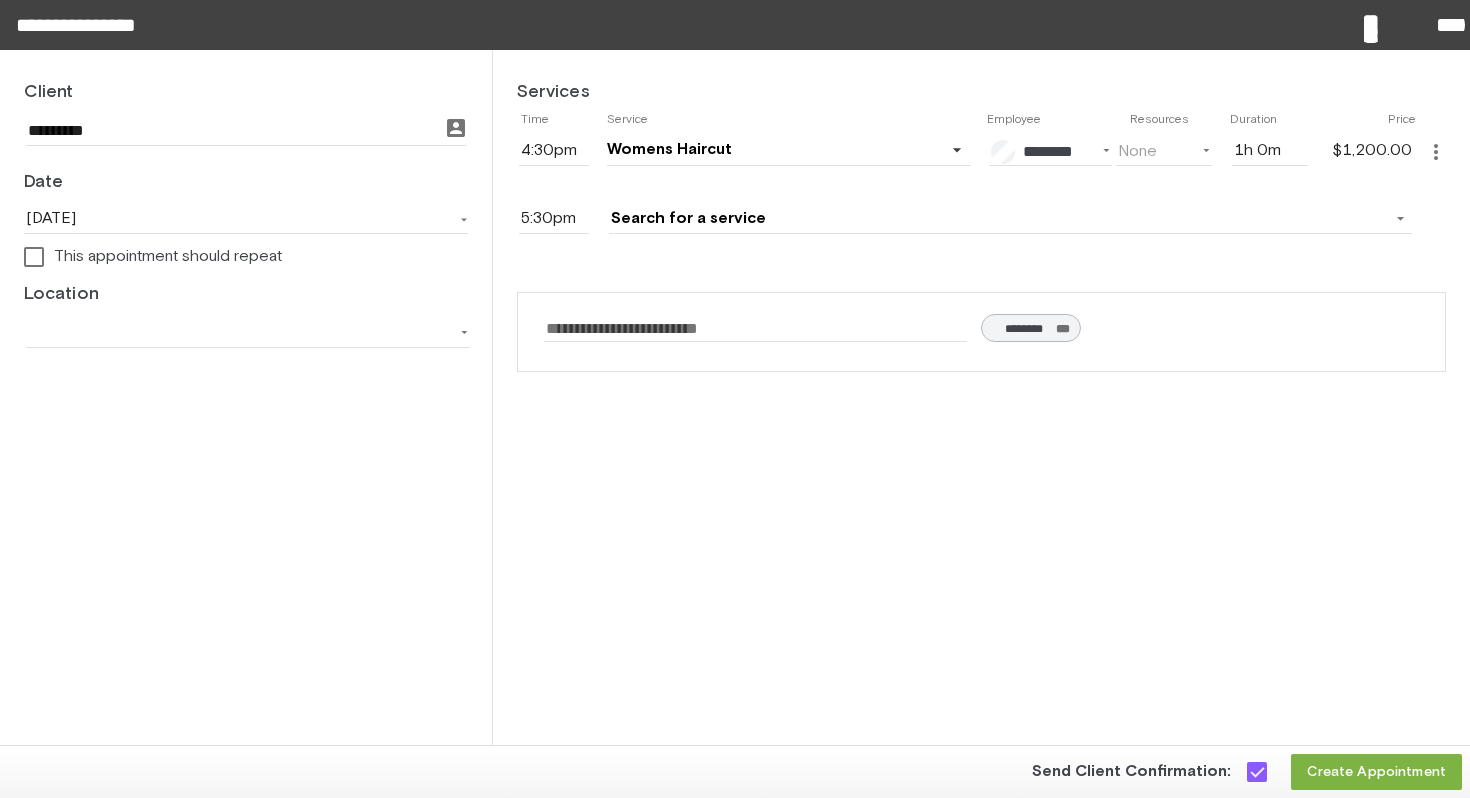 click on "more_vert" 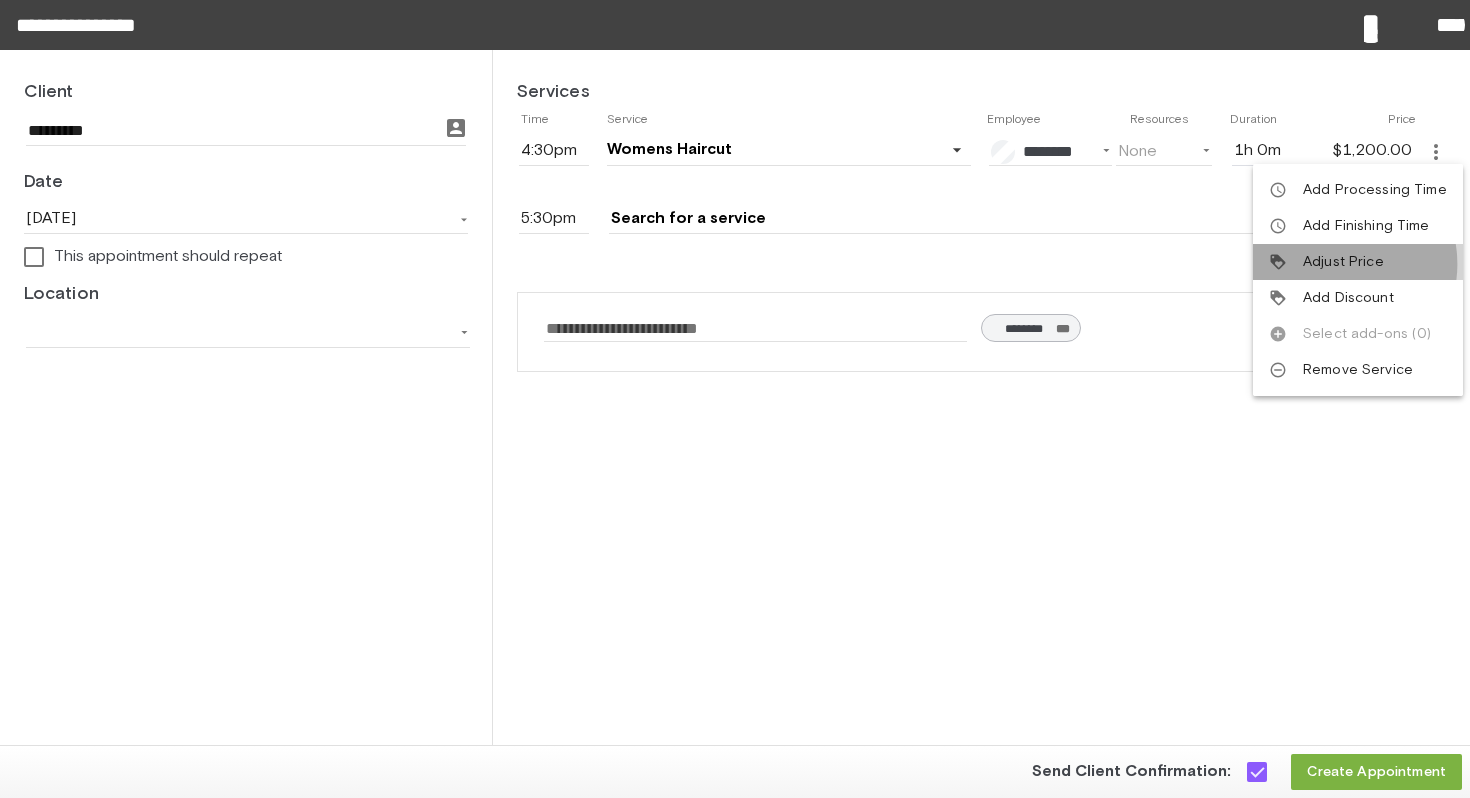 click on "Adjust Price" at bounding box center (1343, 262) 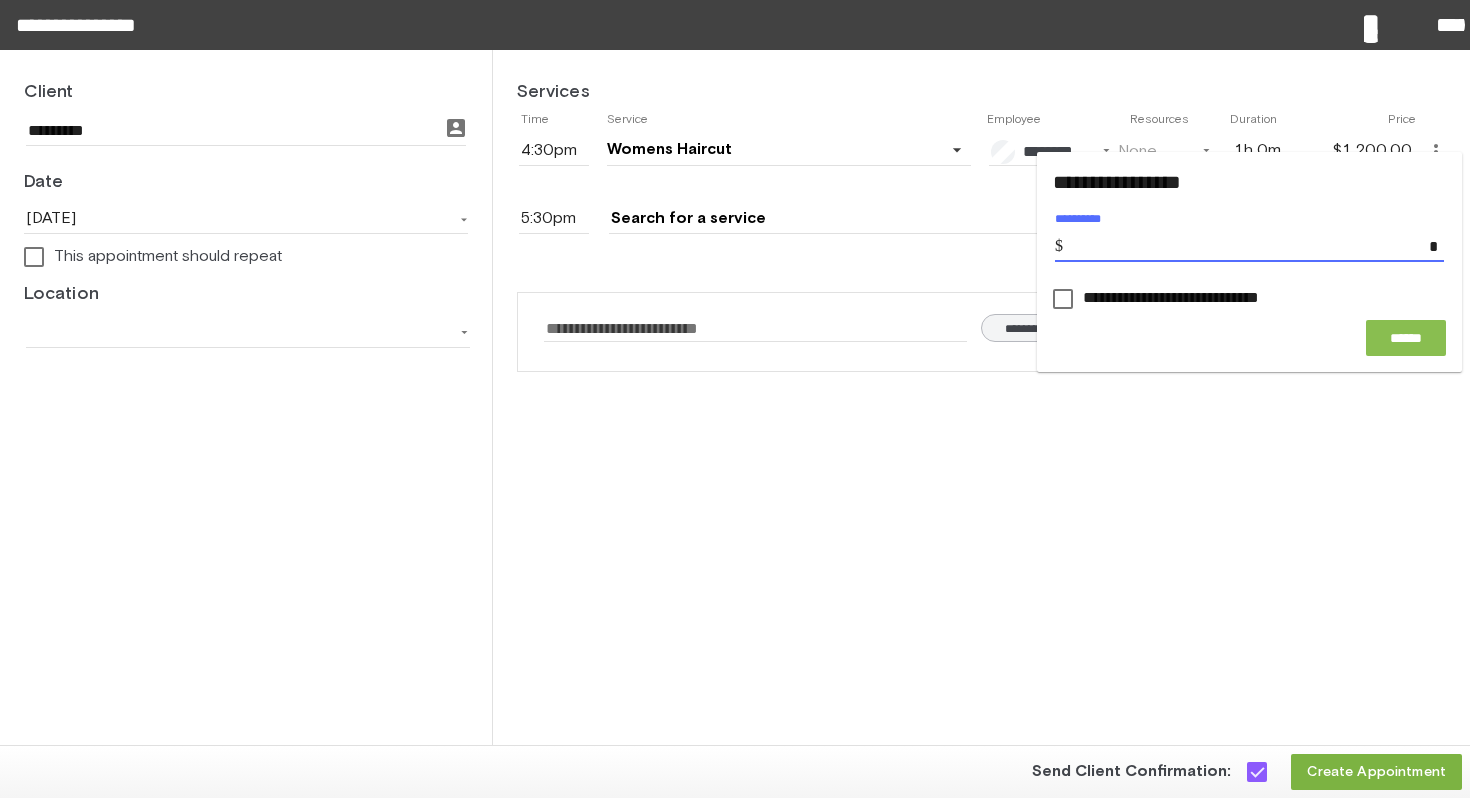 type on "****" 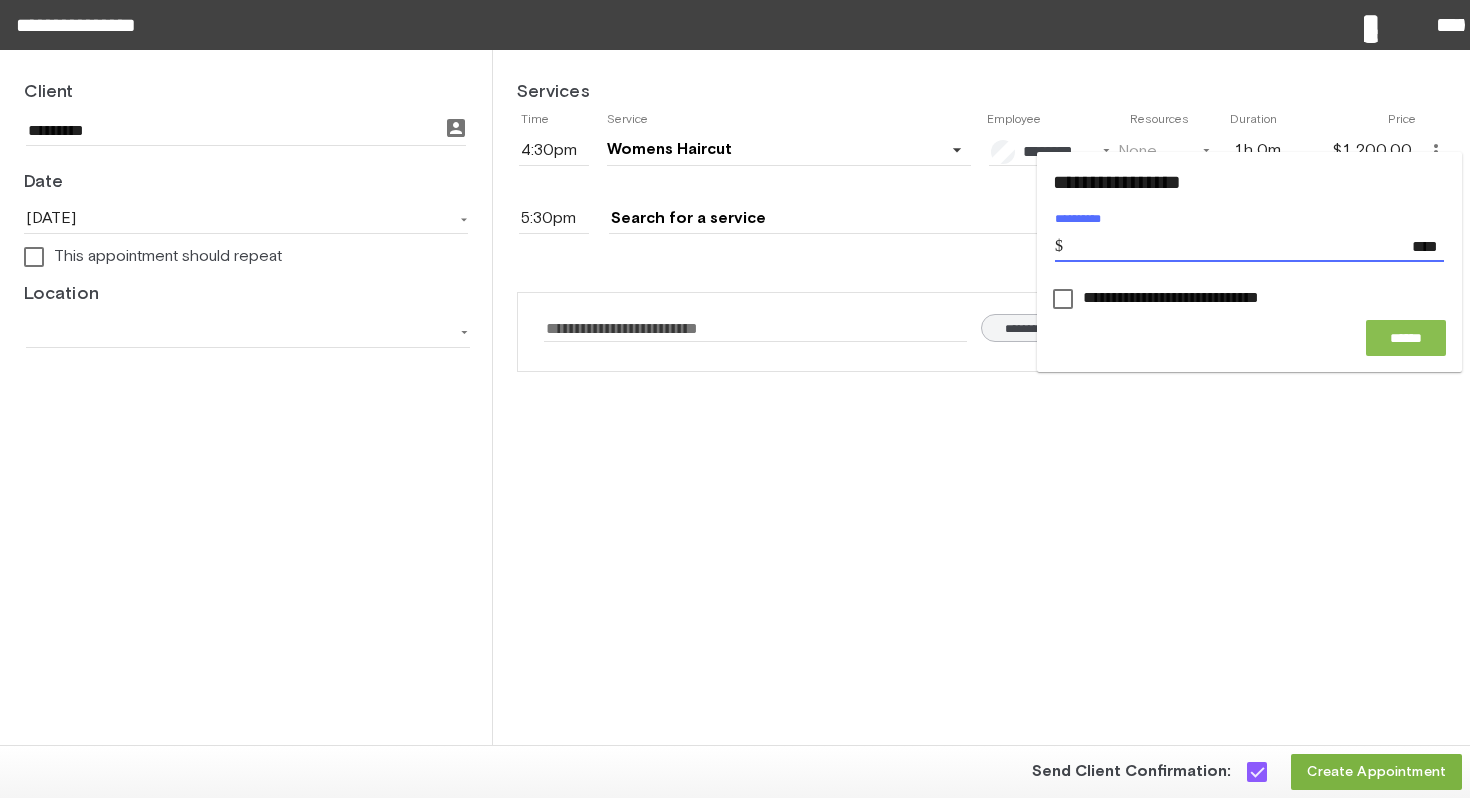 click on "******" 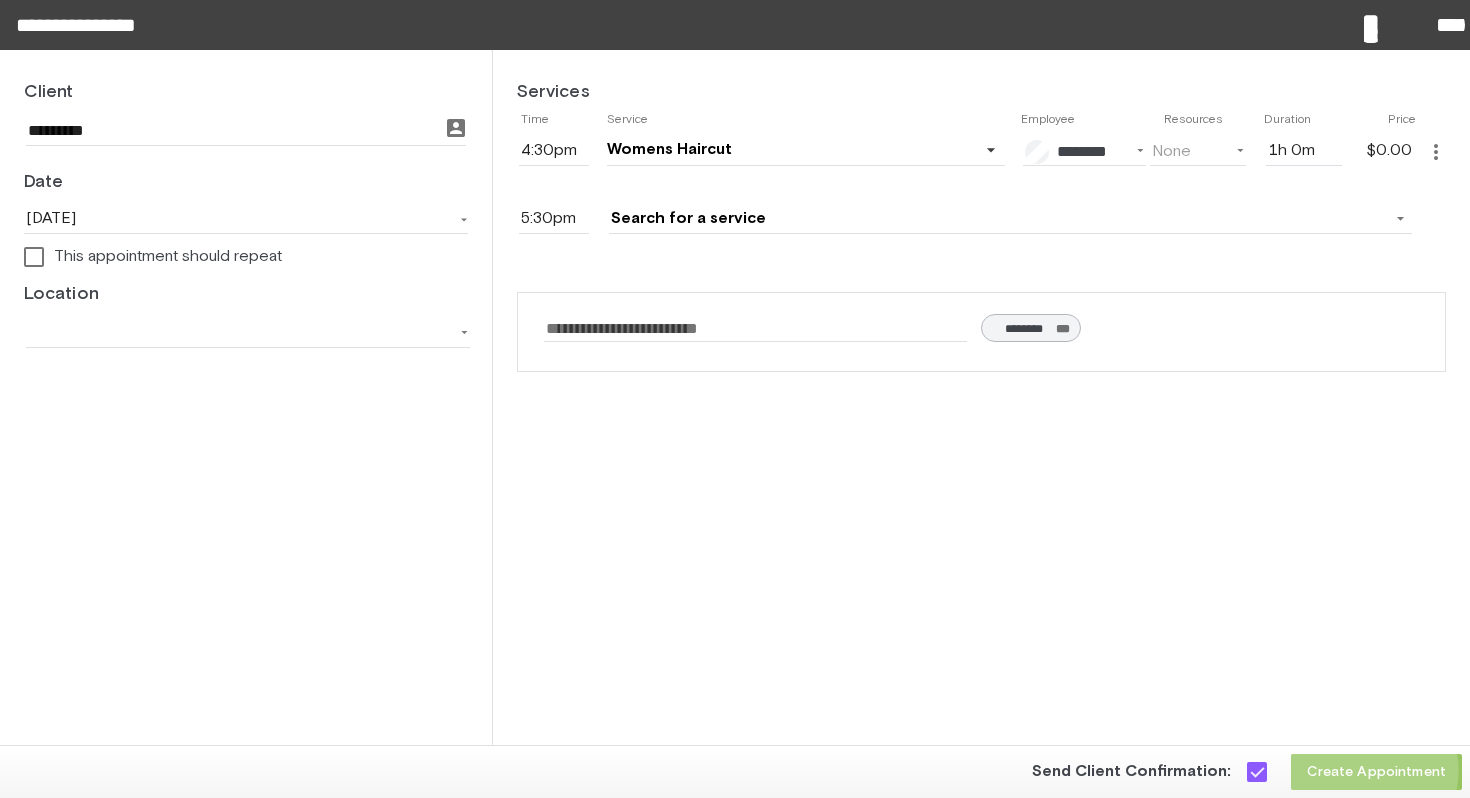 click on "Create Appointment" 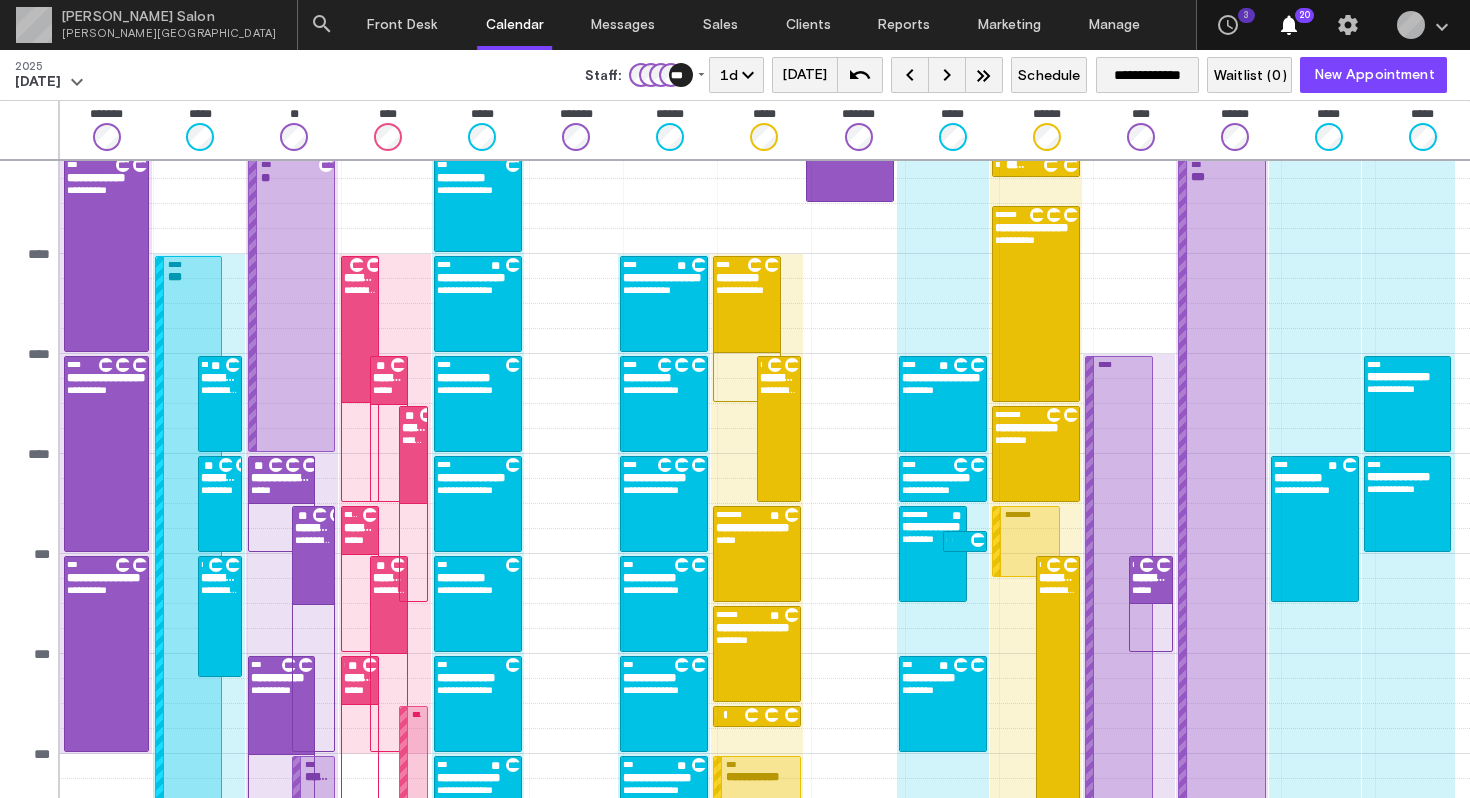 scroll, scrollTop: 214, scrollLeft: 0, axis: vertical 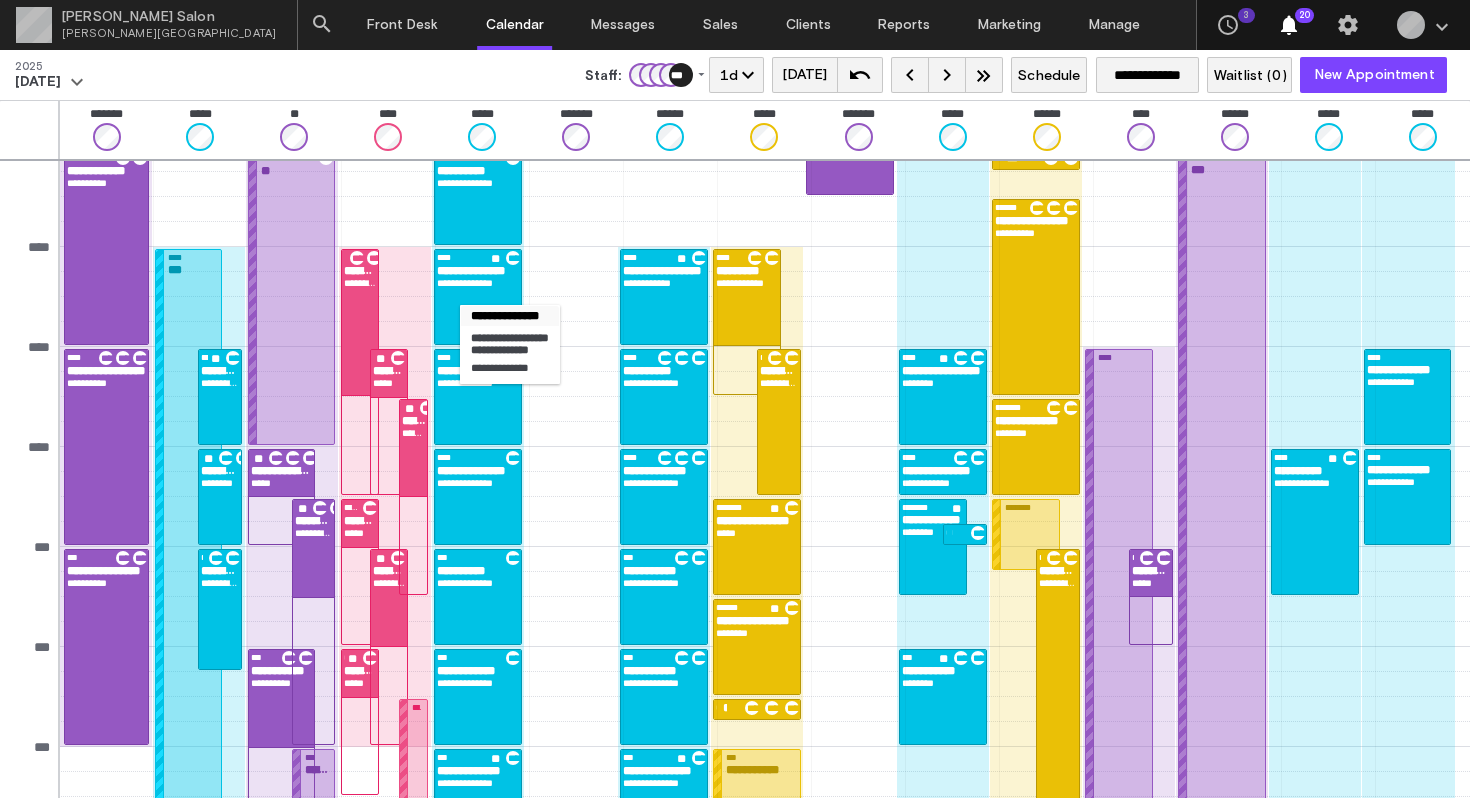 click on "**********" at bounding box center (478, 297) 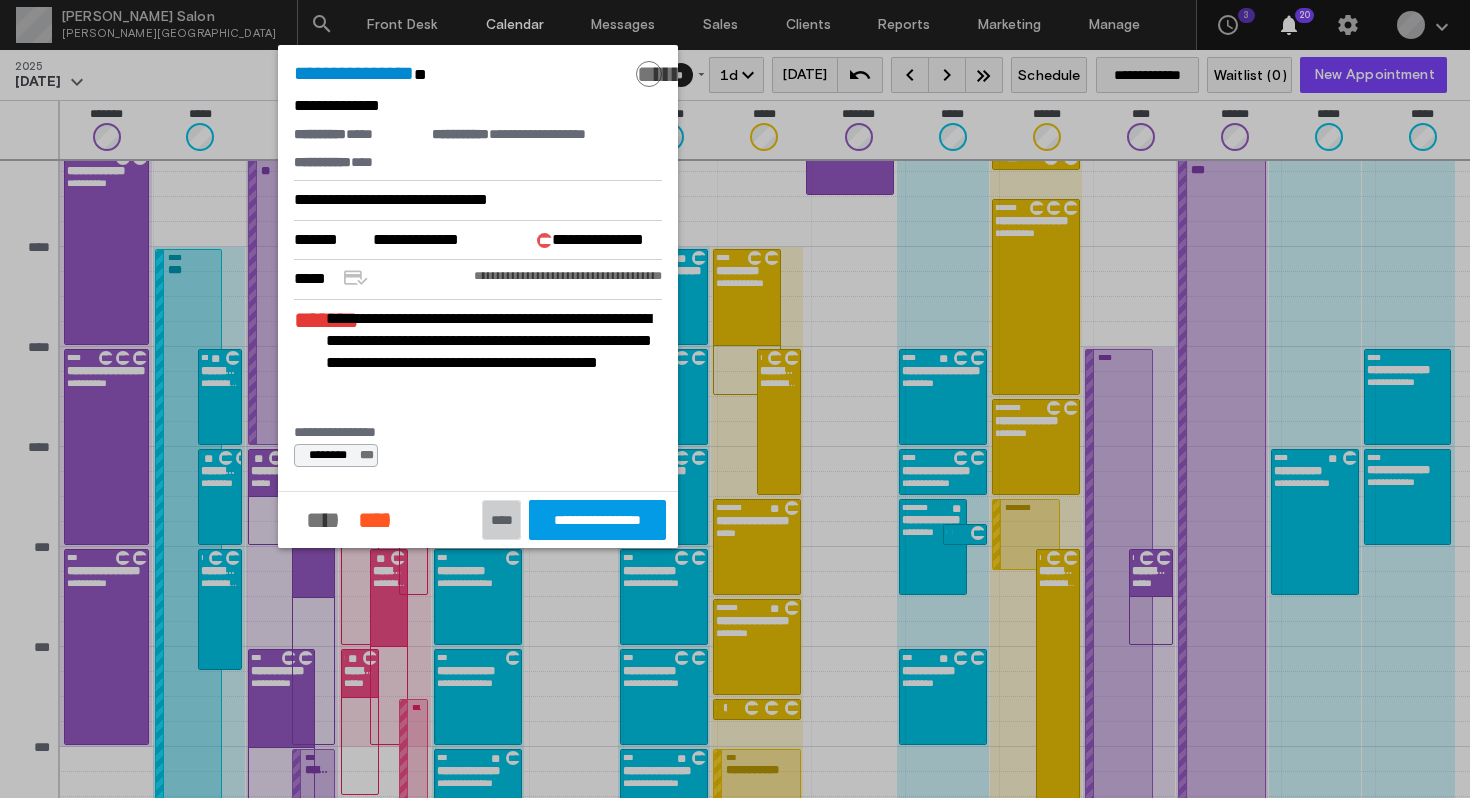 click on "****" 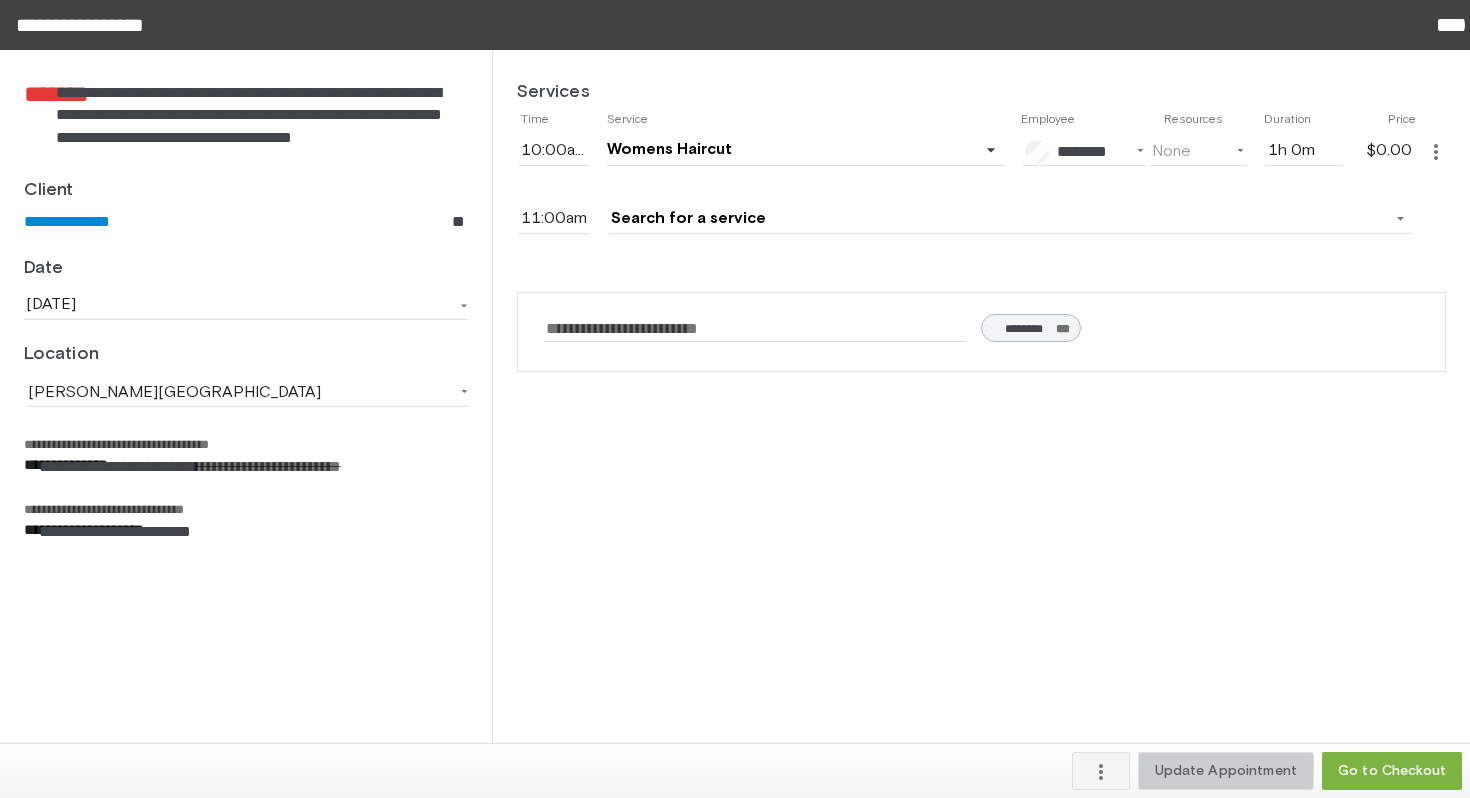 click on "Update Appointment" 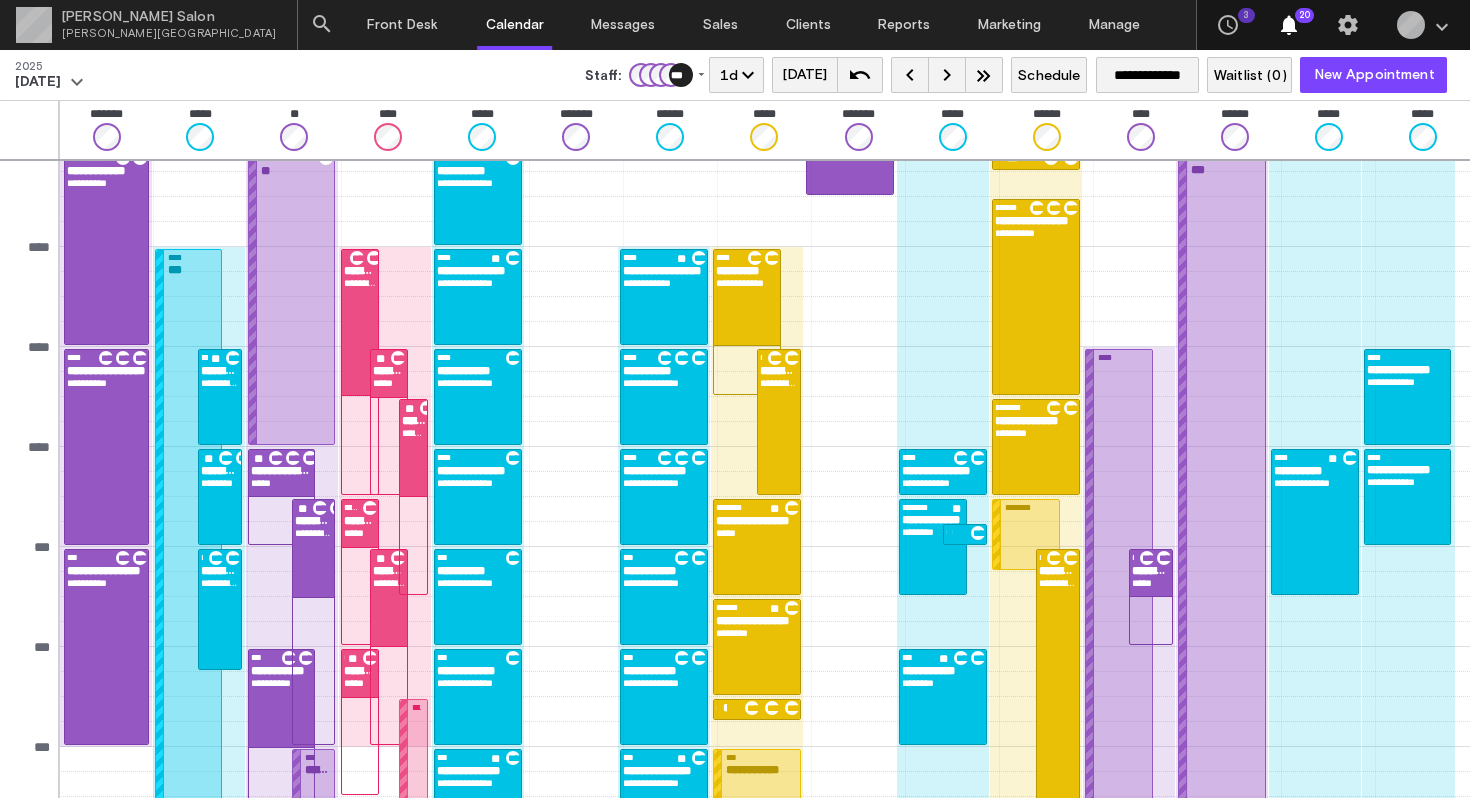 click on "****
***" at bounding box center [193, 697] 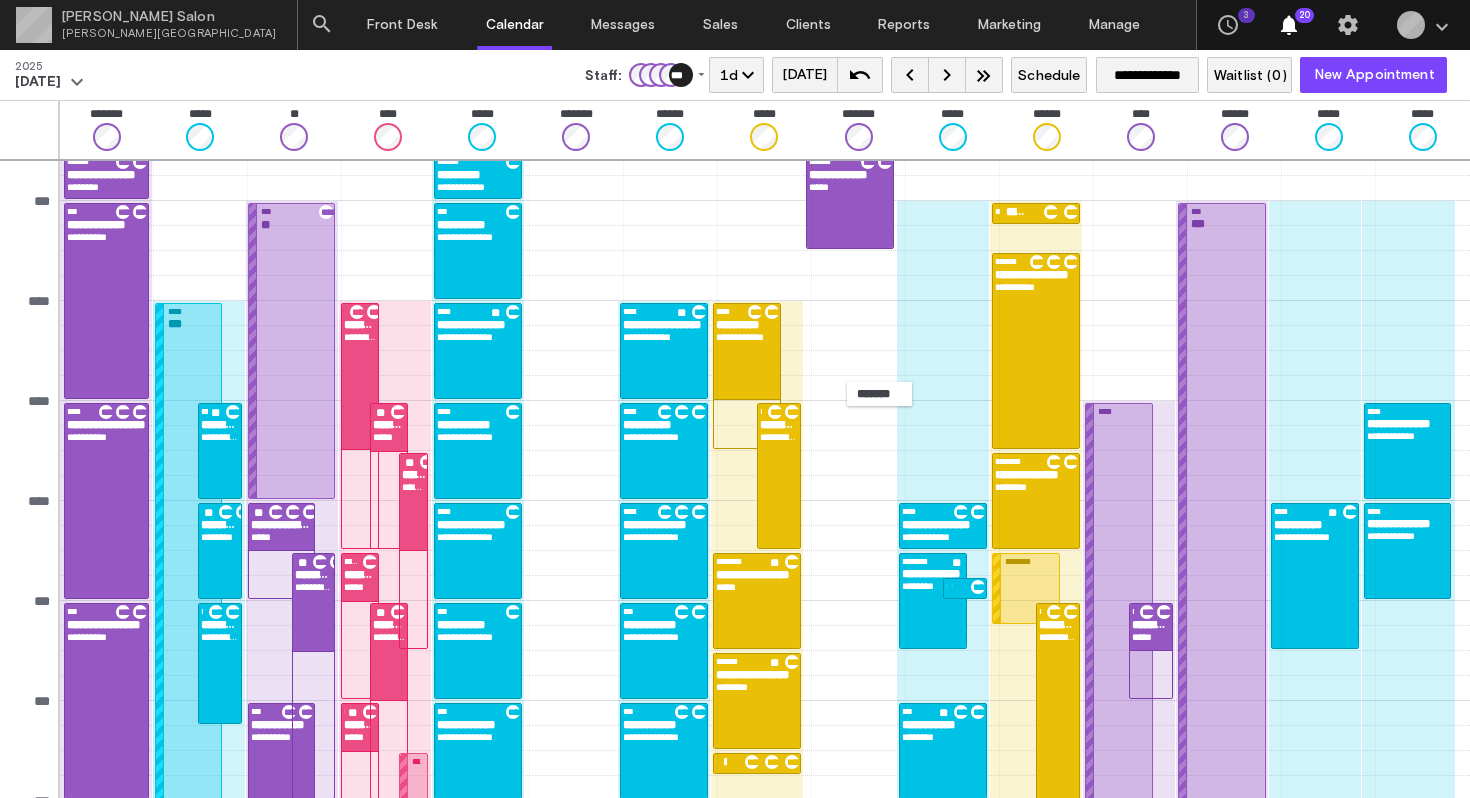 scroll, scrollTop: 231, scrollLeft: 0, axis: vertical 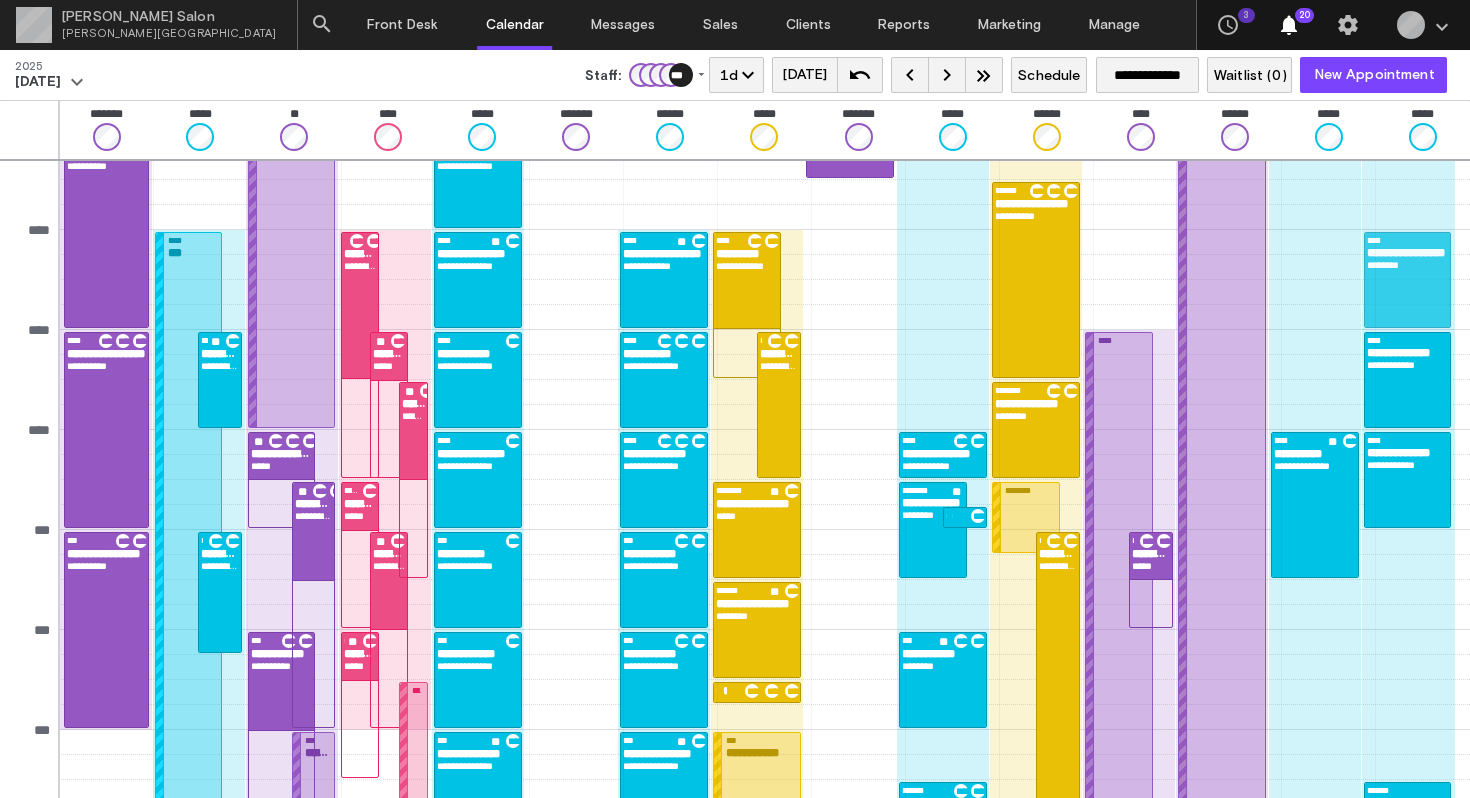 drag, startPoint x: 221, startPoint y: 460, endPoint x: 1390, endPoint y: 258, distance: 1186.3241 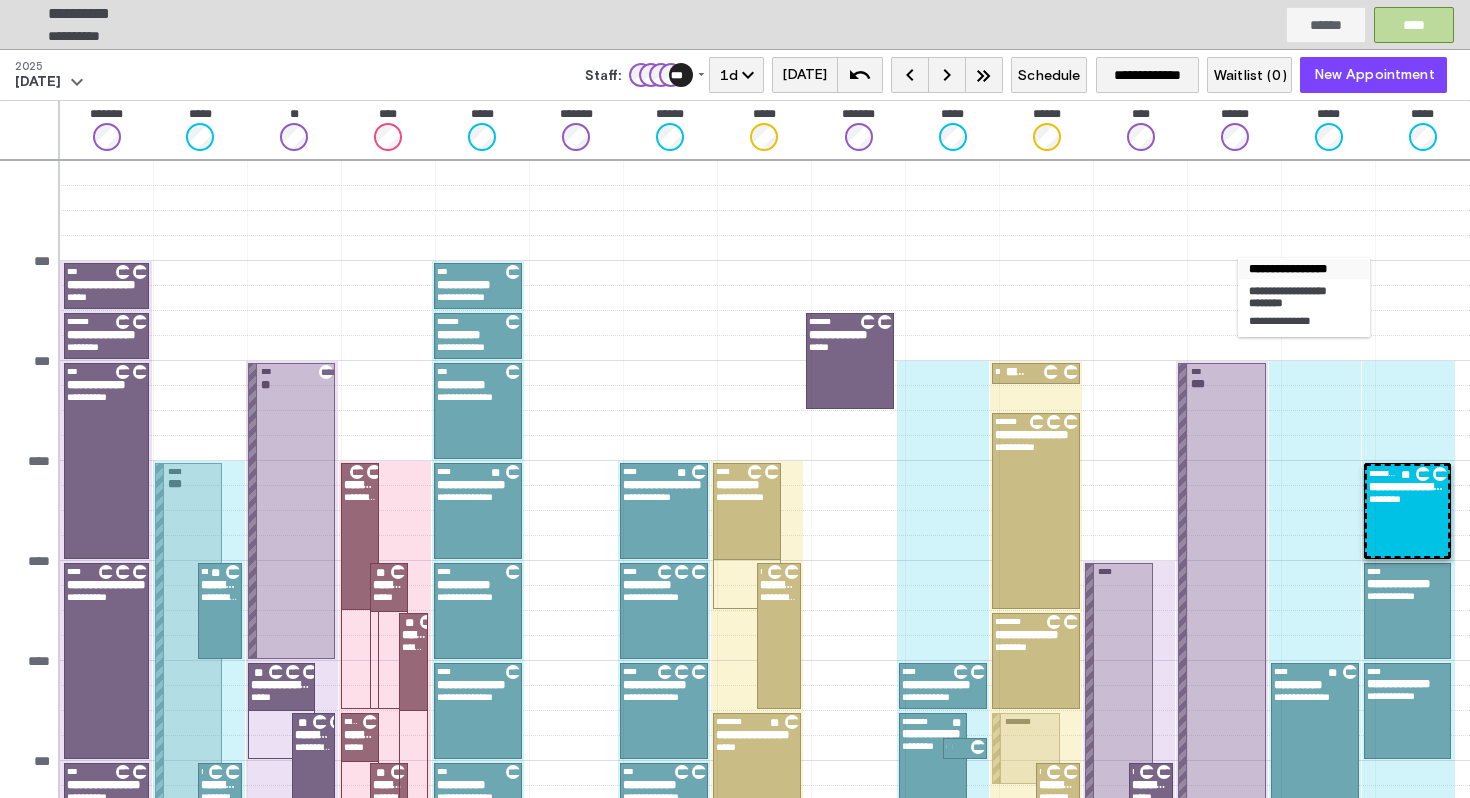 scroll, scrollTop: 231, scrollLeft: 0, axis: vertical 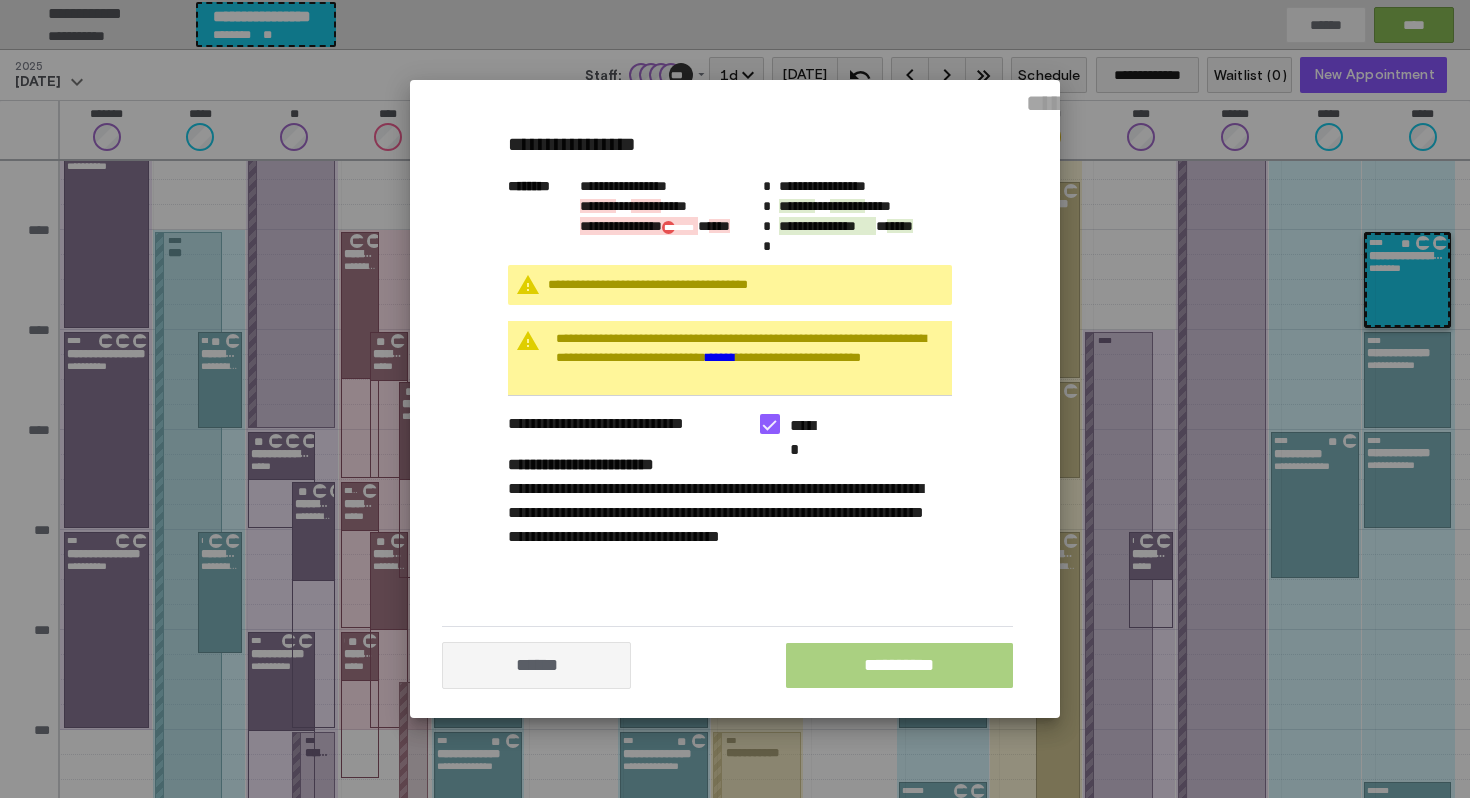 click on "**********" at bounding box center [899, 665] 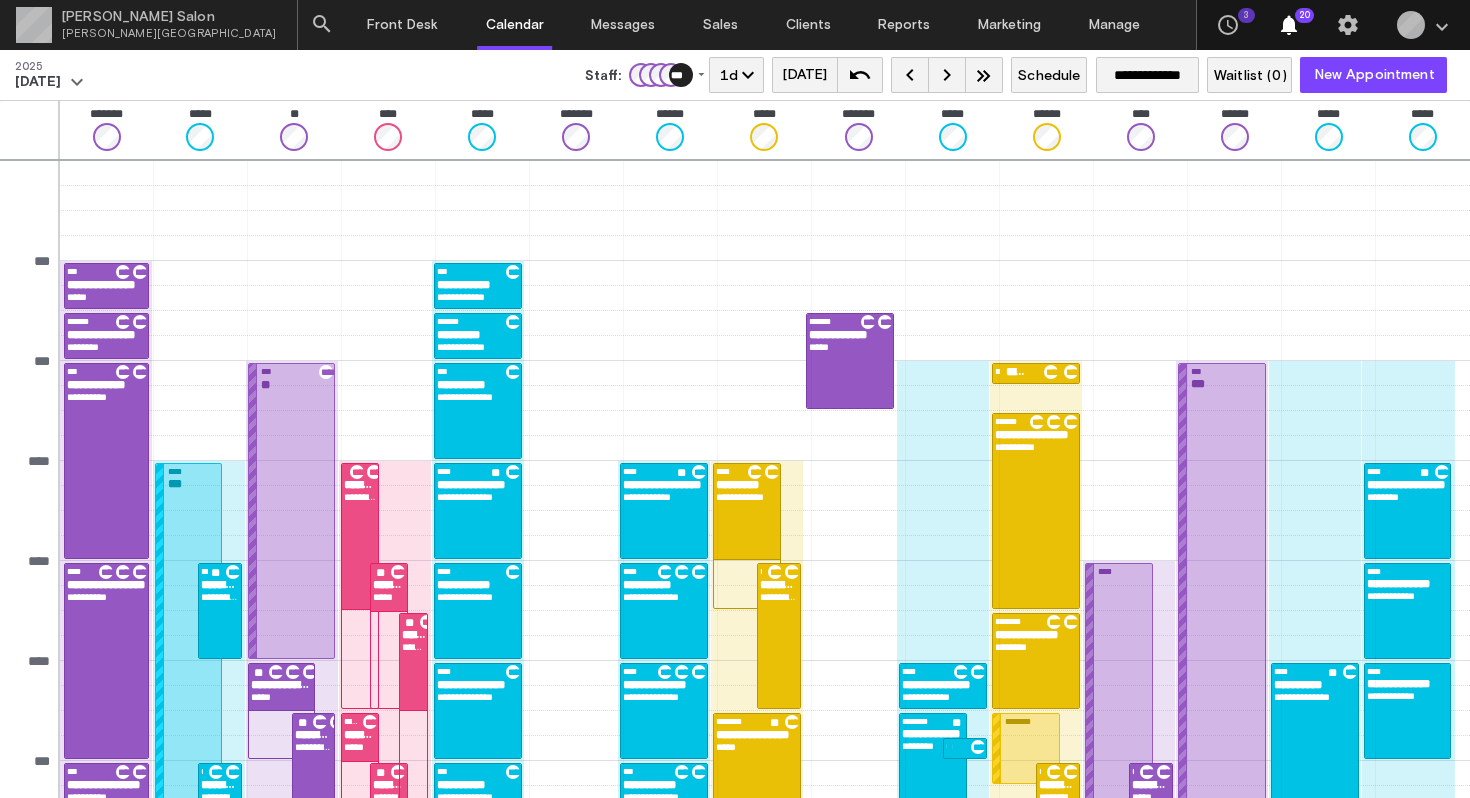 scroll, scrollTop: 231, scrollLeft: 0, axis: vertical 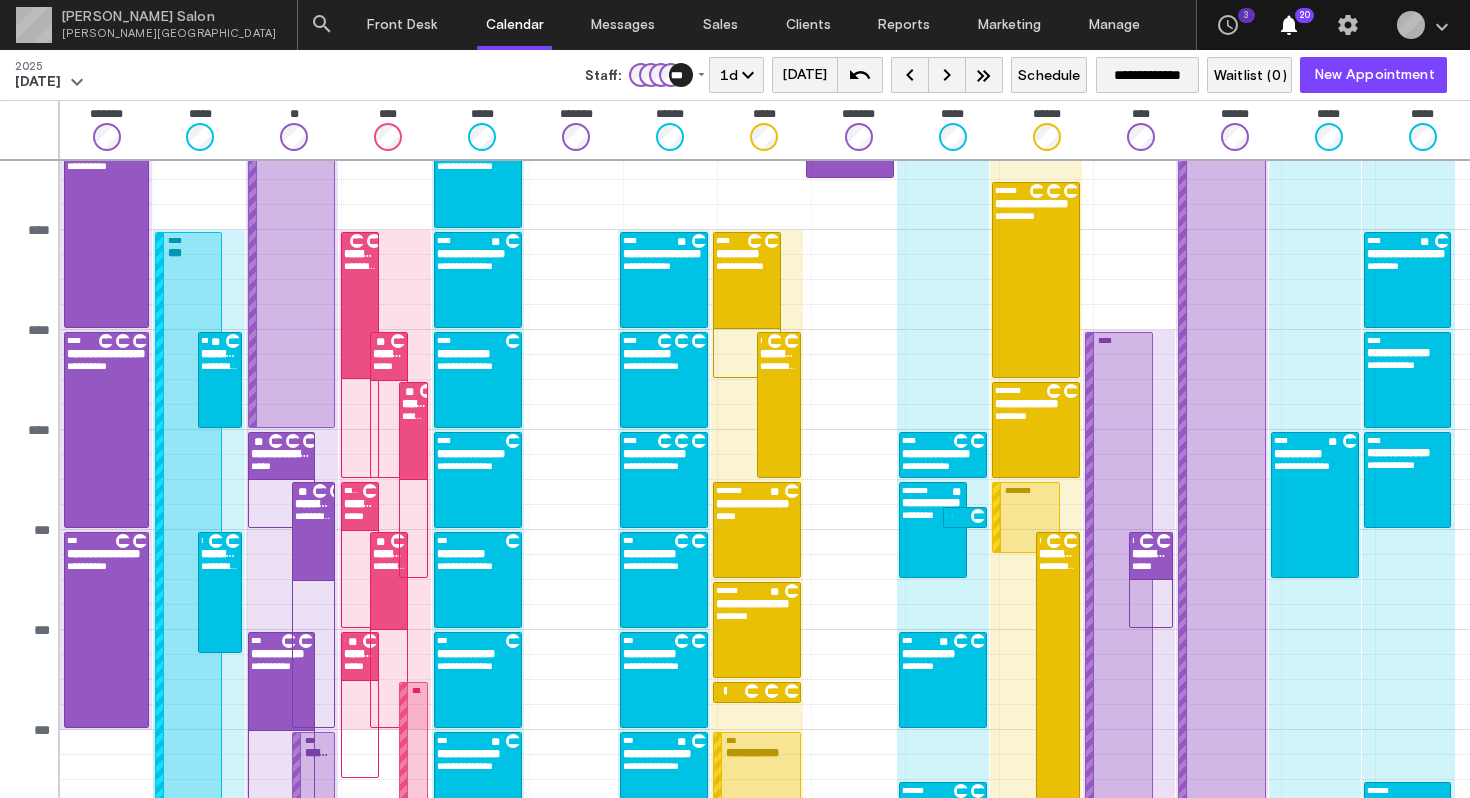 click on "***" at bounding box center [680, 75] 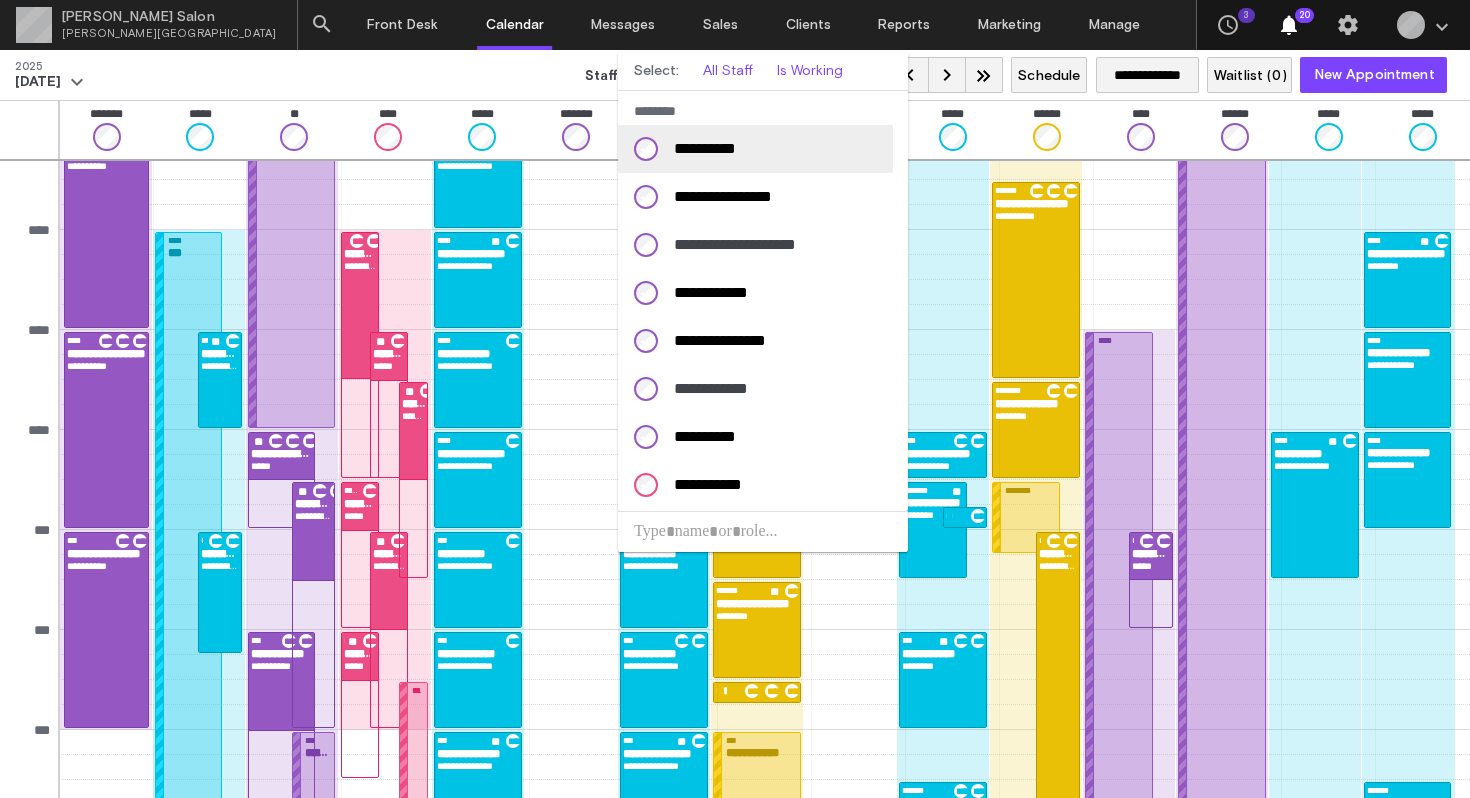 scroll, scrollTop: 34, scrollLeft: 0, axis: vertical 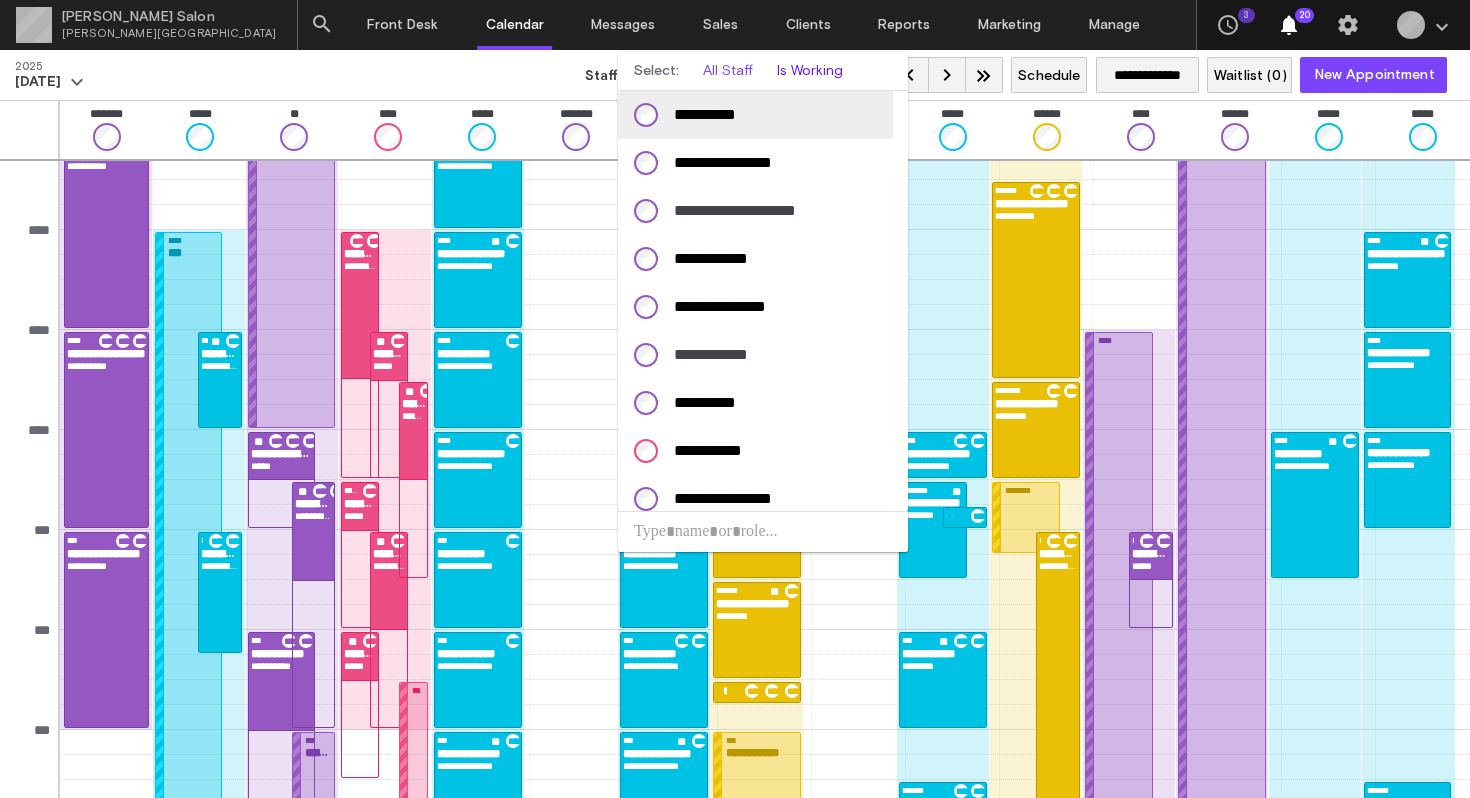 click on "Is Working" at bounding box center (810, 71) 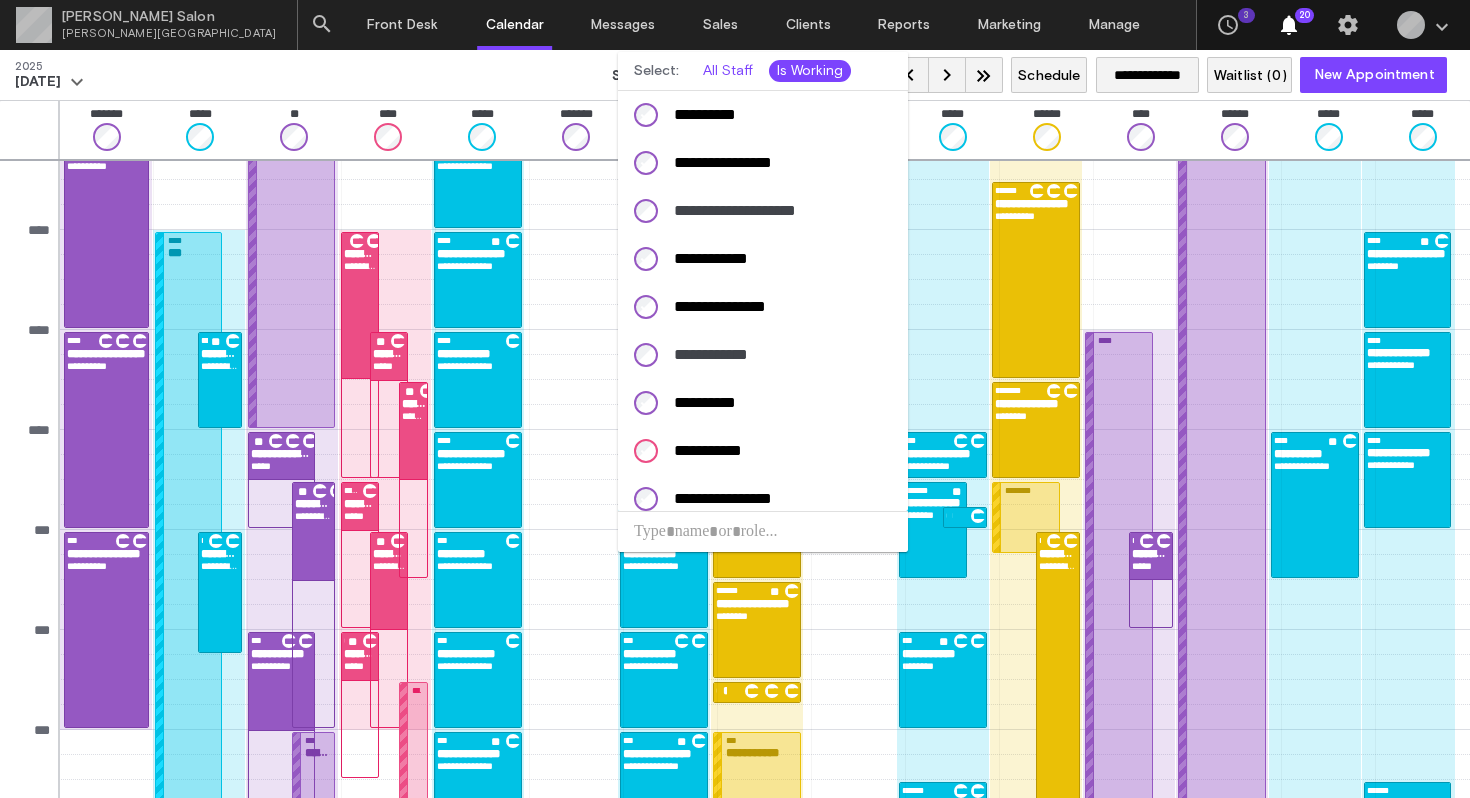 click at bounding box center (735, 399) 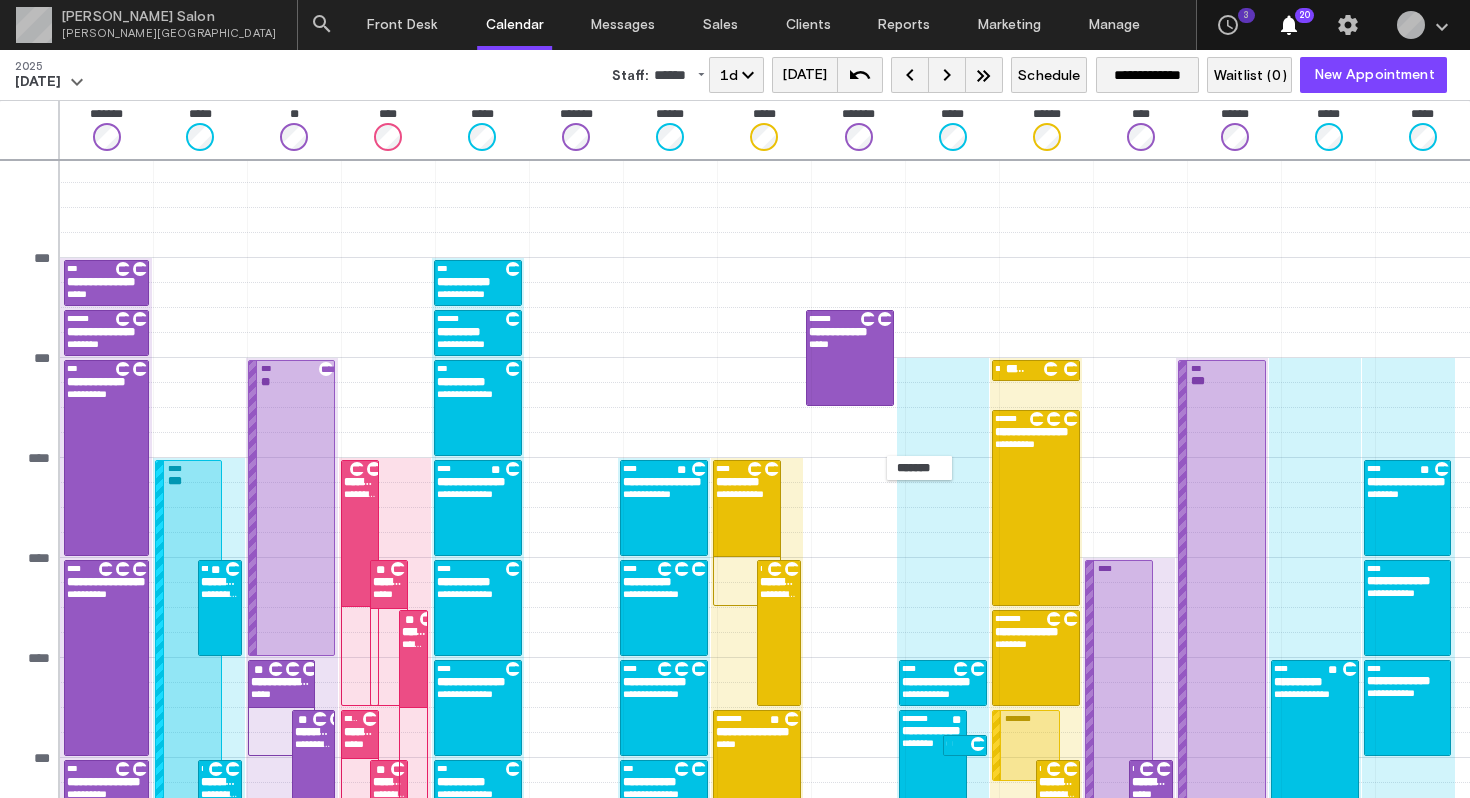 scroll, scrollTop: 258, scrollLeft: 0, axis: vertical 